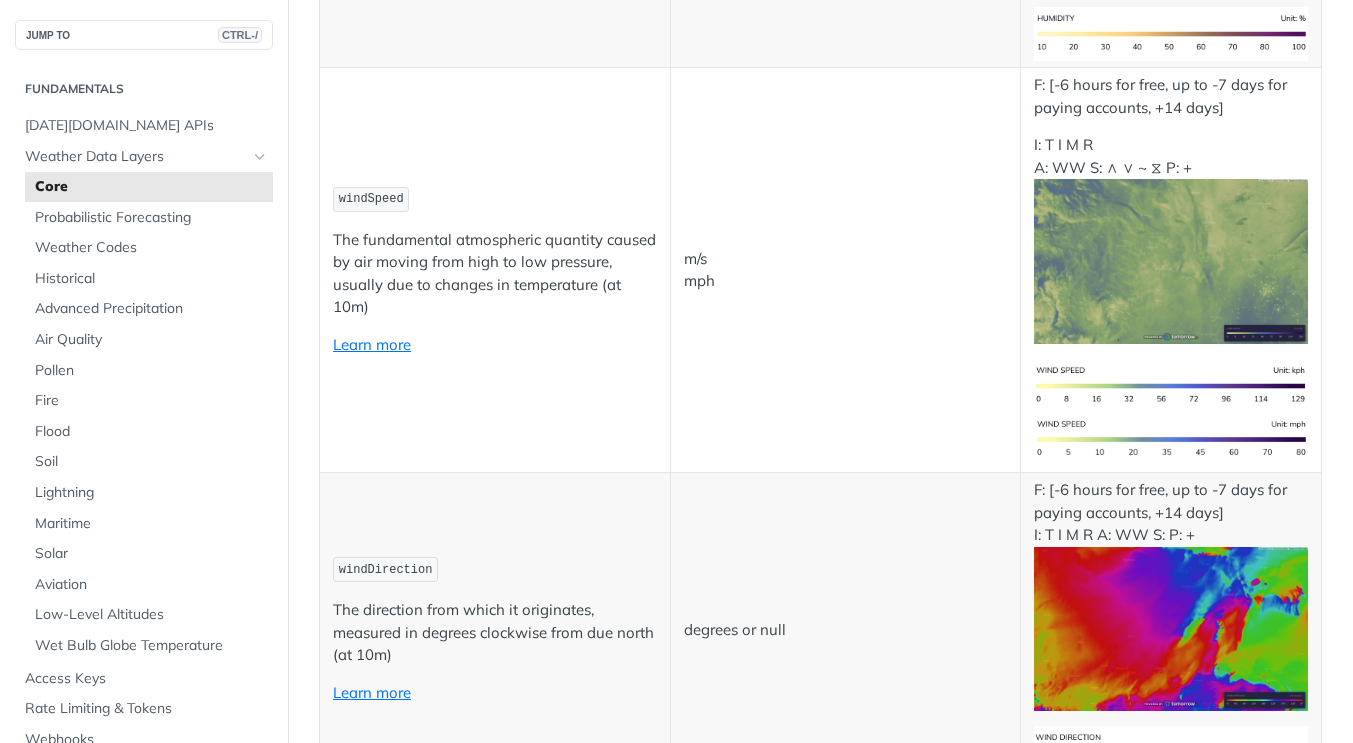 scroll, scrollTop: 1600, scrollLeft: 0, axis: vertical 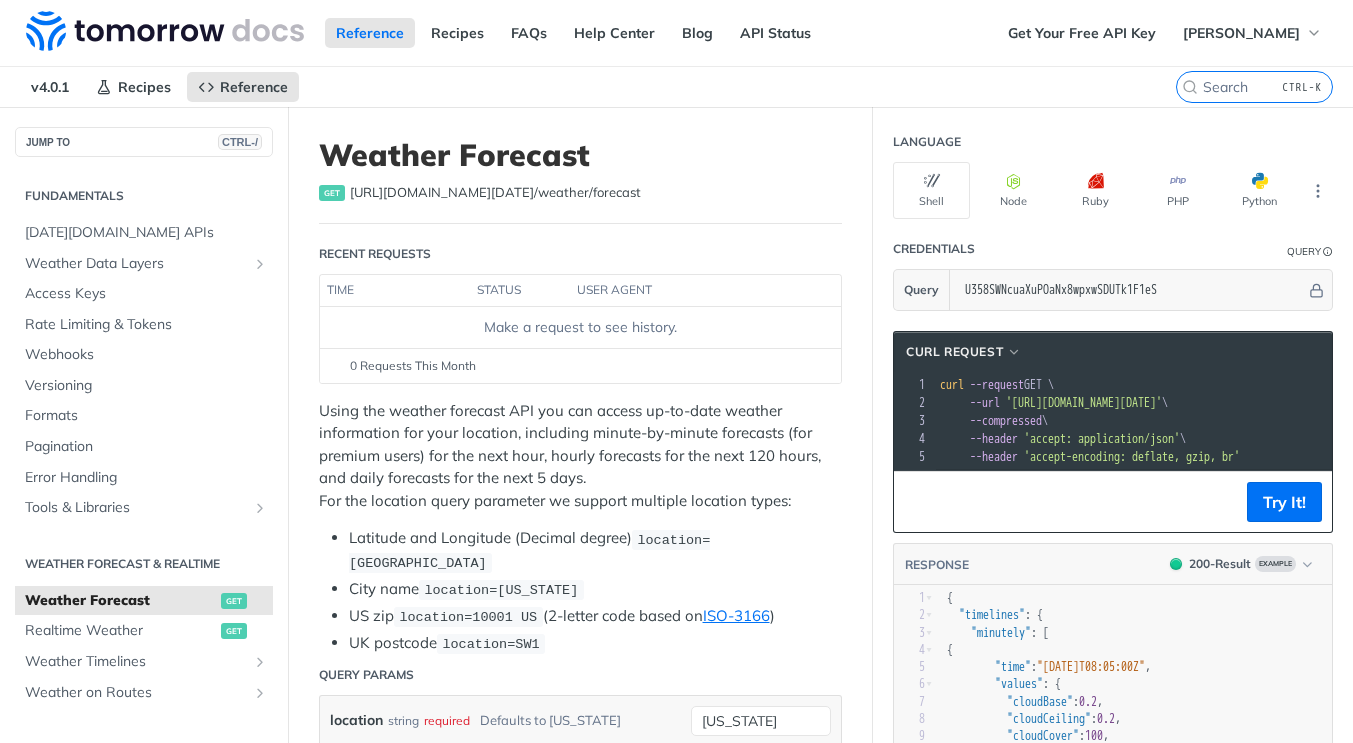 drag, startPoint x: 1089, startPoint y: 441, endPoint x: 1141, endPoint y: 437, distance: 52.153618 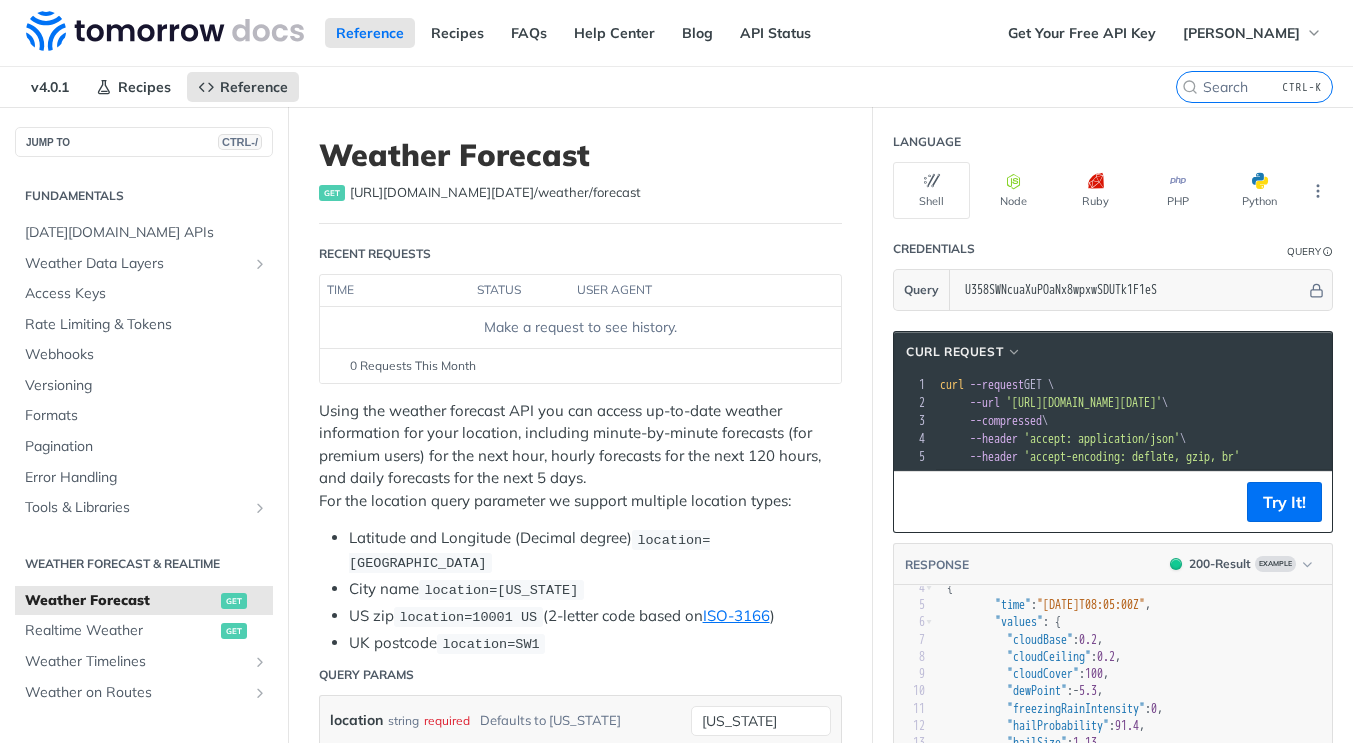 scroll, scrollTop: 100, scrollLeft: 0, axis: vertical 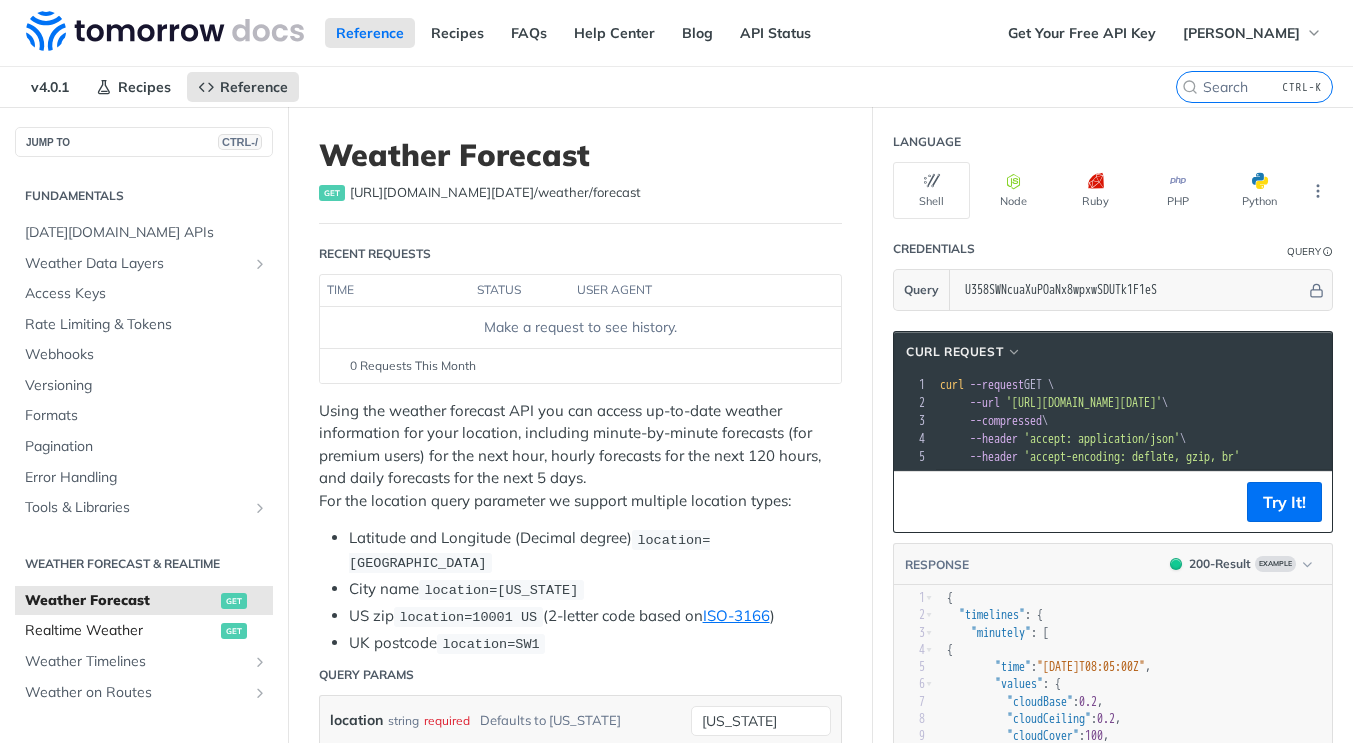 click on "Realtime Weather" at bounding box center [120, 631] 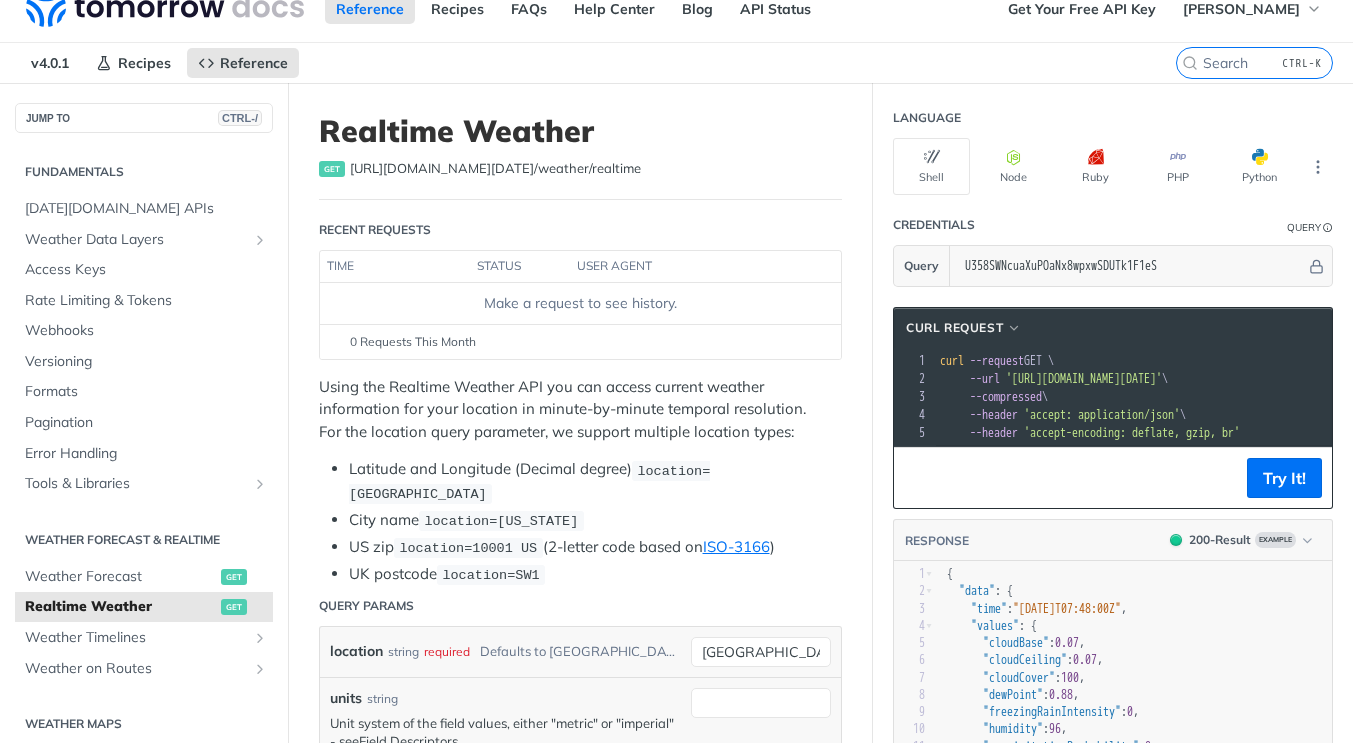 scroll, scrollTop: 0, scrollLeft: 0, axis: both 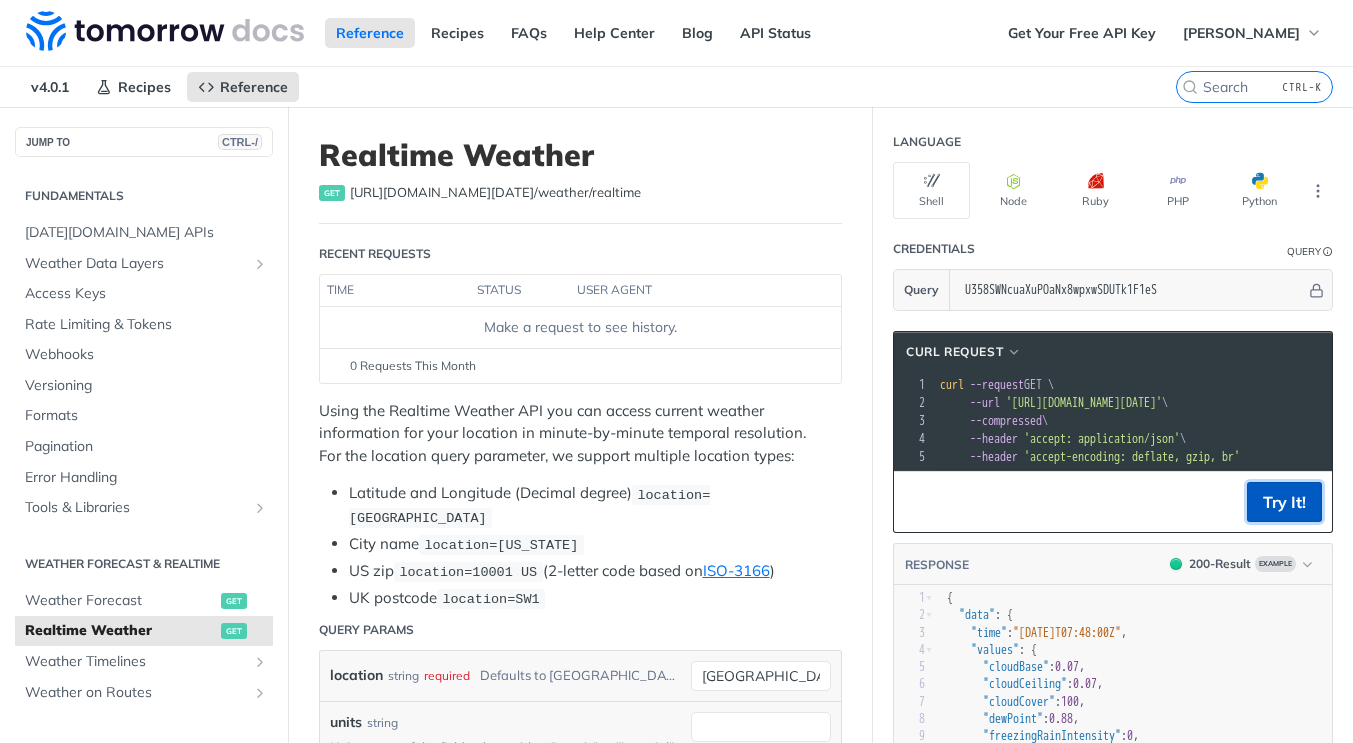 click on "Try It!" at bounding box center [1284, 502] 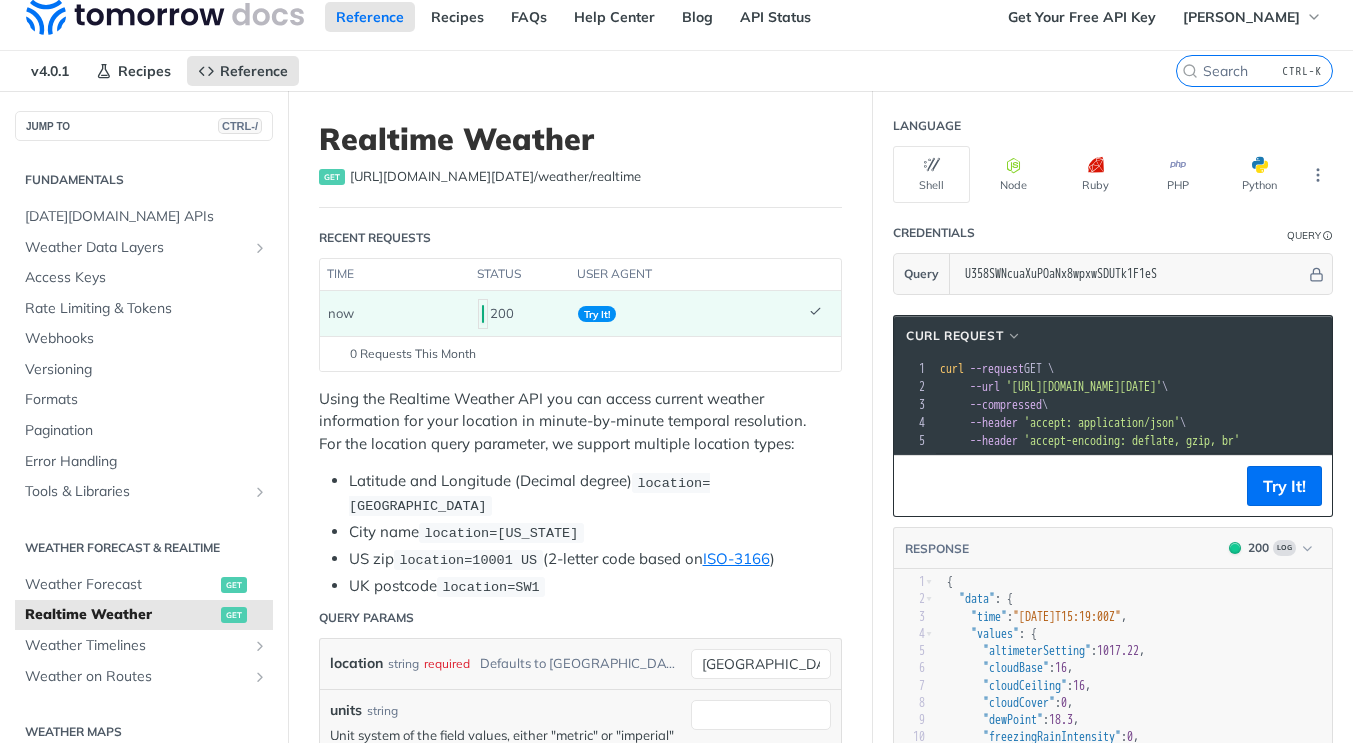 scroll, scrollTop: 0, scrollLeft: 0, axis: both 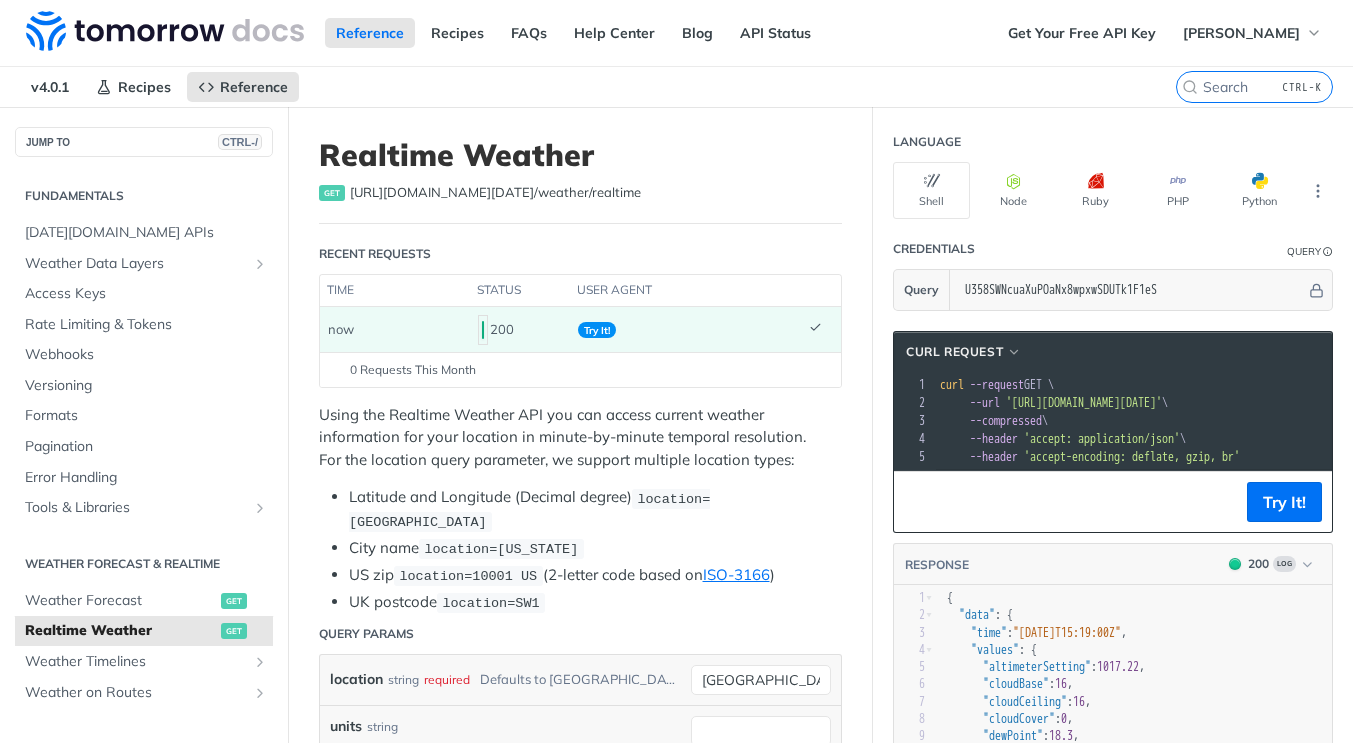 click on "Try It!" at bounding box center (597, 330) 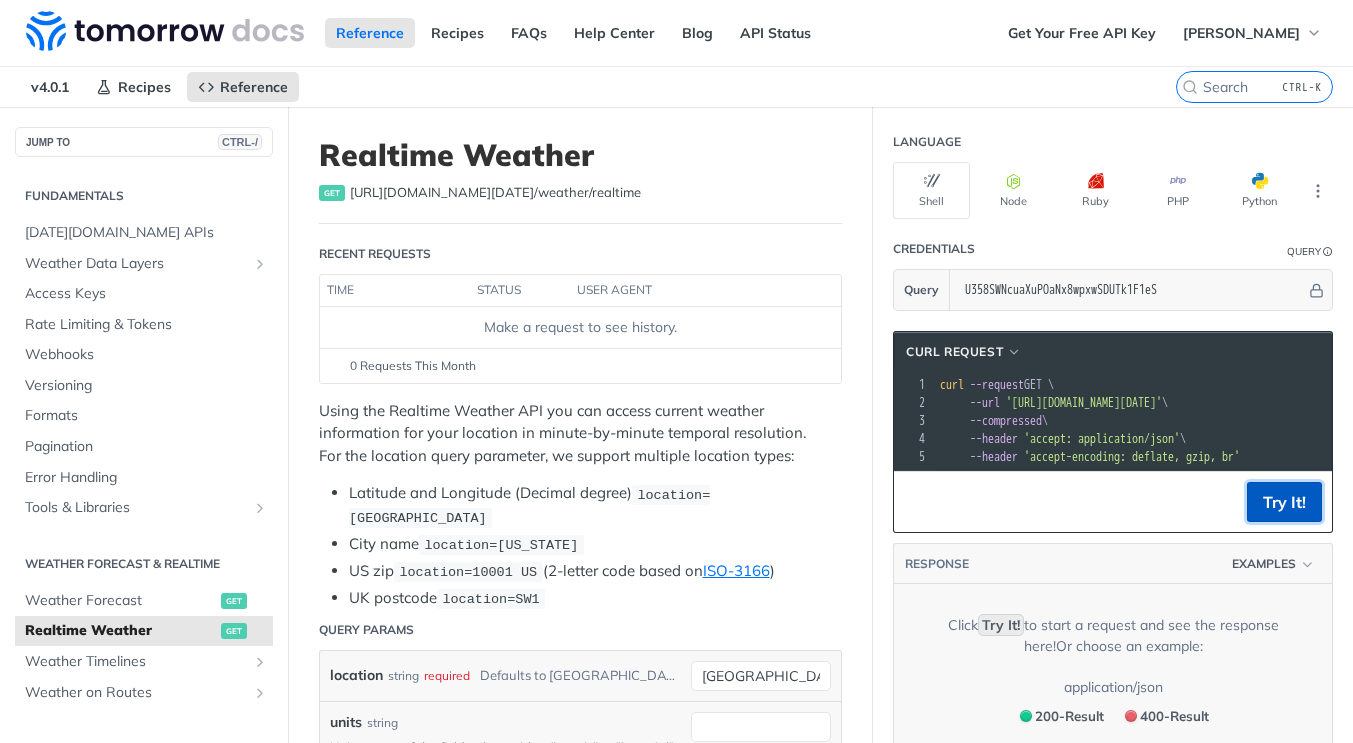click on "Try It!" at bounding box center [1284, 502] 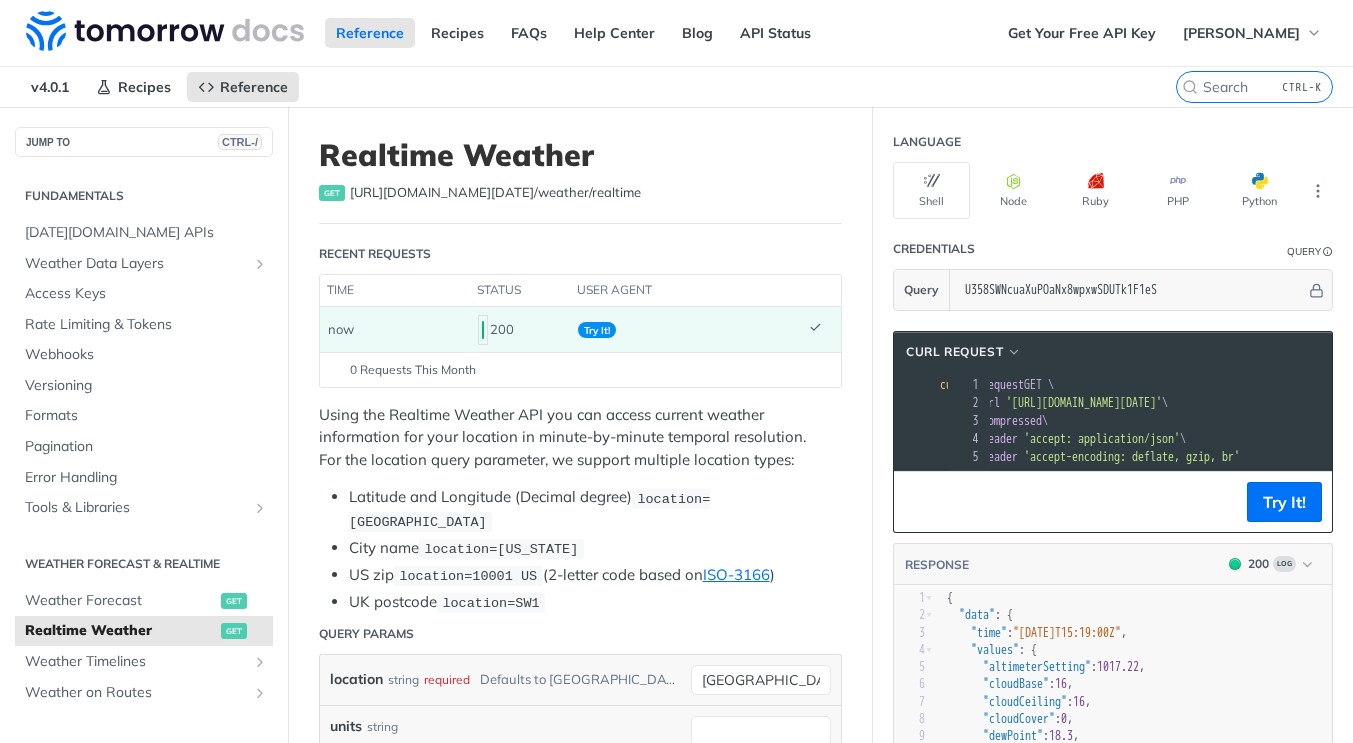 scroll, scrollTop: 0, scrollLeft: 53, axis: horizontal 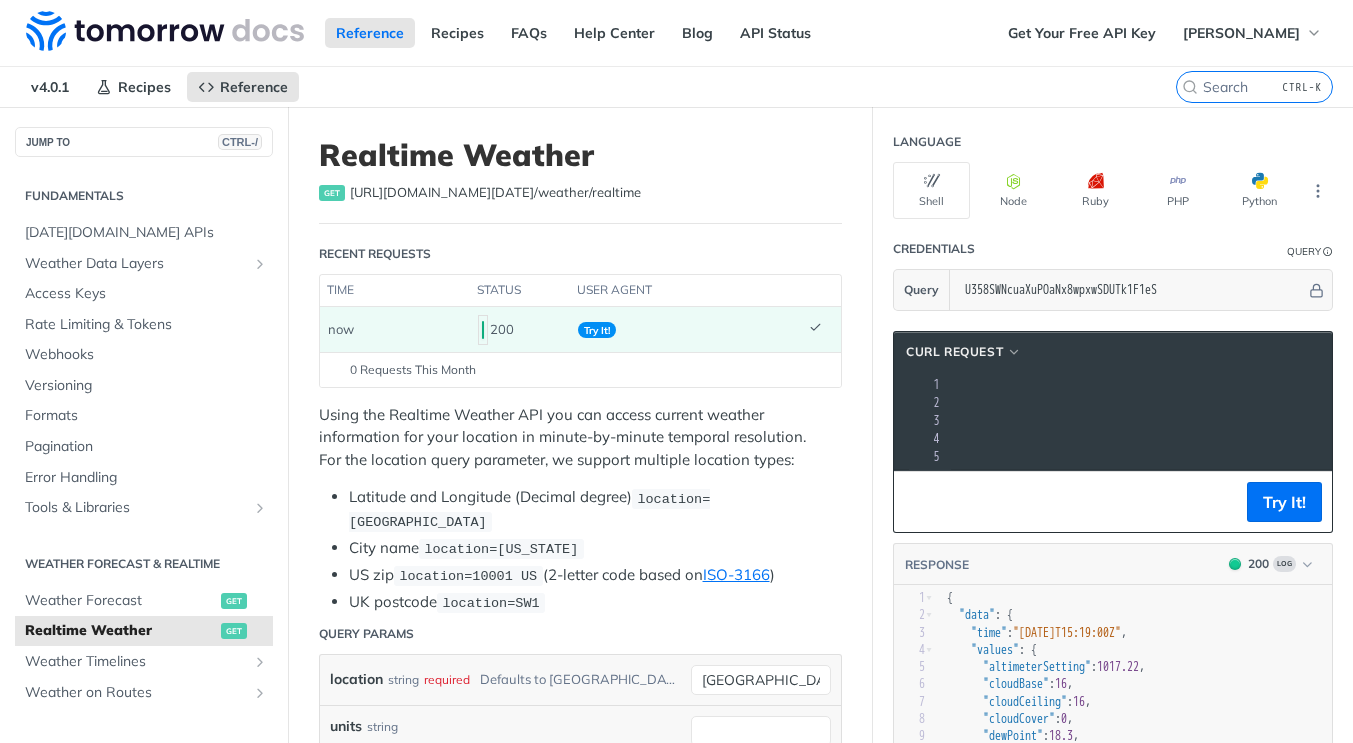 drag, startPoint x: 1017, startPoint y: 402, endPoint x: 1315, endPoint y: 410, distance: 298.10736 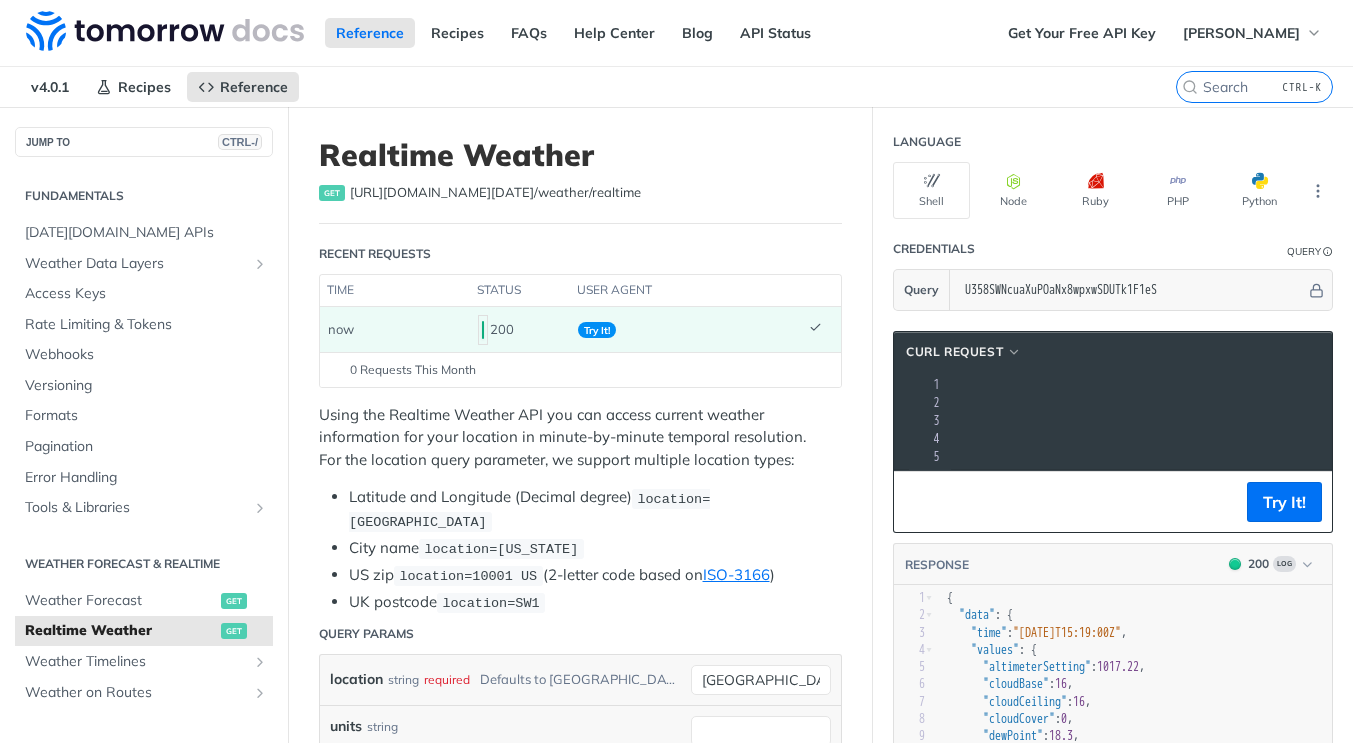 scroll, scrollTop: 0, scrollLeft: 334, axis: horizontal 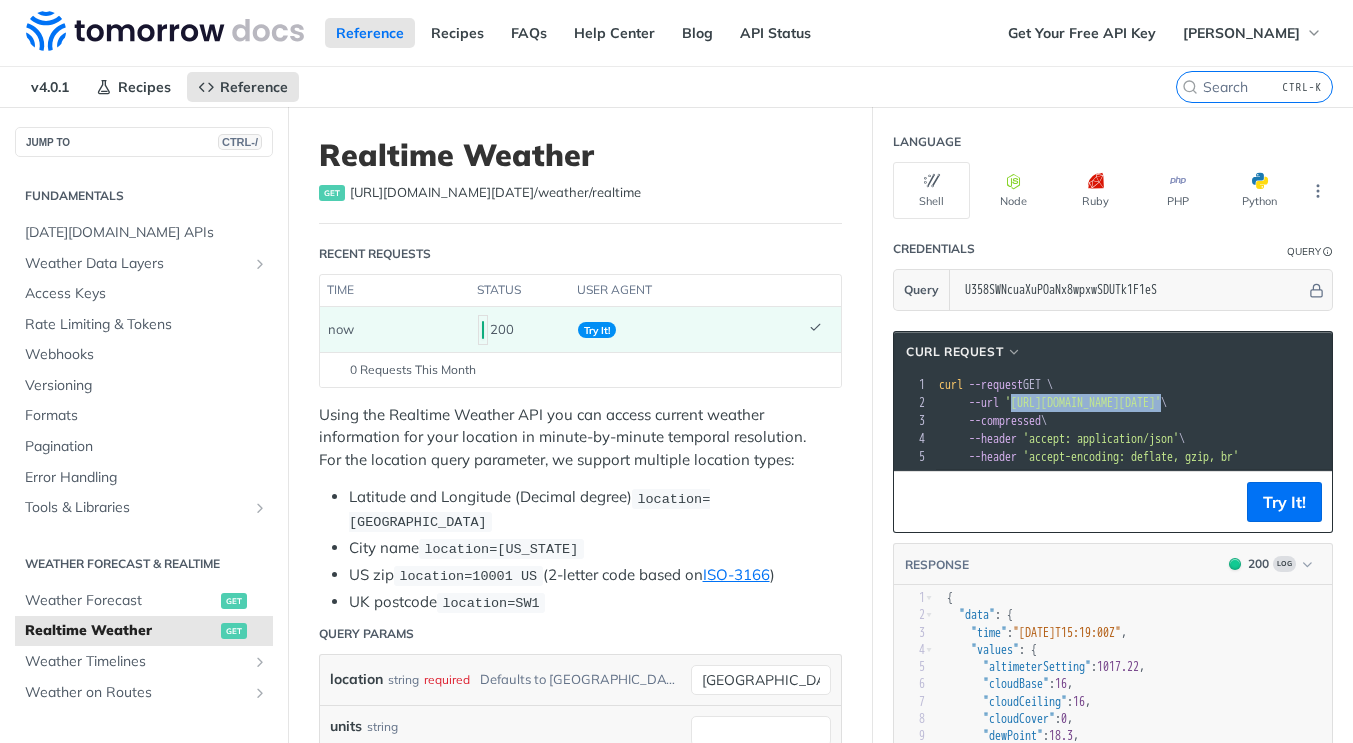 copy on "[URL][DOMAIN_NAME][DATE]'" 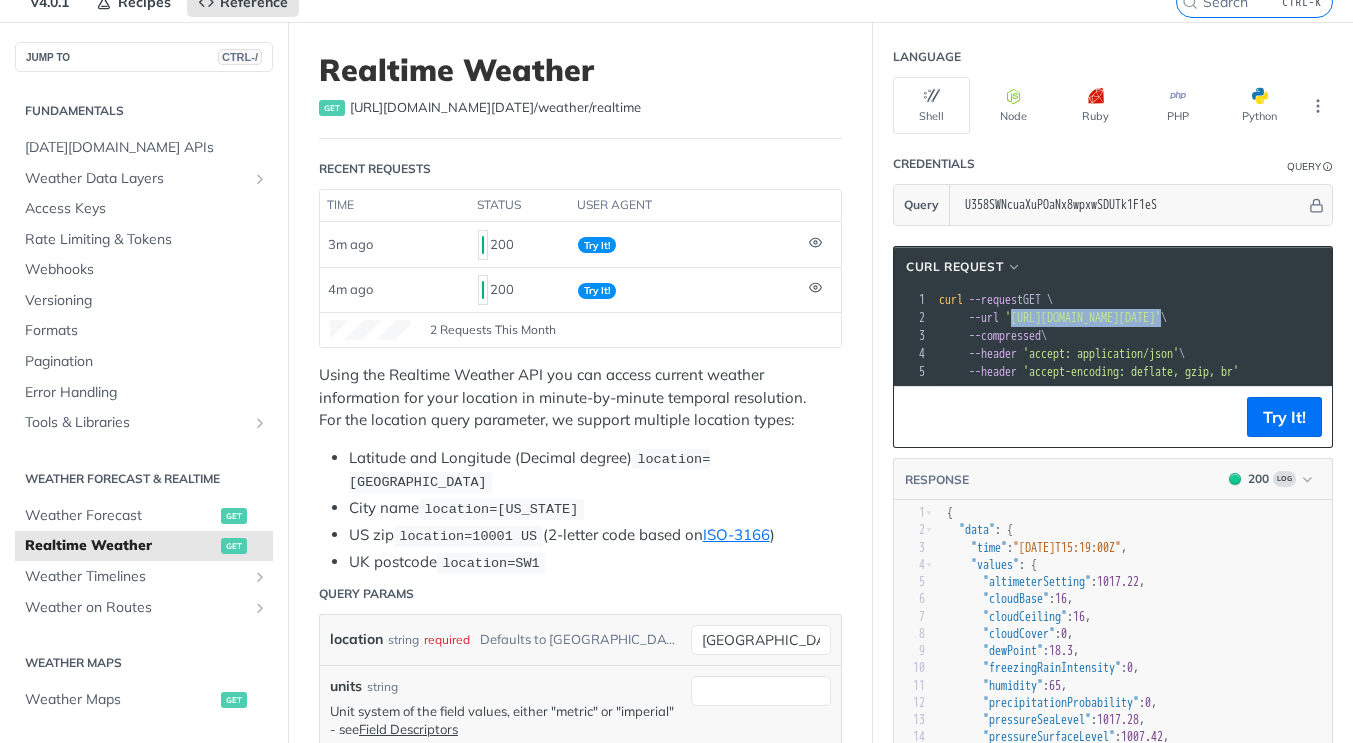scroll, scrollTop: 200, scrollLeft: 0, axis: vertical 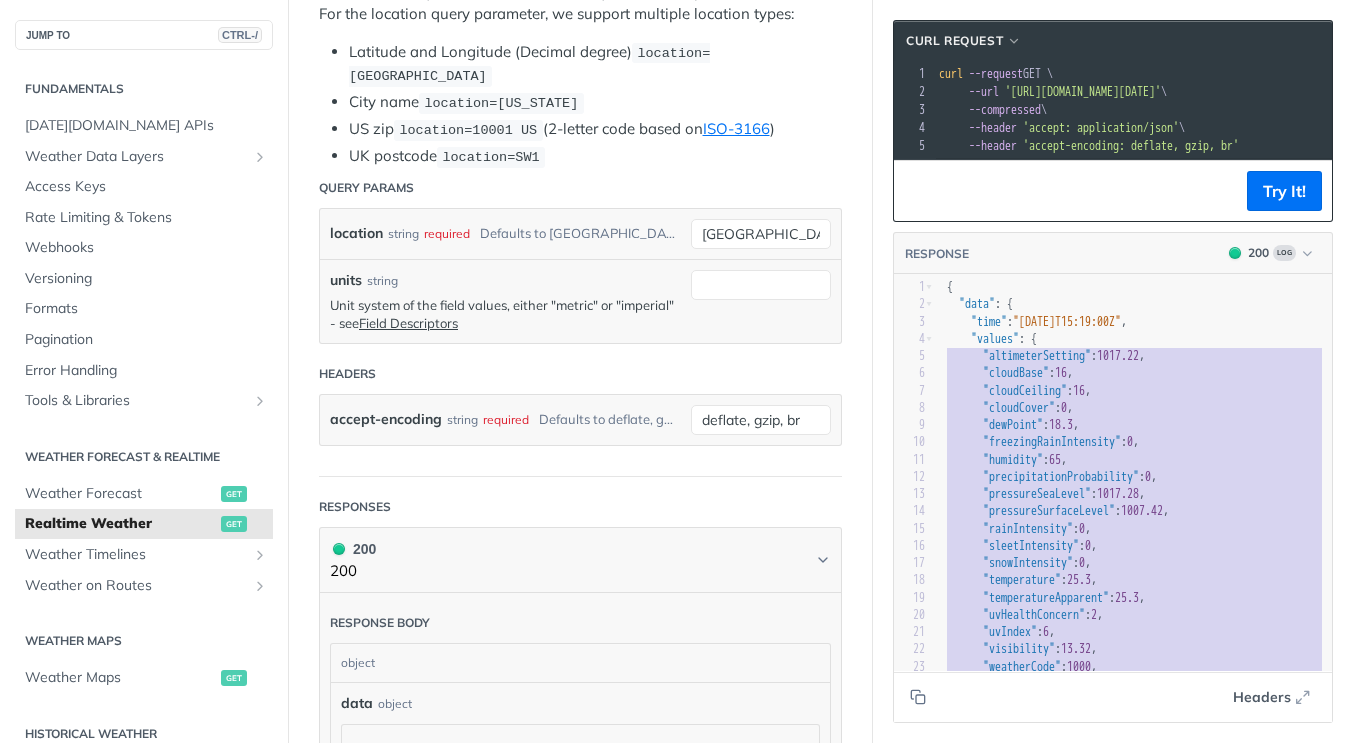 type on "{
"data": {
"time": "[DATE]T15:19:00Z",
"values": {
"altimeterSetting": 1017.22,
"cloudBase": 16,
"cloudCeiling": 16,
"cloudCover": 0,
"dewPoint": 18.3,
"freezingRainIntensity": 0,
"humidity": 65,
"precipitationProbability": 0,
"pressureSeaLevel": 1017.28,
"pressureSurfaceLevel": 1007.42,
"rainIntensity": 0,
"sleetIntensity": 0,
"snowIntensity": 0,
"temperature": 25.3,
"temperatureApparent": 25.3,
"uvHealthConcern": 2,
"uvIndex": 6,
"visibility": 13.32,
"weatherCode": 1000,
"windDirection": 177,
"windGust": 3.1,
"windSpeed": 2.6
}
},
"location": {
"[GEOGRAPHIC_DATA],
"name": "[GEOGRAPHIC_DATA], [GEOGRAPHIC_DATA], [GEOGRAPHIC_DATA], [GEOGRAPHIC_DATA]",
"type": "administrative"
}
}" 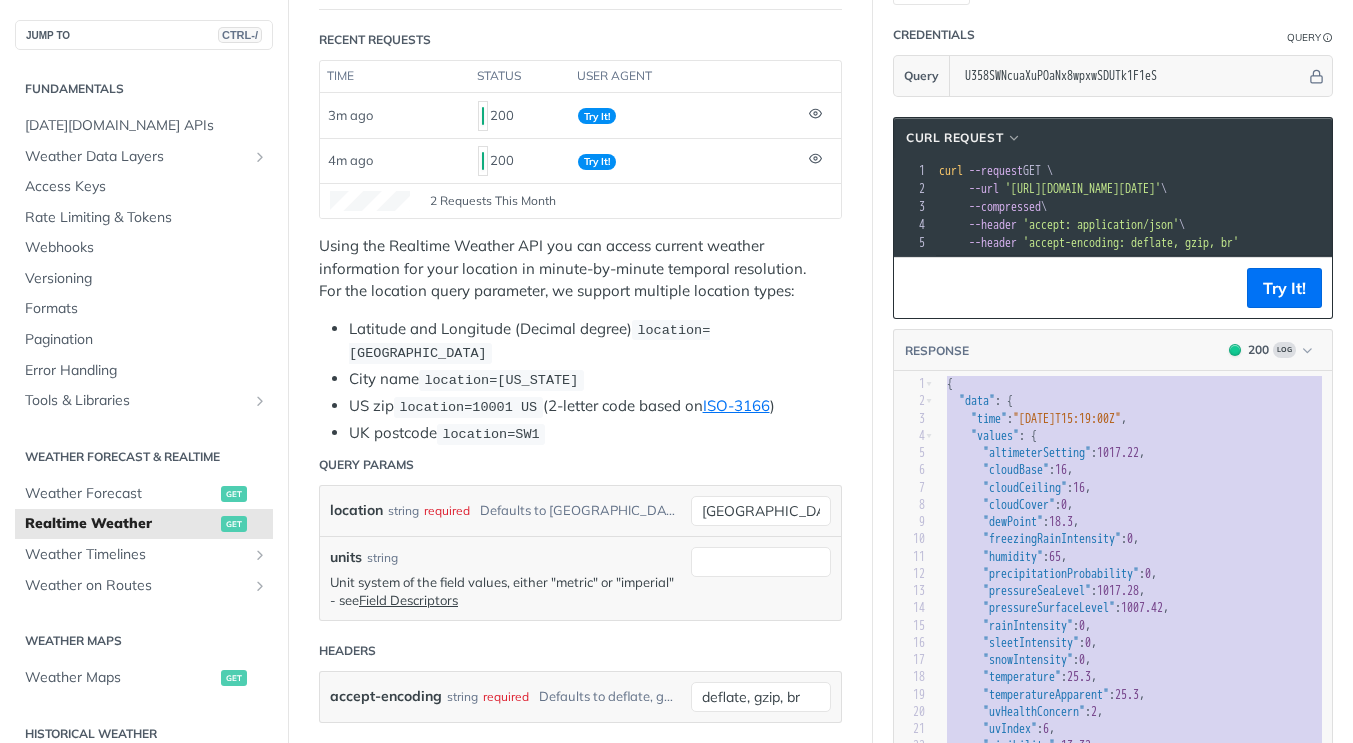 scroll, scrollTop: 200, scrollLeft: 0, axis: vertical 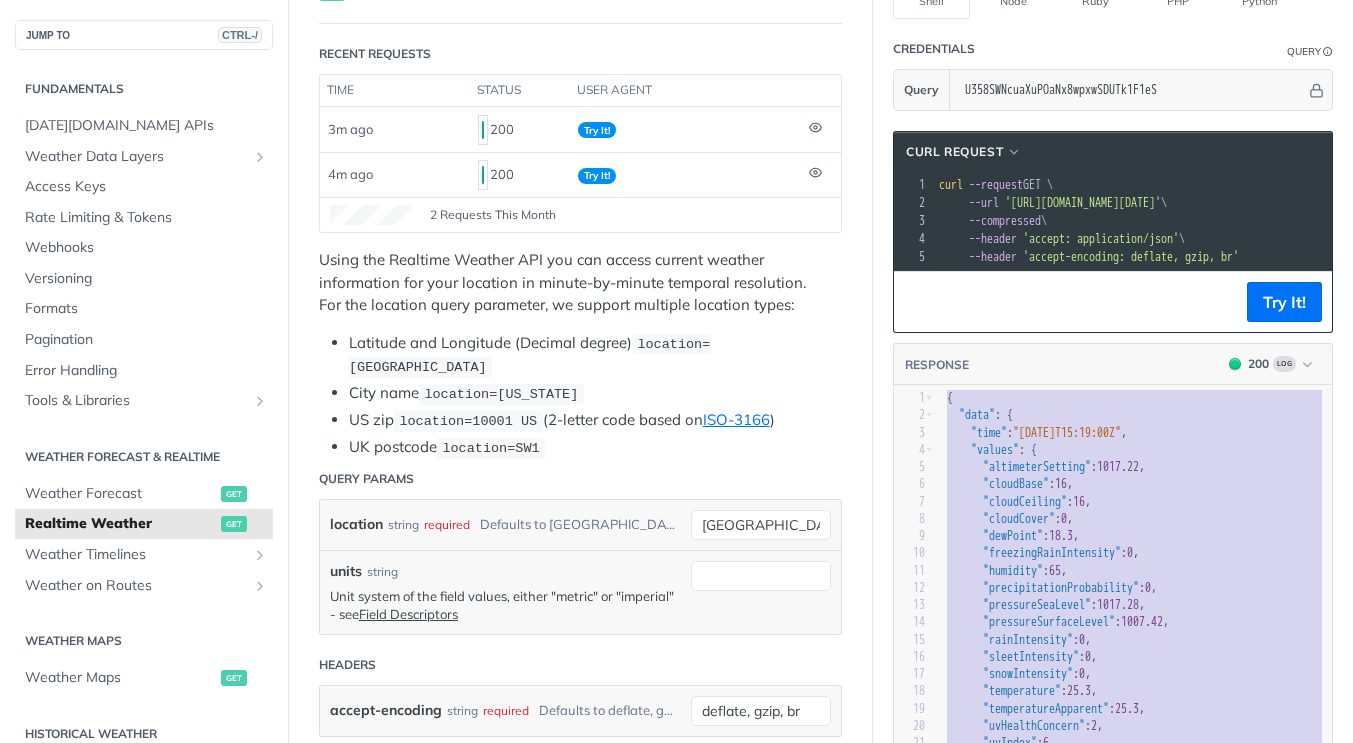 drag, startPoint x: 973, startPoint y: 642, endPoint x: 938, endPoint y: 402, distance: 242.53865 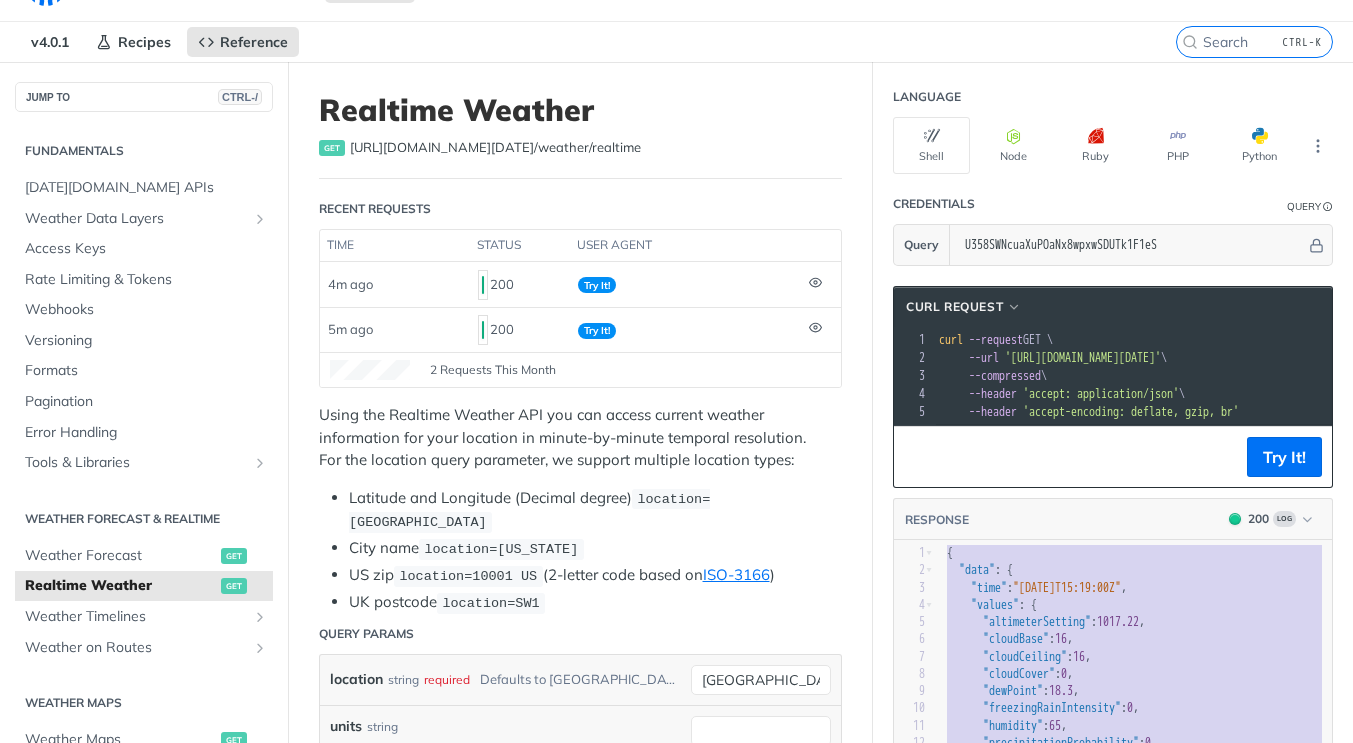 scroll, scrollTop: 0, scrollLeft: 0, axis: both 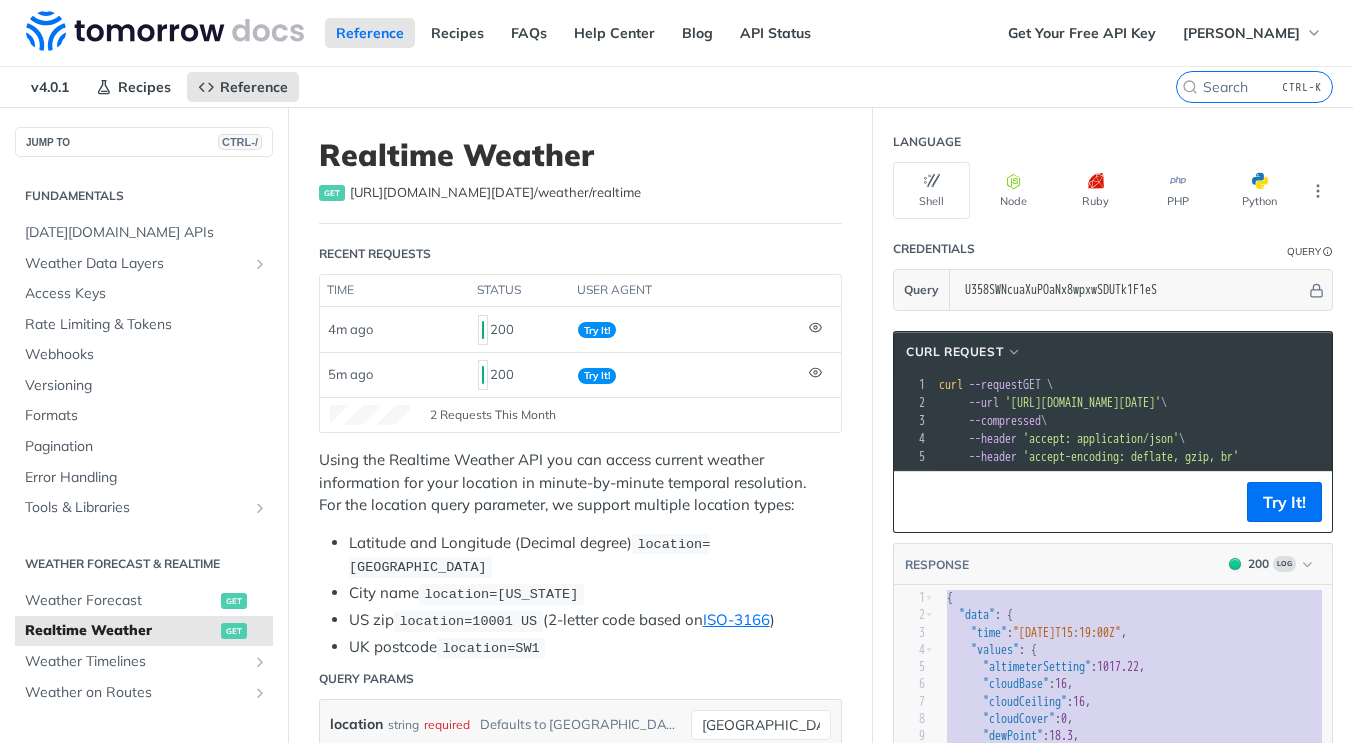 click on "'[URL][DOMAIN_NAME][DATE]'" at bounding box center [1083, 403] 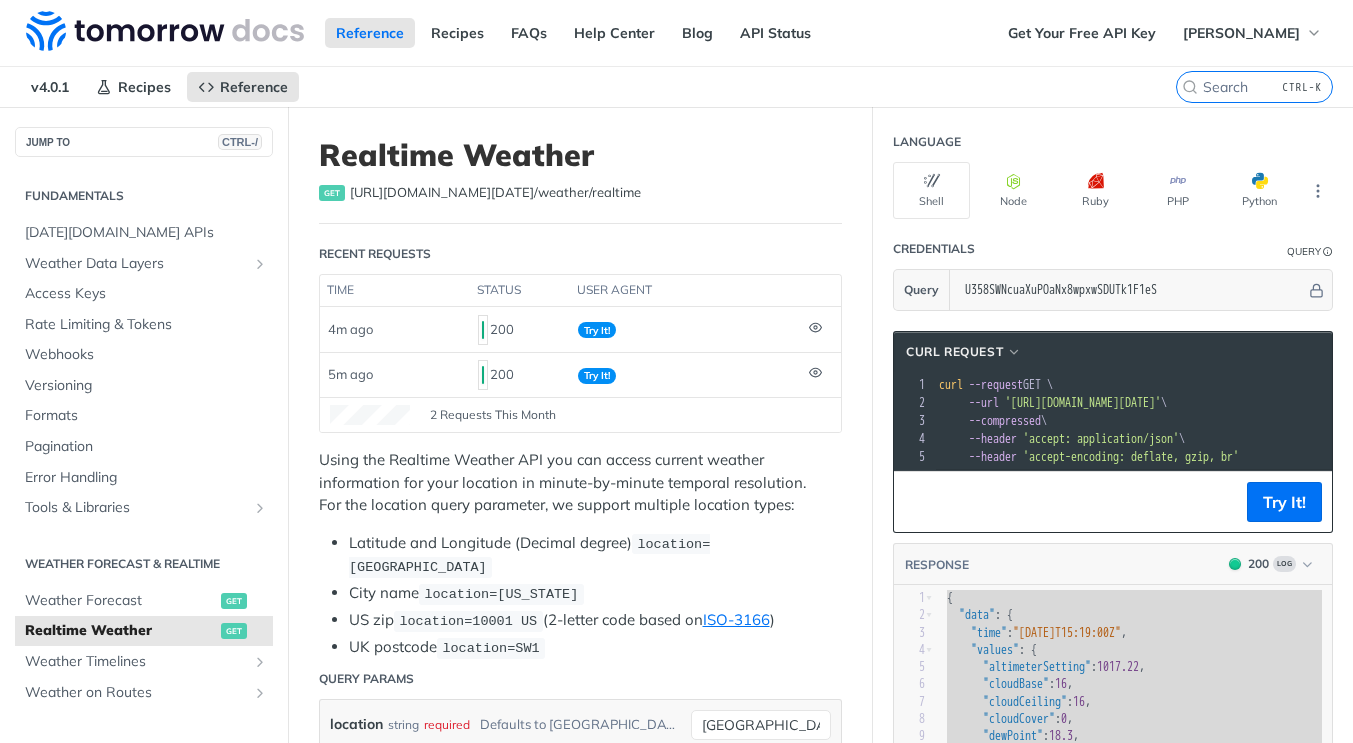 scroll, scrollTop: 0, scrollLeft: 185, axis: horizontal 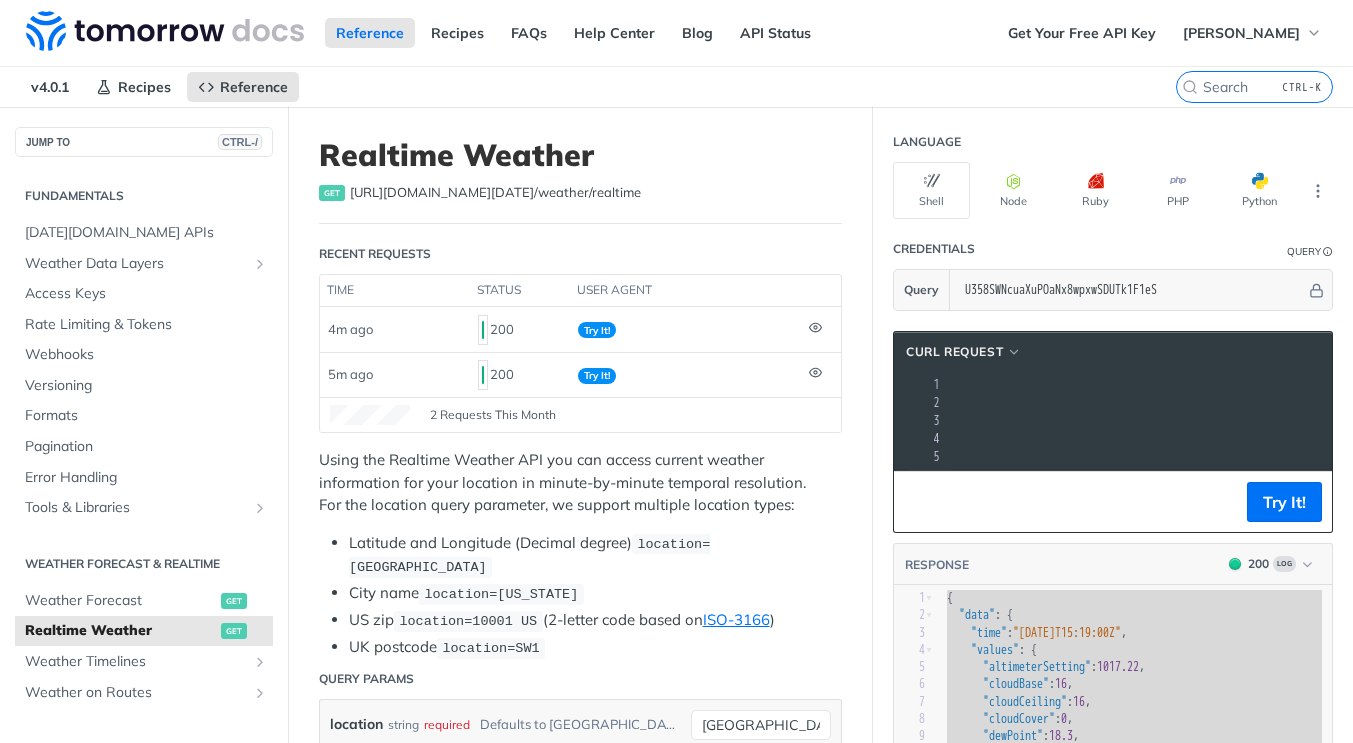 drag, startPoint x: 1012, startPoint y: 402, endPoint x: 1319, endPoint y: 402, distance: 307 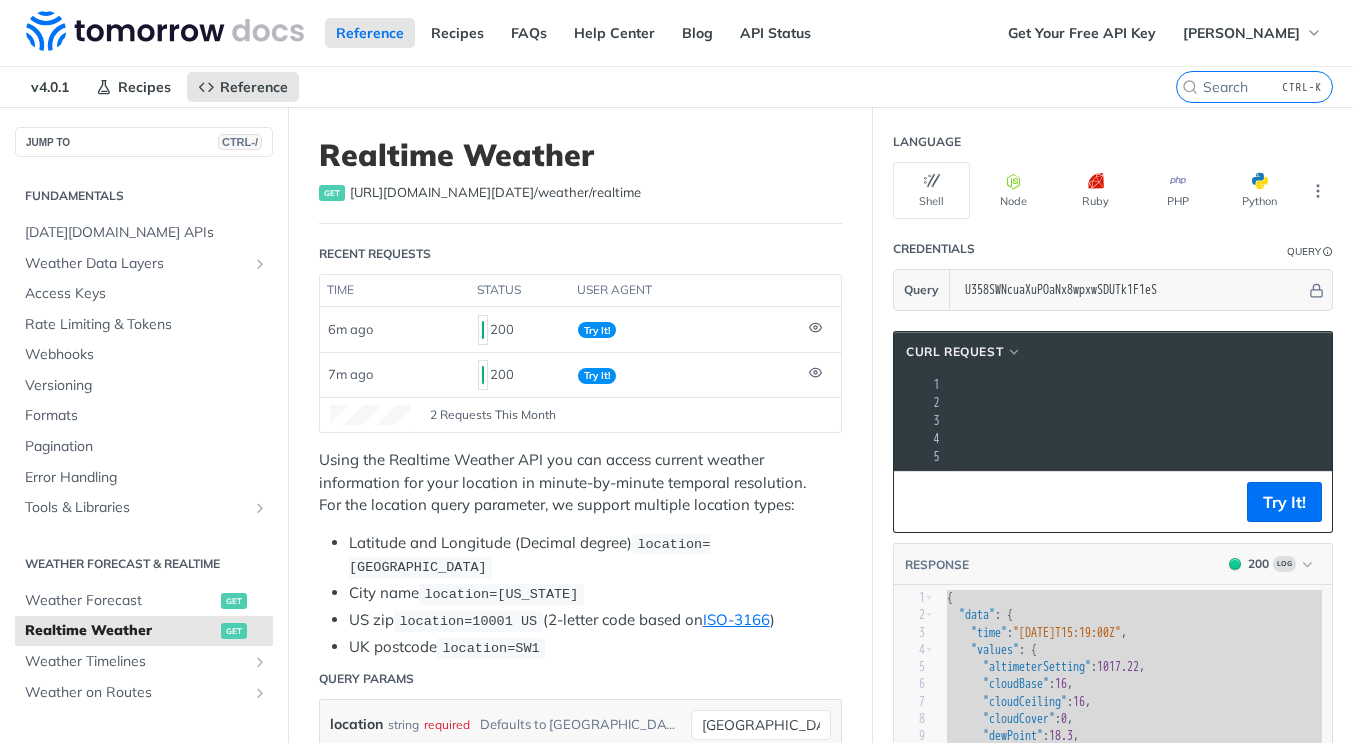 click on "cURL Request xxxxxxxxxx 1 curl   --request  GET \ 2       --url   '[URL][DOMAIN_NAME][DATE]'  \ 3       --compressed  \ 4       --header   'accept: application/json'  \ 5       --header   'accept-encoding: deflate, gzip, br' Try It! RESPONSE 200 Log x 1 { 2    "data" : { 3      "time" :  "[DATE]T15:19:00Z" , 4      "values" : { 5        "altimeterSetting" :  1017.22 , 6        "cloudBase" :  16 , 7        "cloudCeiling" :  16 , 8        "cloudCover" :  0 , 9        "dewPoint" :  18.3 , 10        "freezingRainIntensity" :  0 , 11        "humidity" :  65 , 12        "precipitationProbability" :  0 , 13        "pressureSeaLevel" :  1017.28 , 14        "pressureSurfaceLevel" :  1007.42 , 15        "rainIntensity" :  0 , 16        "sleetIntensity" :  0 , 17        "snowIntensity" :  0 , 18        "temperature" :  25.3 , 19        "temperatureApparent" :  25.3 , 20        "uvHealthConcern" :  2 , 21        "uvIndex" :  6 , 22        :" at bounding box center (1113, 682) 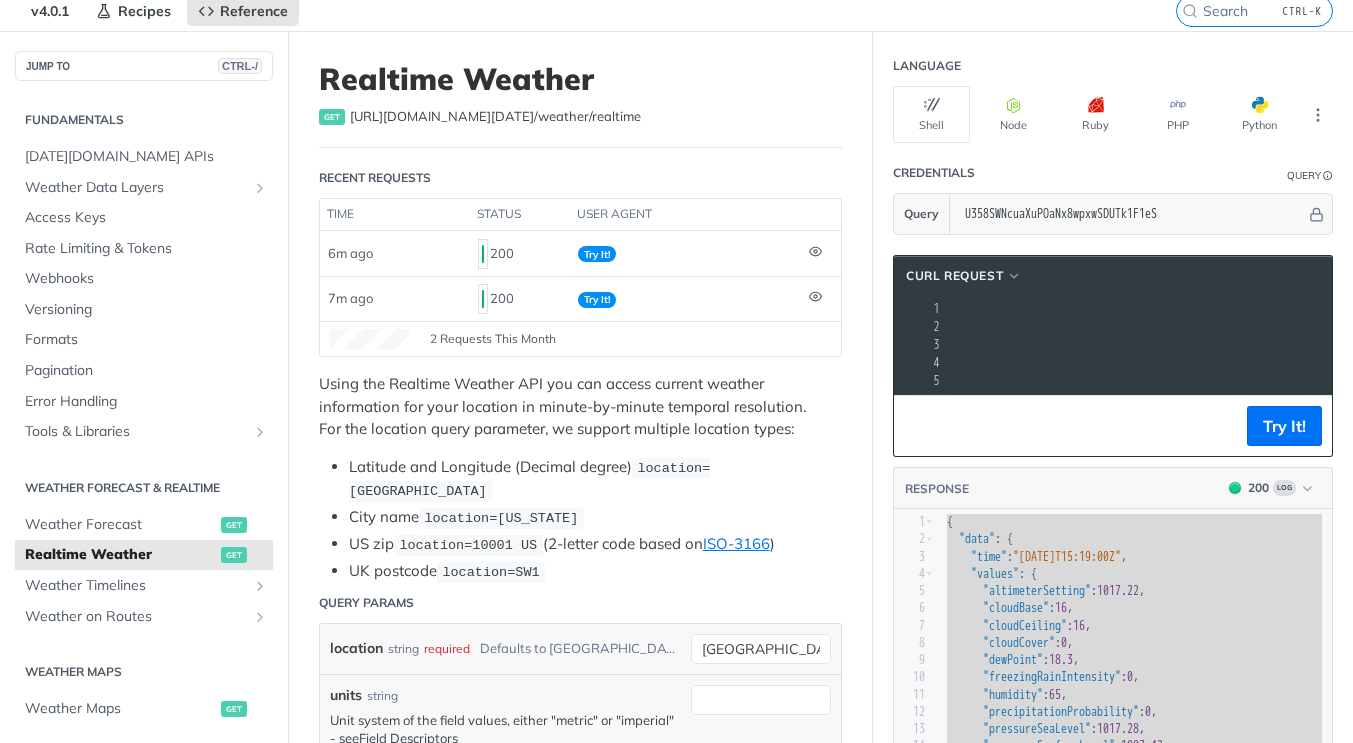 scroll, scrollTop: 100, scrollLeft: 0, axis: vertical 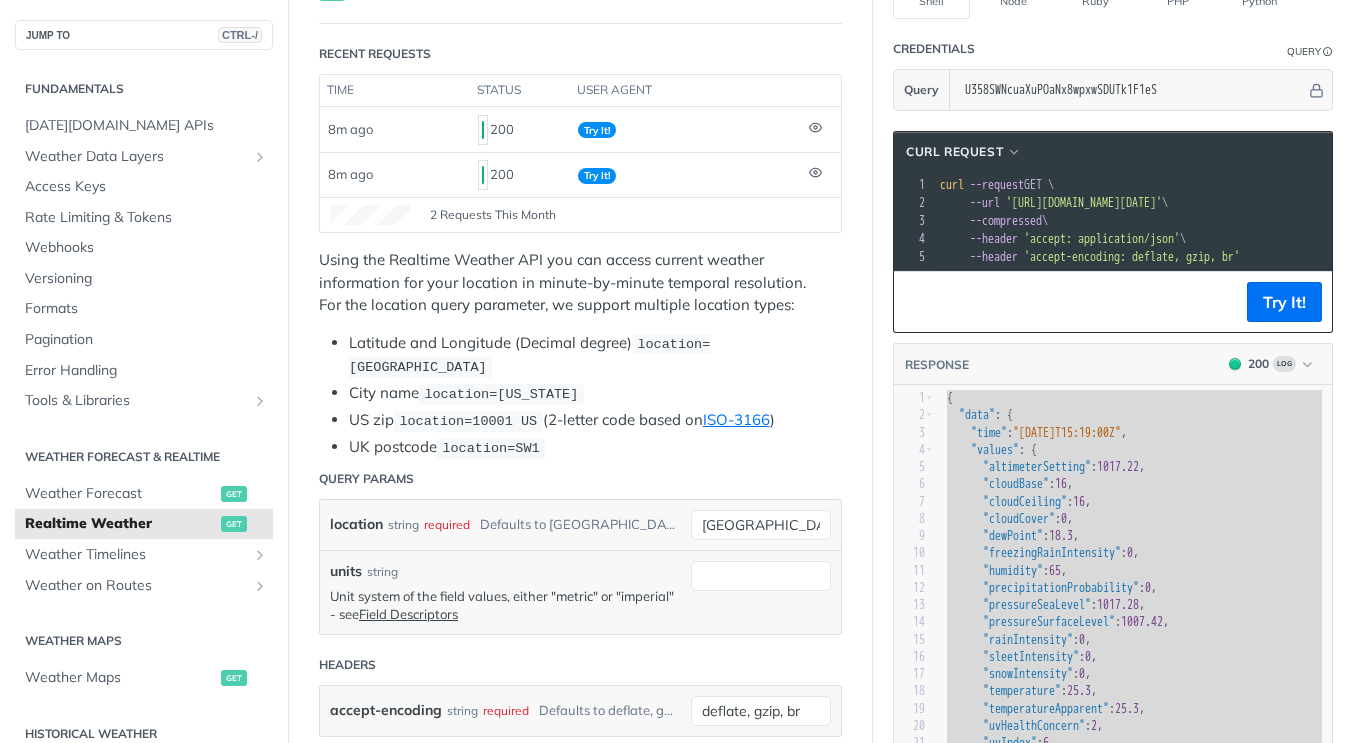 drag, startPoint x: 1231, startPoint y: 242, endPoint x: 1035, endPoint y: 238, distance: 196.04082 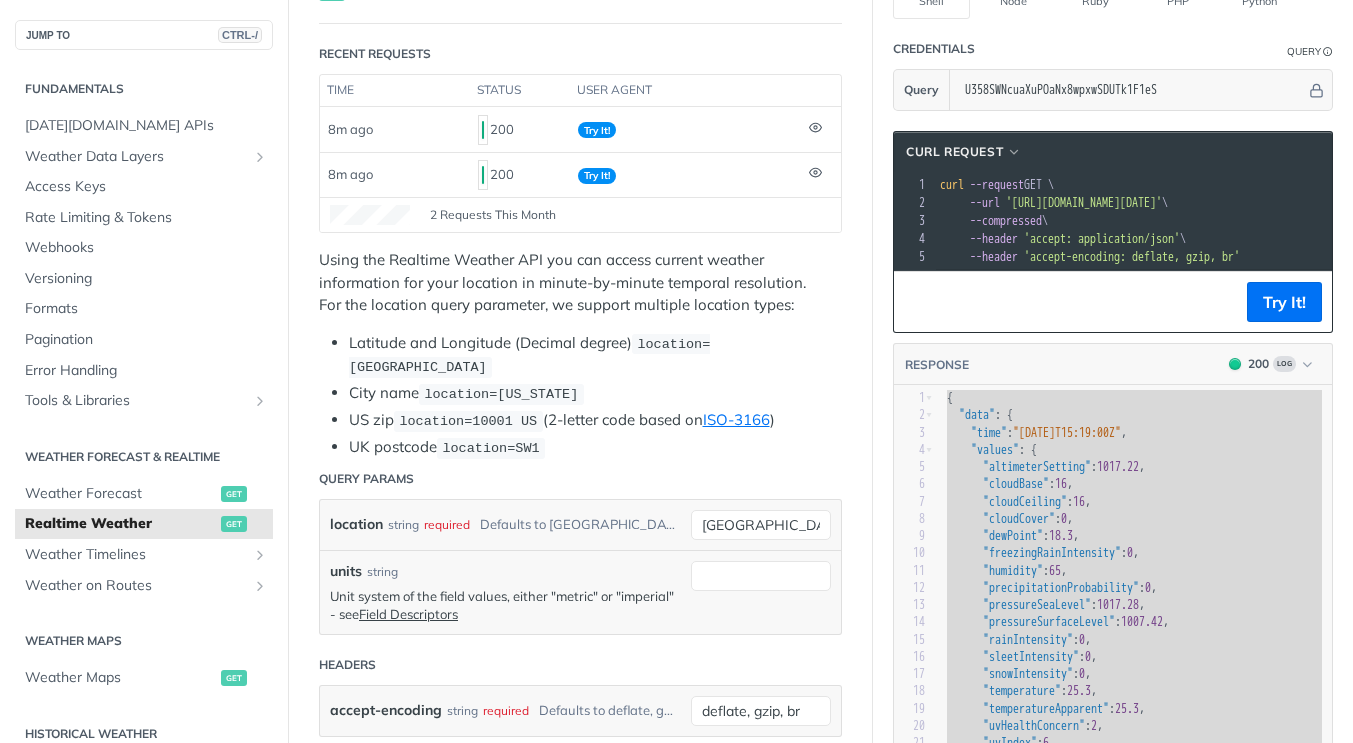 copy on "'accept: application/json'  \" 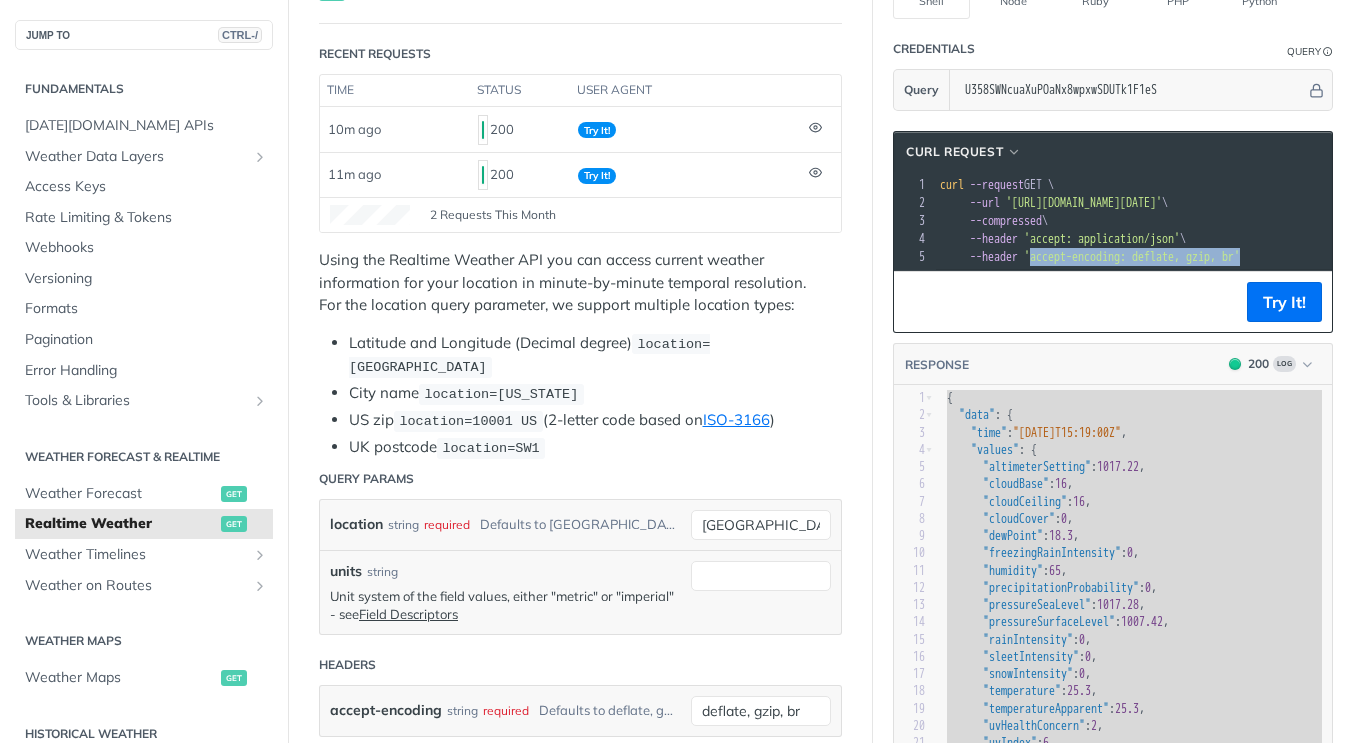 drag, startPoint x: 1285, startPoint y: 255, endPoint x: 1042, endPoint y: 254, distance: 243.00206 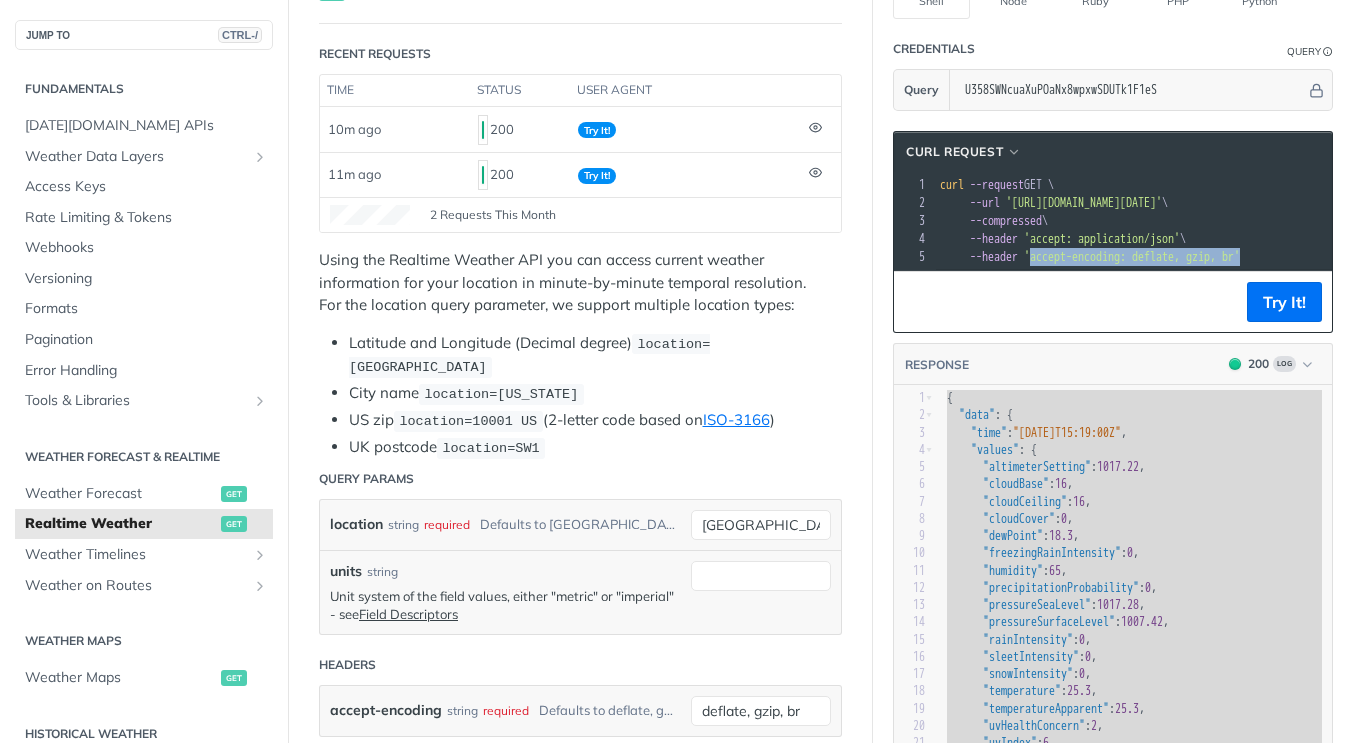 copy on "accept-encoding: deflate, gzip, br'" 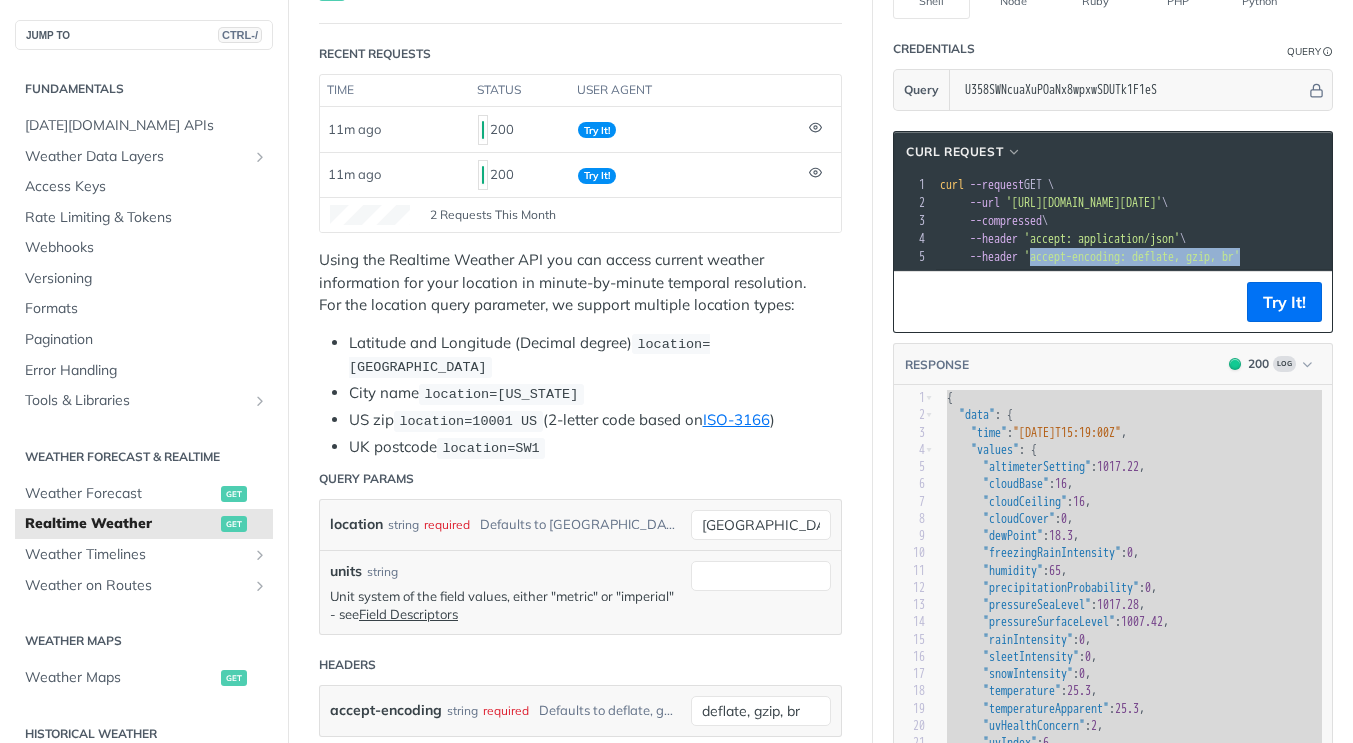 scroll, scrollTop: 0, scrollLeft: 99, axis: horizontal 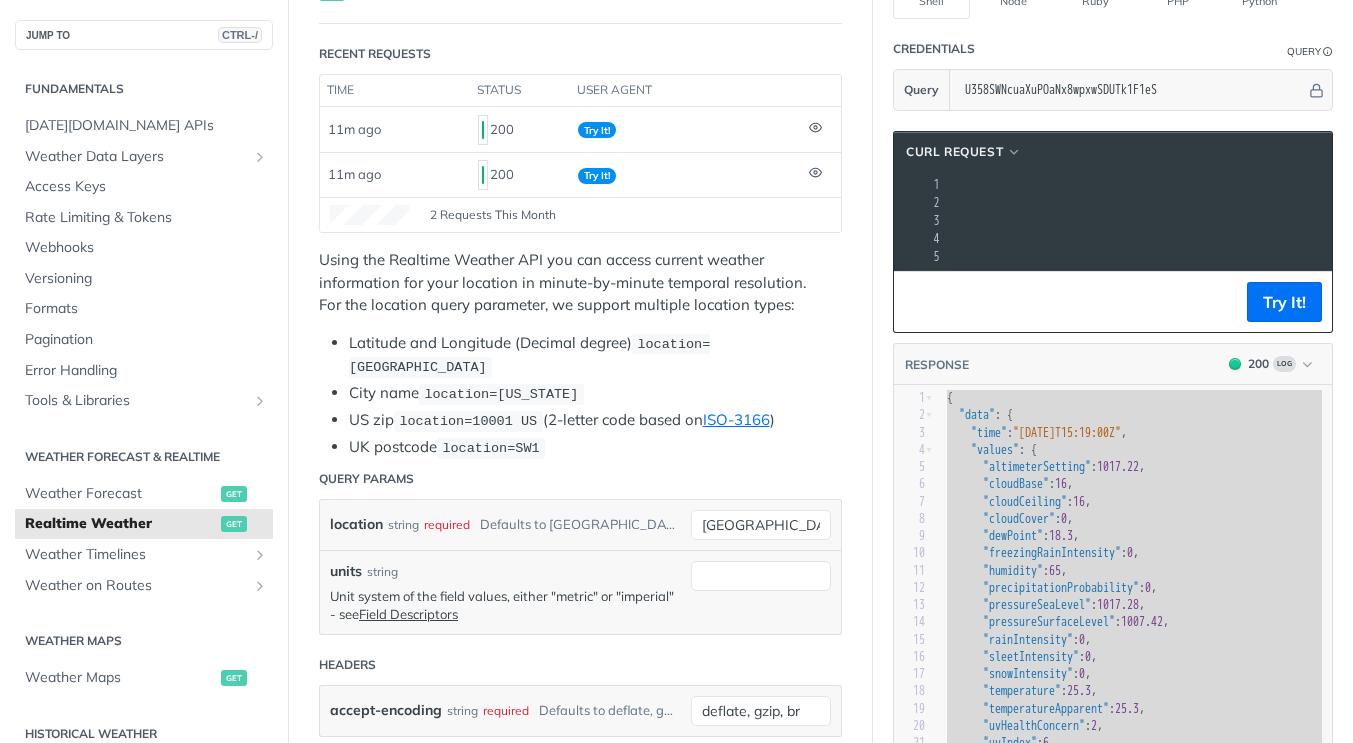 drag, startPoint x: 1020, startPoint y: 199, endPoint x: 1357, endPoint y: 202, distance: 337.01337 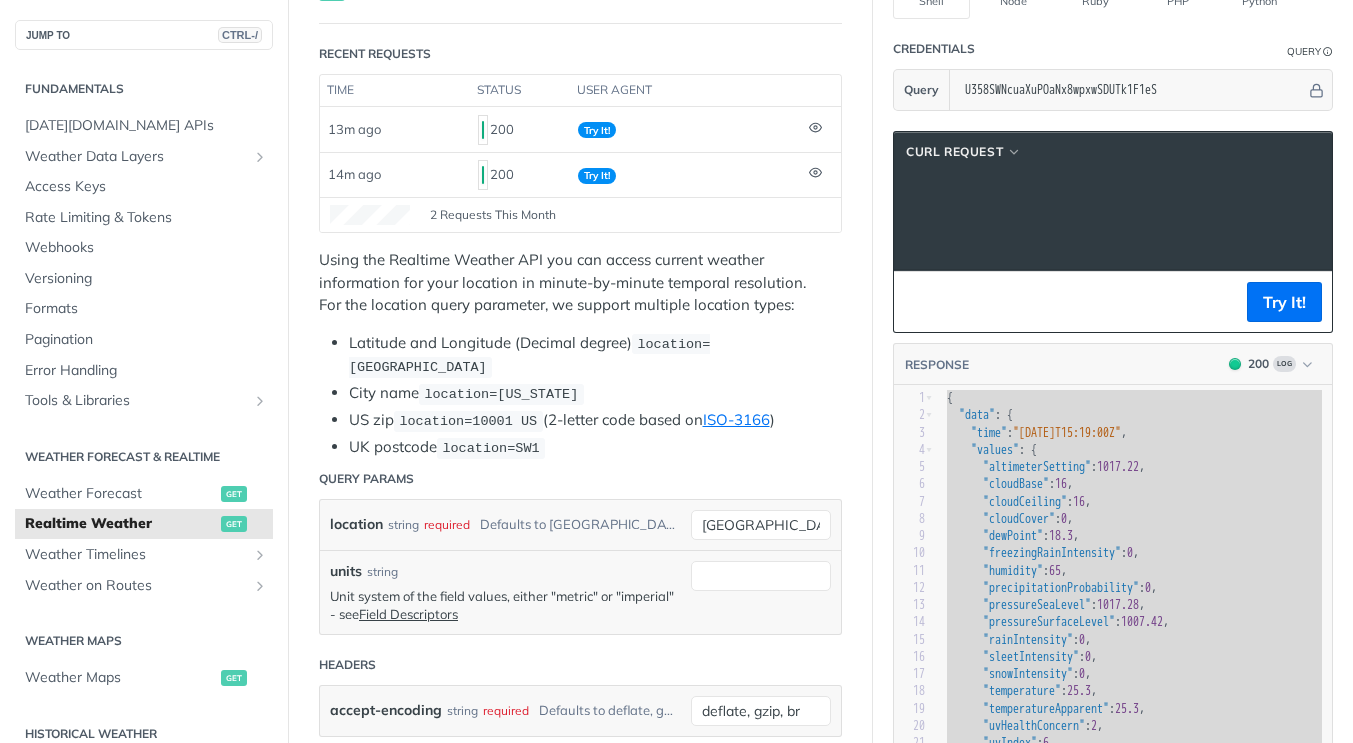 scroll, scrollTop: 0, scrollLeft: 264, axis: horizontal 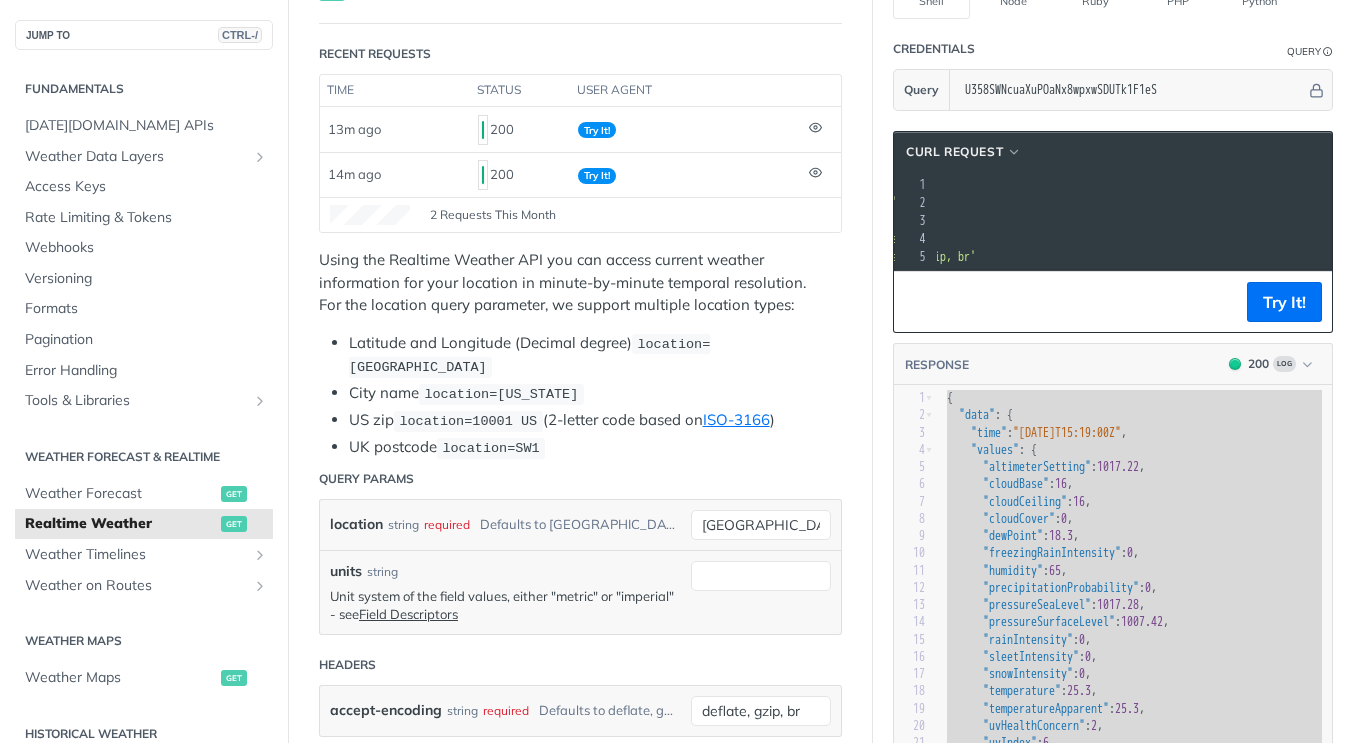 click on "--header   'accept: application/json'  \" at bounding box center [1055, 239] 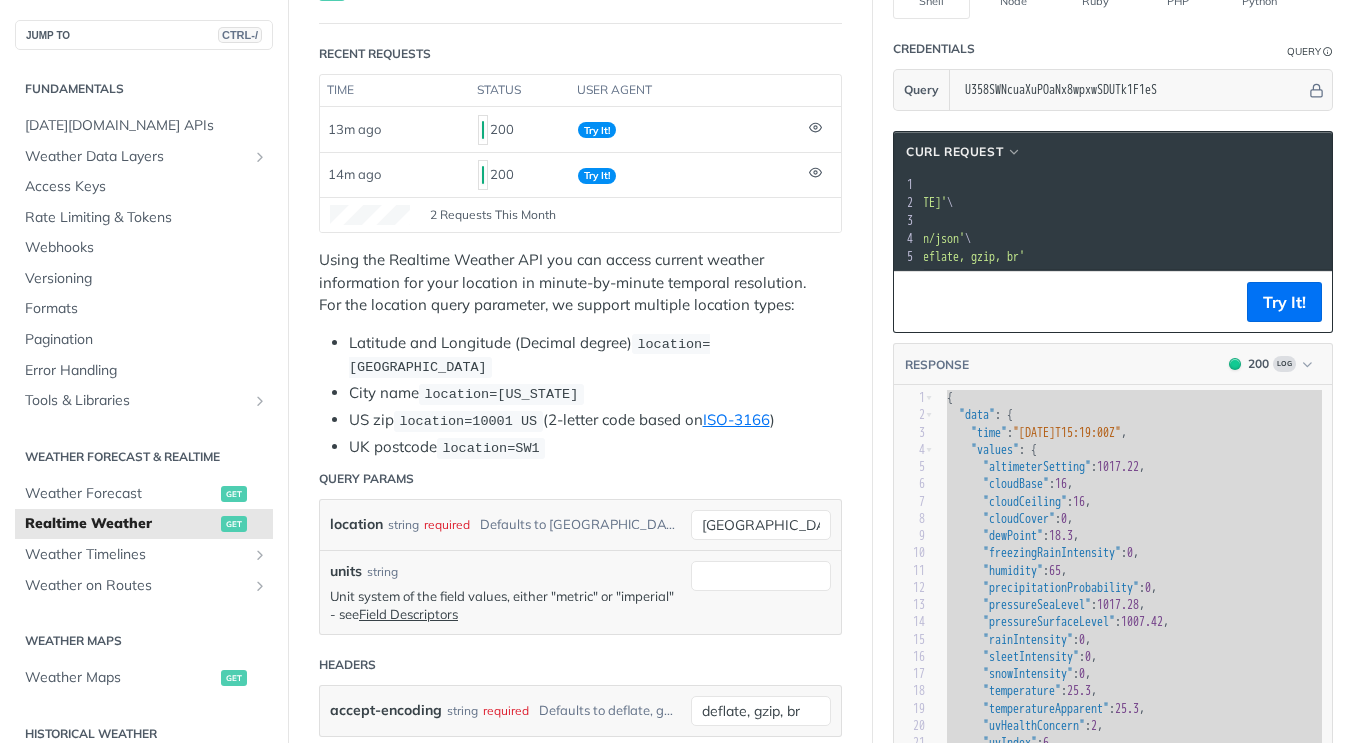 scroll, scrollTop: 0, scrollLeft: 76, axis: horizontal 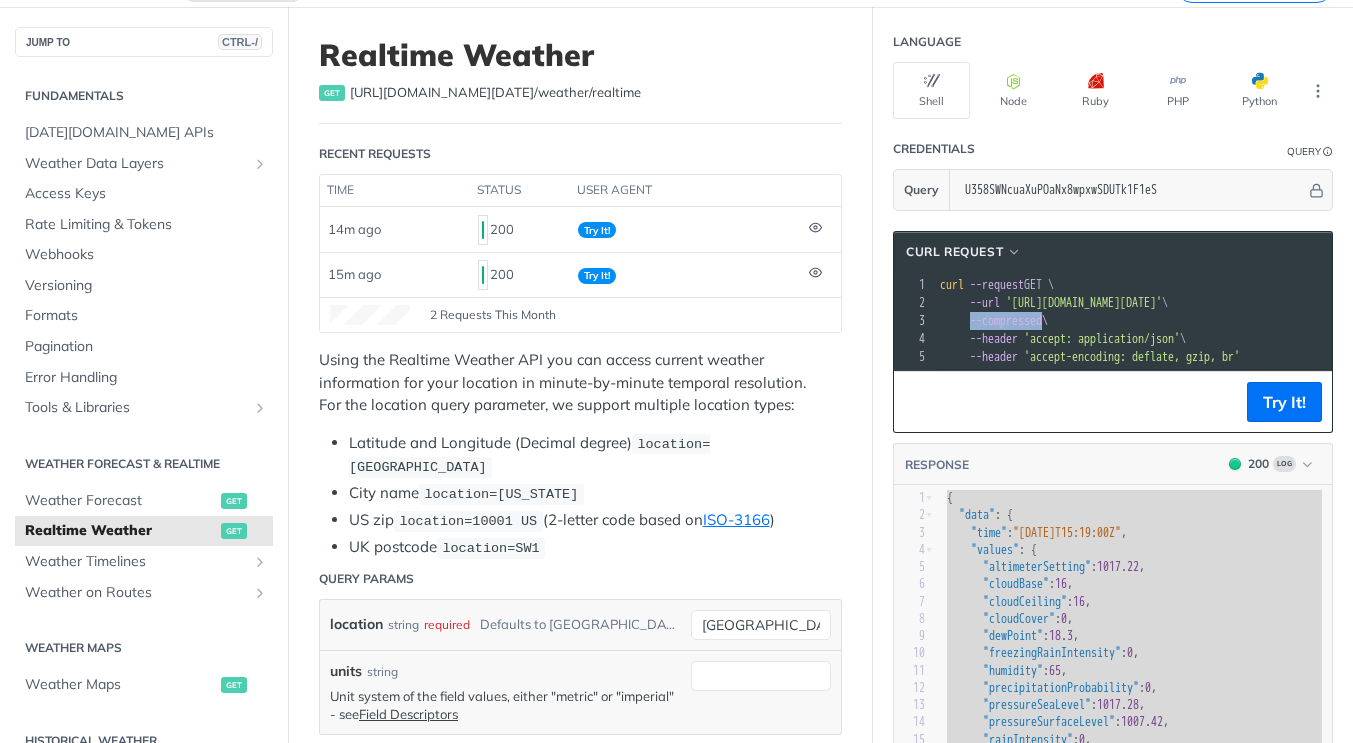 drag, startPoint x: 1055, startPoint y: 319, endPoint x: 960, endPoint y: 323, distance: 95.084175 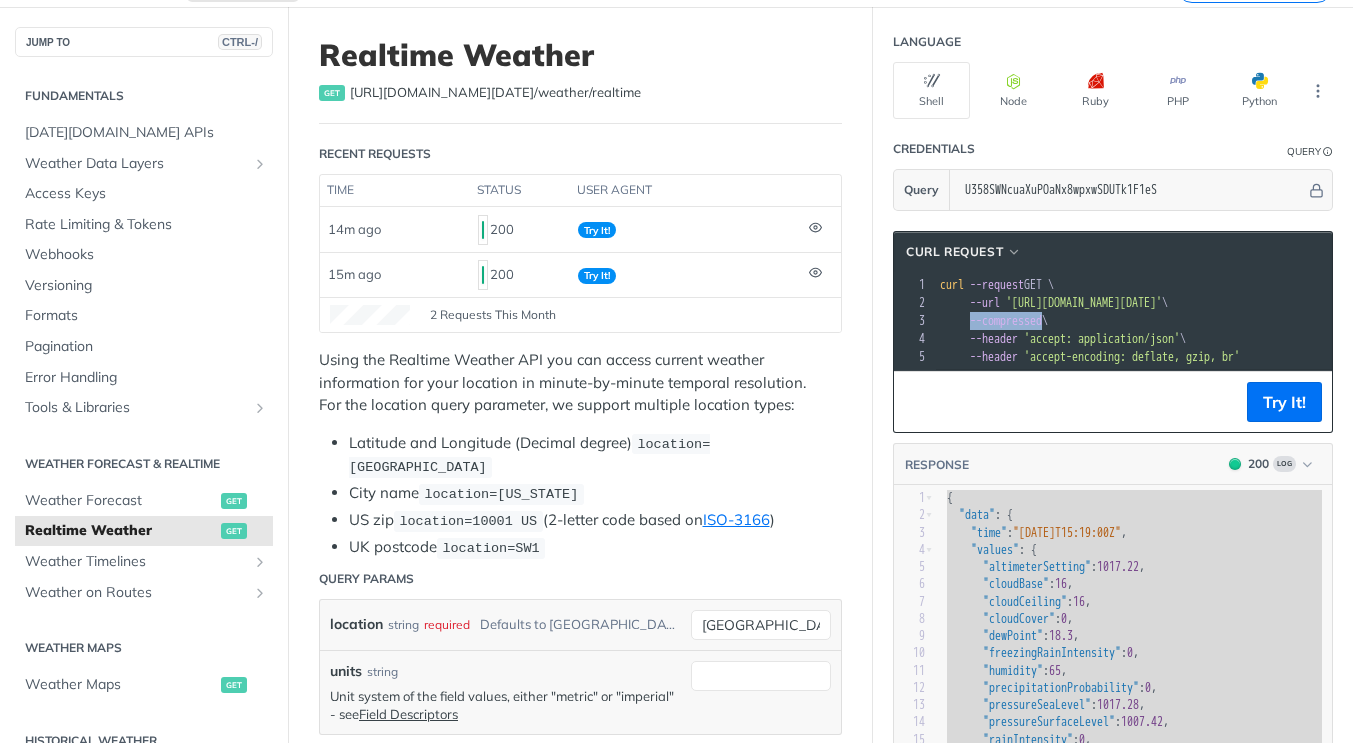 copy on "--compressed" 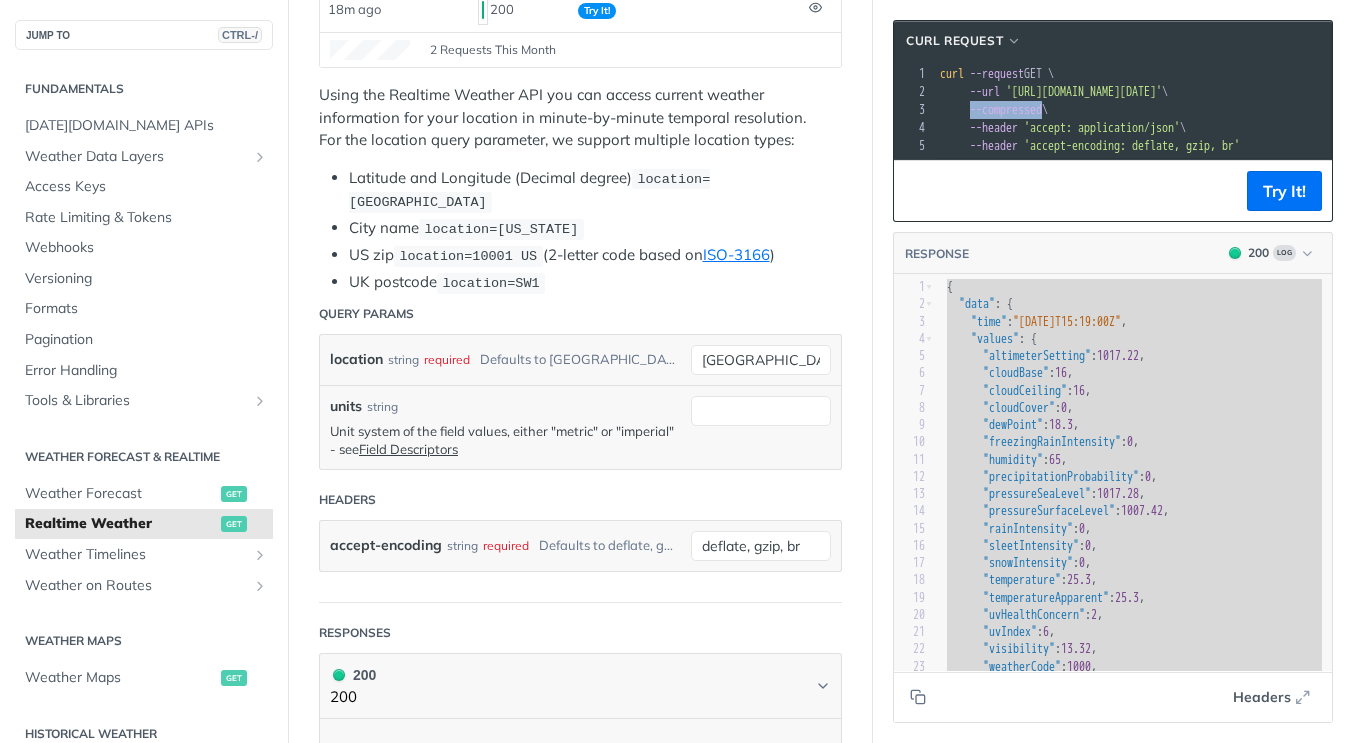 scroll, scrollTop: 400, scrollLeft: 0, axis: vertical 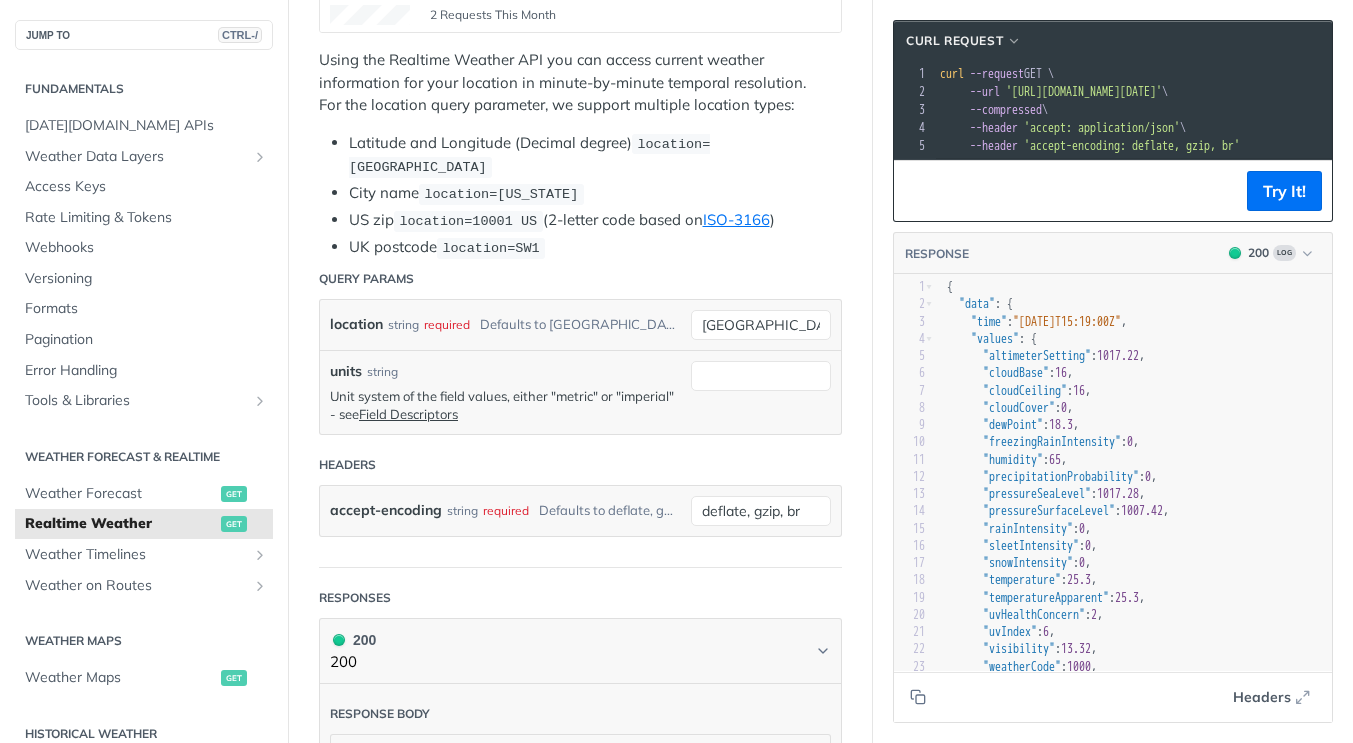 click on "{" at bounding box center (950, 287) 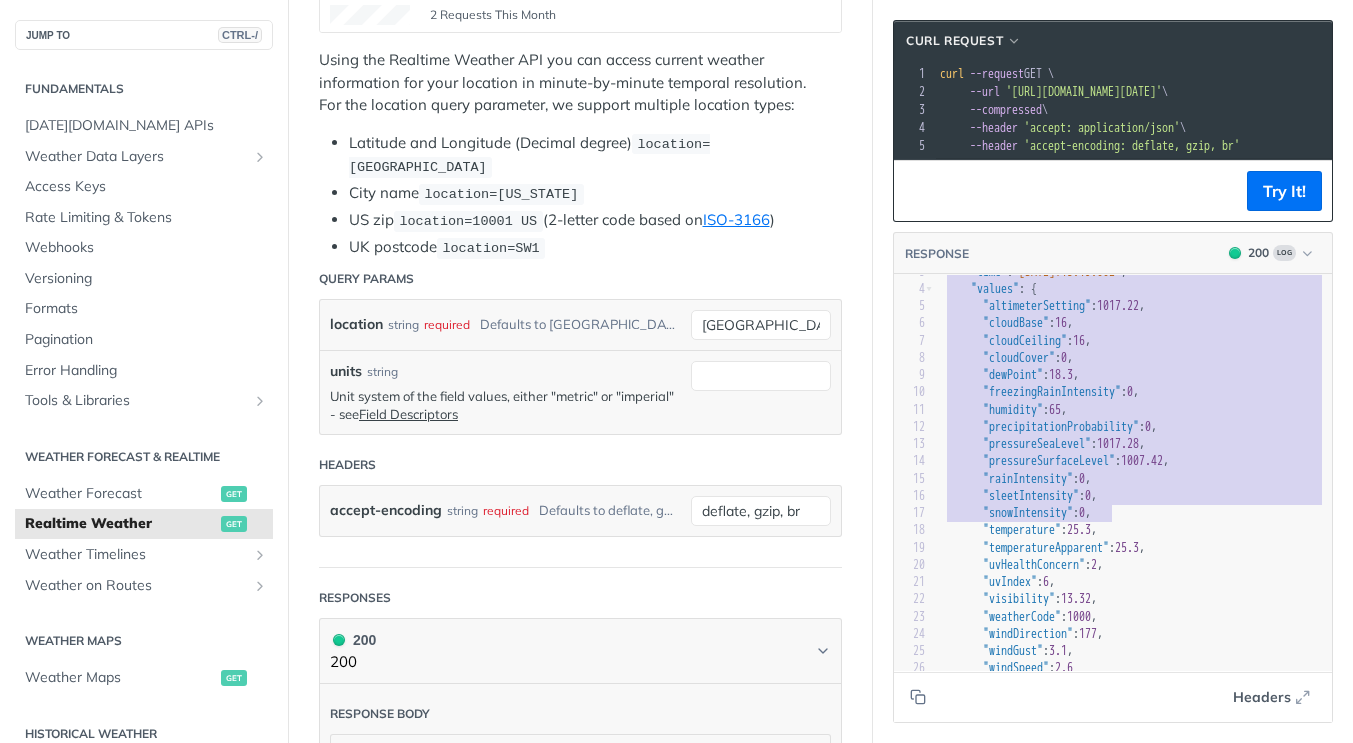 scroll, scrollTop: 200, scrollLeft: 0, axis: vertical 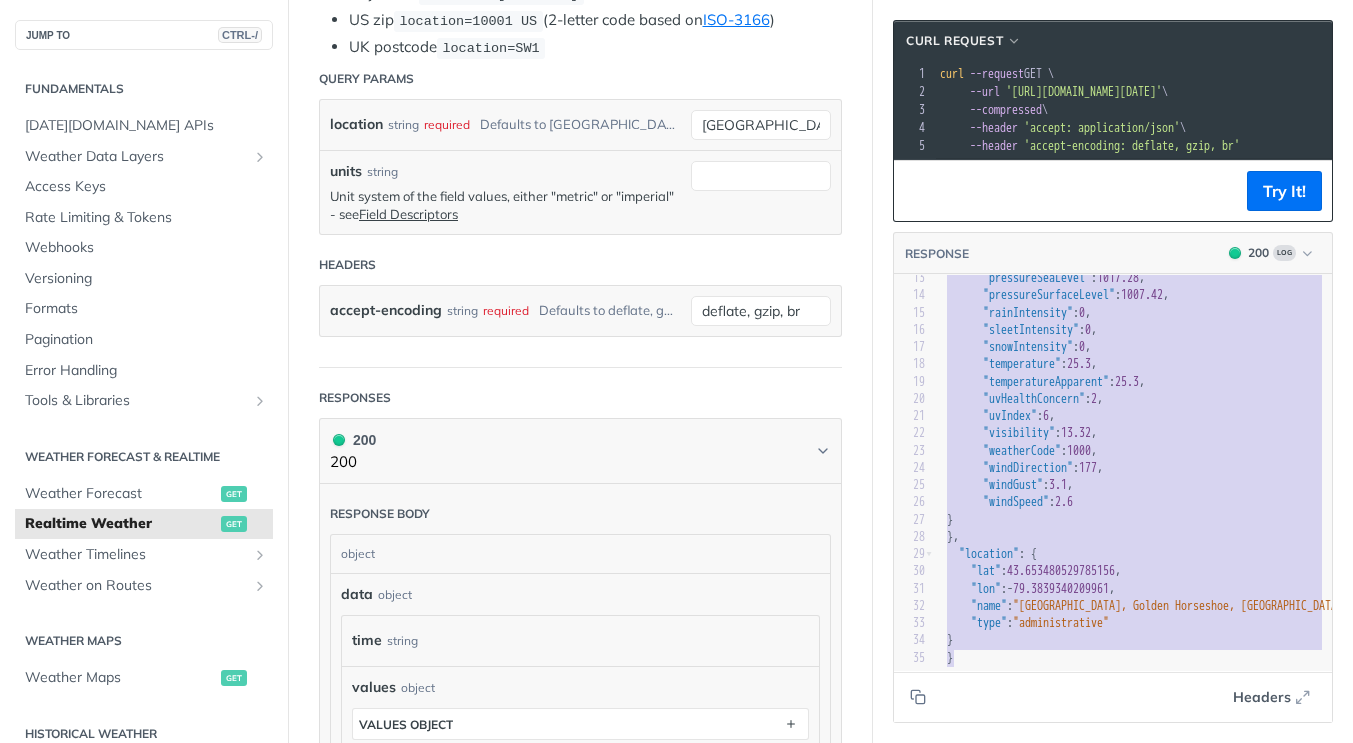 drag, startPoint x: 947, startPoint y: 301, endPoint x: 1191, endPoint y: 642, distance: 419.3054 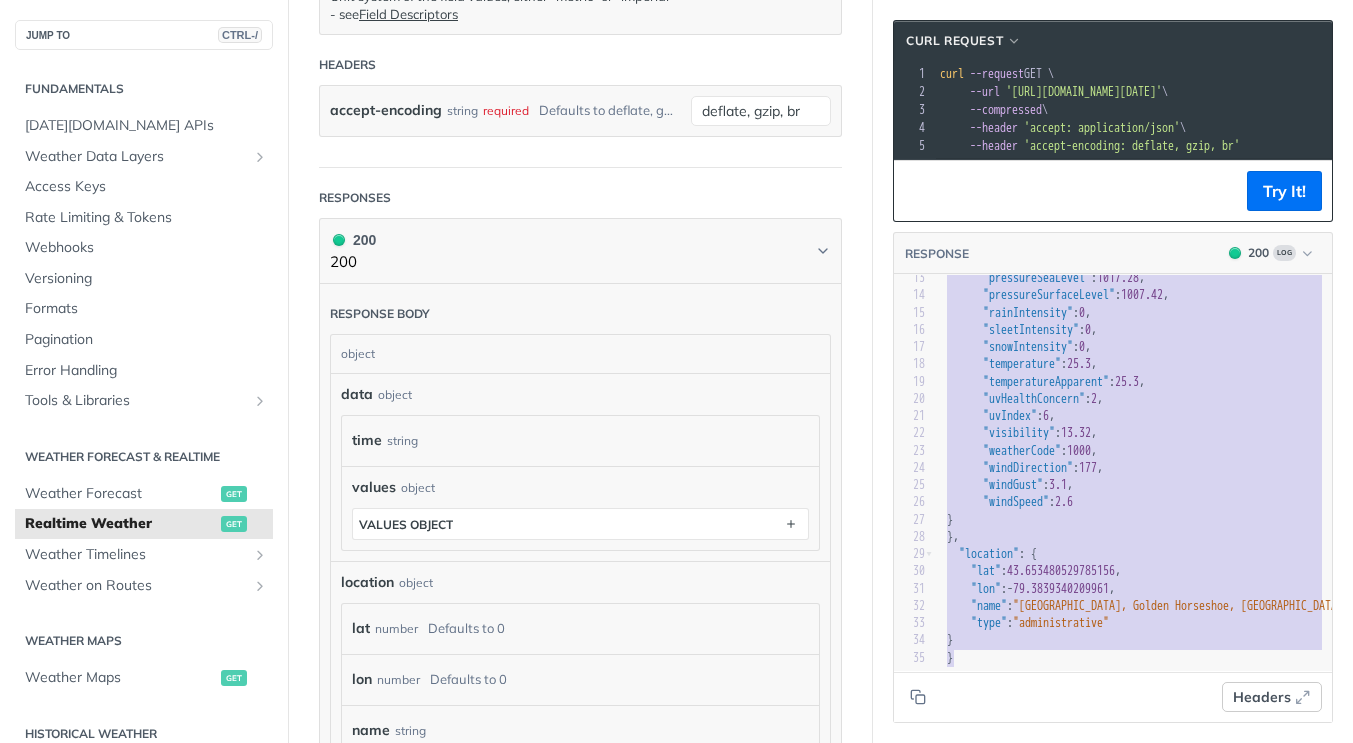 type on "{
"data": {
"time": "[DATE]T15:19:00Z",
"values": {
"altimeterSetting": 1017.22,
"cloudBase": 16,
"cloudCeiling": 16,
"cloudCover": 0,
"dewPoint": 18.3,
"freezingRainIntensity": 0,
"humidity": 65,
"precipitationProbability": 0,
"pressureSeaLevel": 1017.28,
"pressureSurfaceLevel": 1007.42,
"rainIntensity": 0,
"sleetIntensity": 0,
"snowIntensity": 0,
"temperature": 25.3,
"temperatureApparent": 25.3,
"uvHealthConcern": 2,
"uvIndex": 6,
"visibility": 13.32,
"weatherCode": 1000,
"windDirection": 177,
"windGust": 3.1,
"windSpeed": 2.6
}
},
"location": {
"[GEOGRAPHIC_DATA],
"name": "[GEOGRAPHIC_DATA], [GEOGRAPHIC_DATA], [GEOGRAPHIC_DATA], [GEOGRAPHIC_DATA]",
"type": "administrative"
}
}" 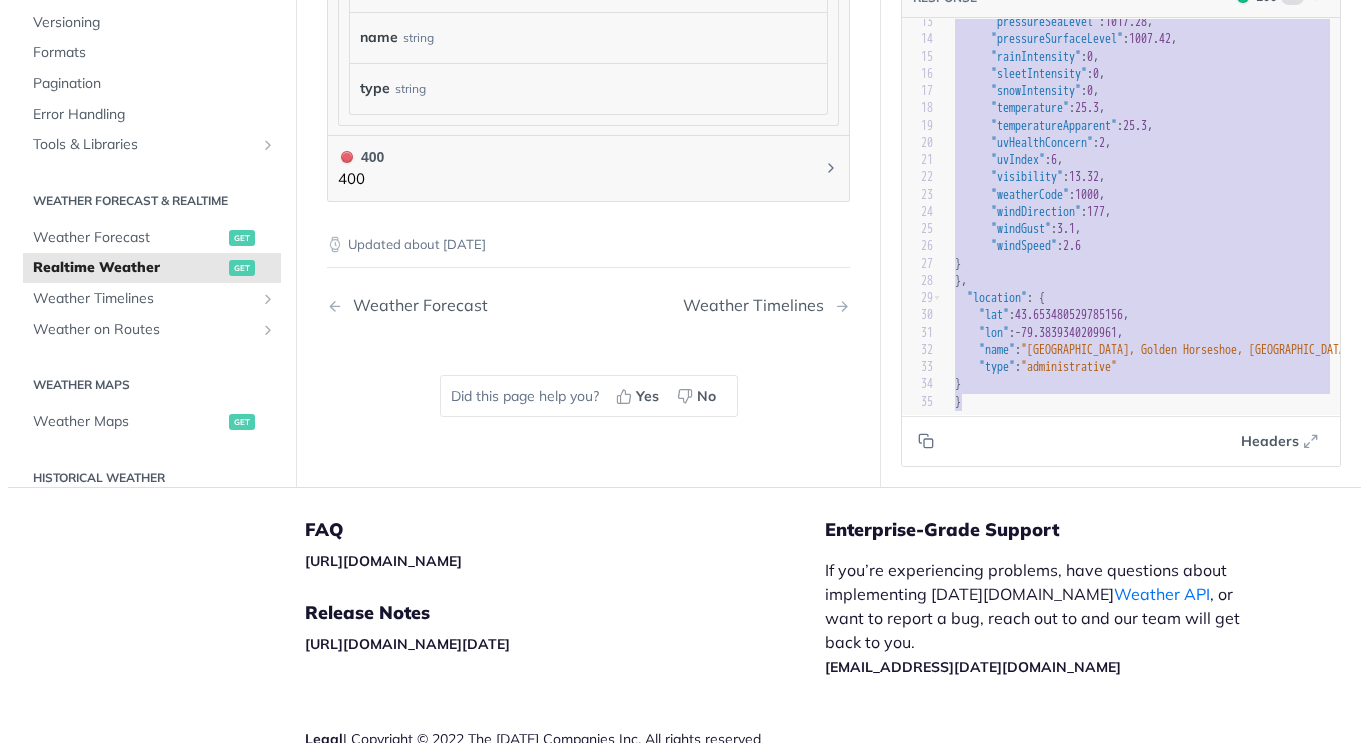 scroll, scrollTop: 1500, scrollLeft: 0, axis: vertical 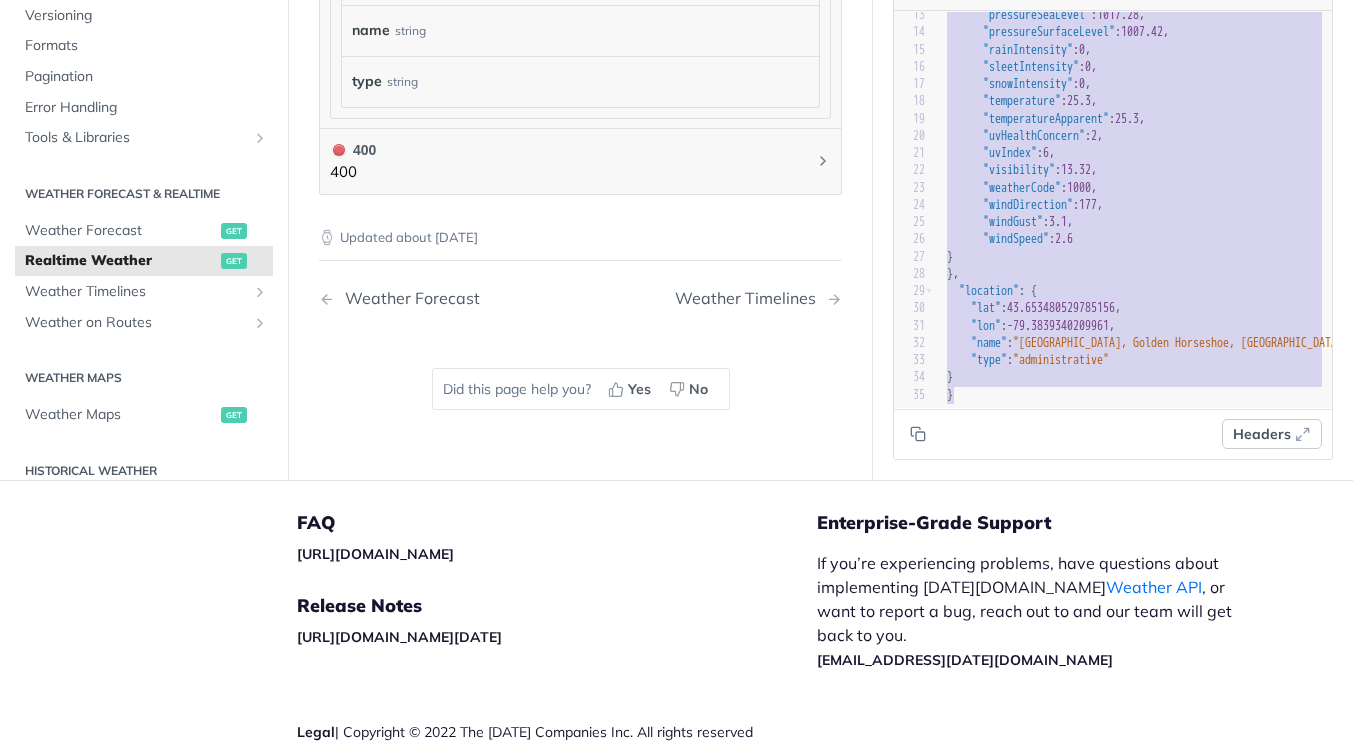 click at bounding box center [1303, 434] 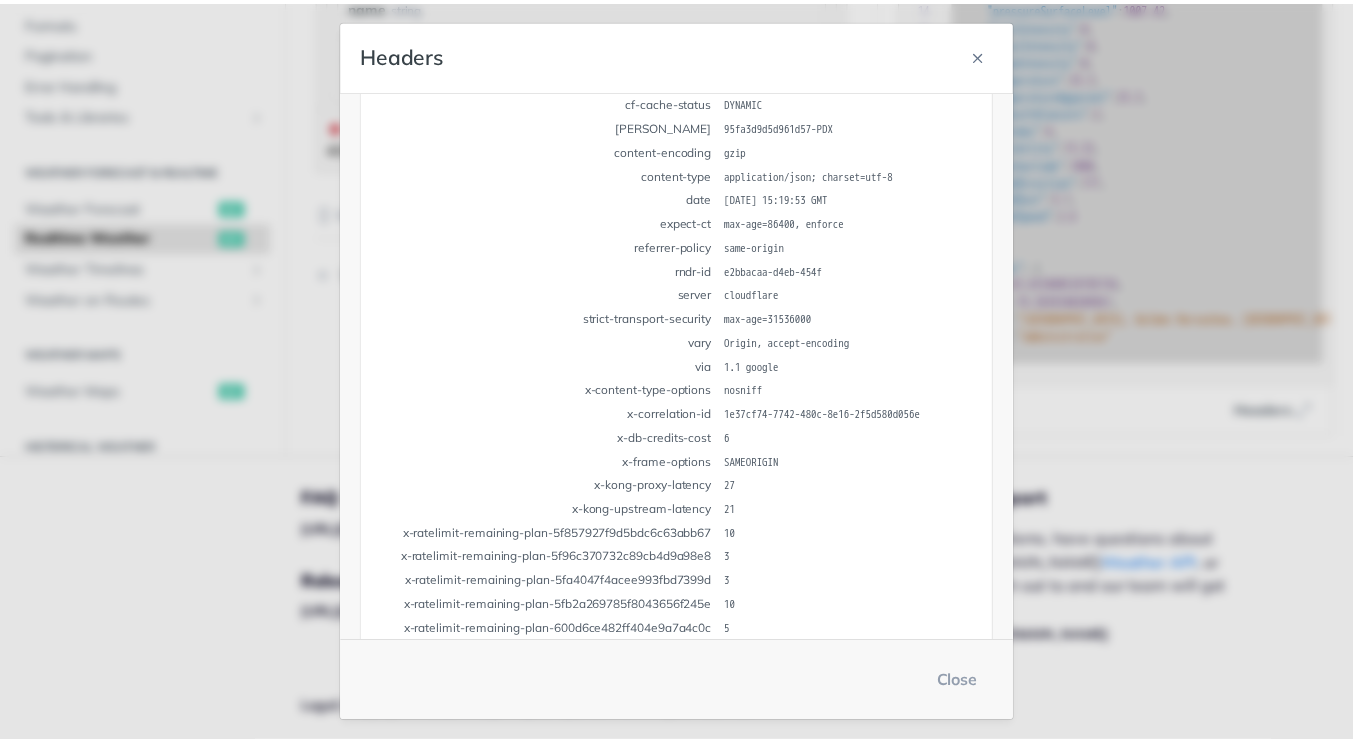scroll, scrollTop: 300, scrollLeft: 0, axis: vertical 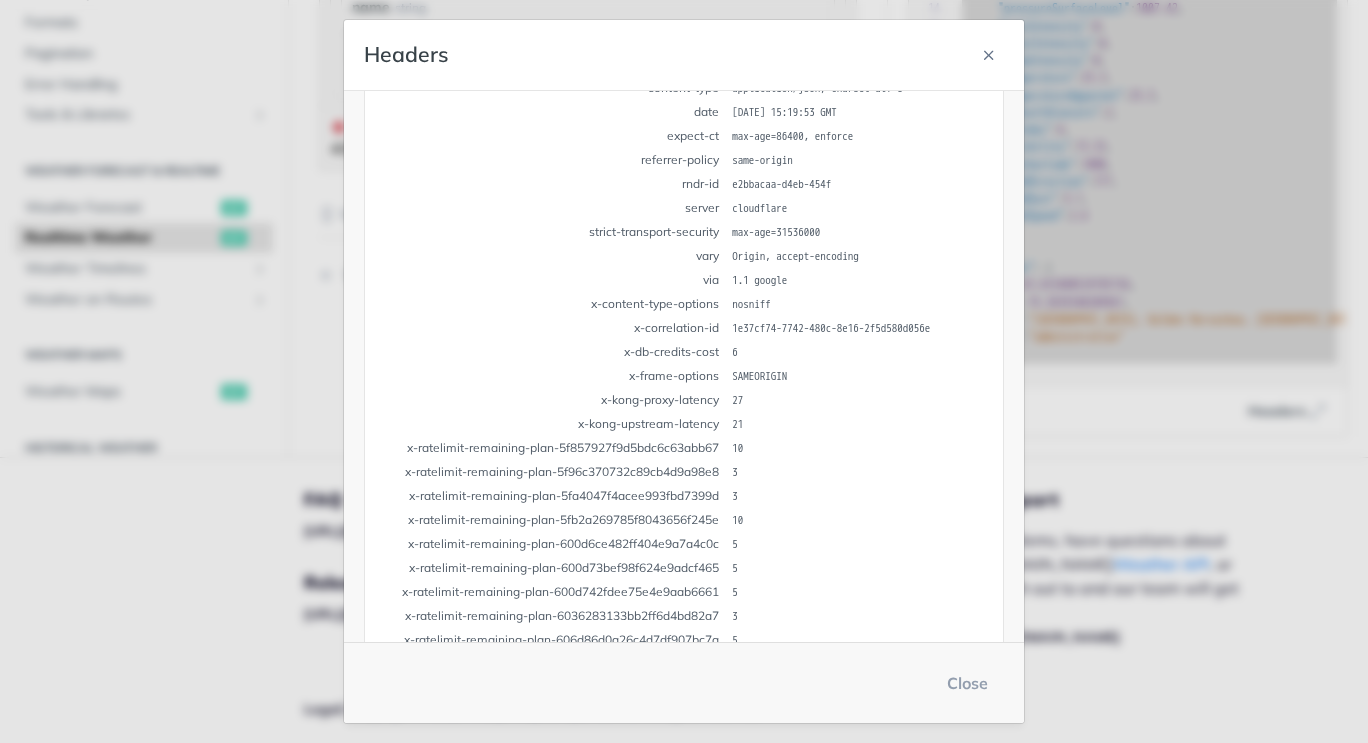 drag, startPoint x: 990, startPoint y: 57, endPoint x: 1036, endPoint y: 107, distance: 67.941154 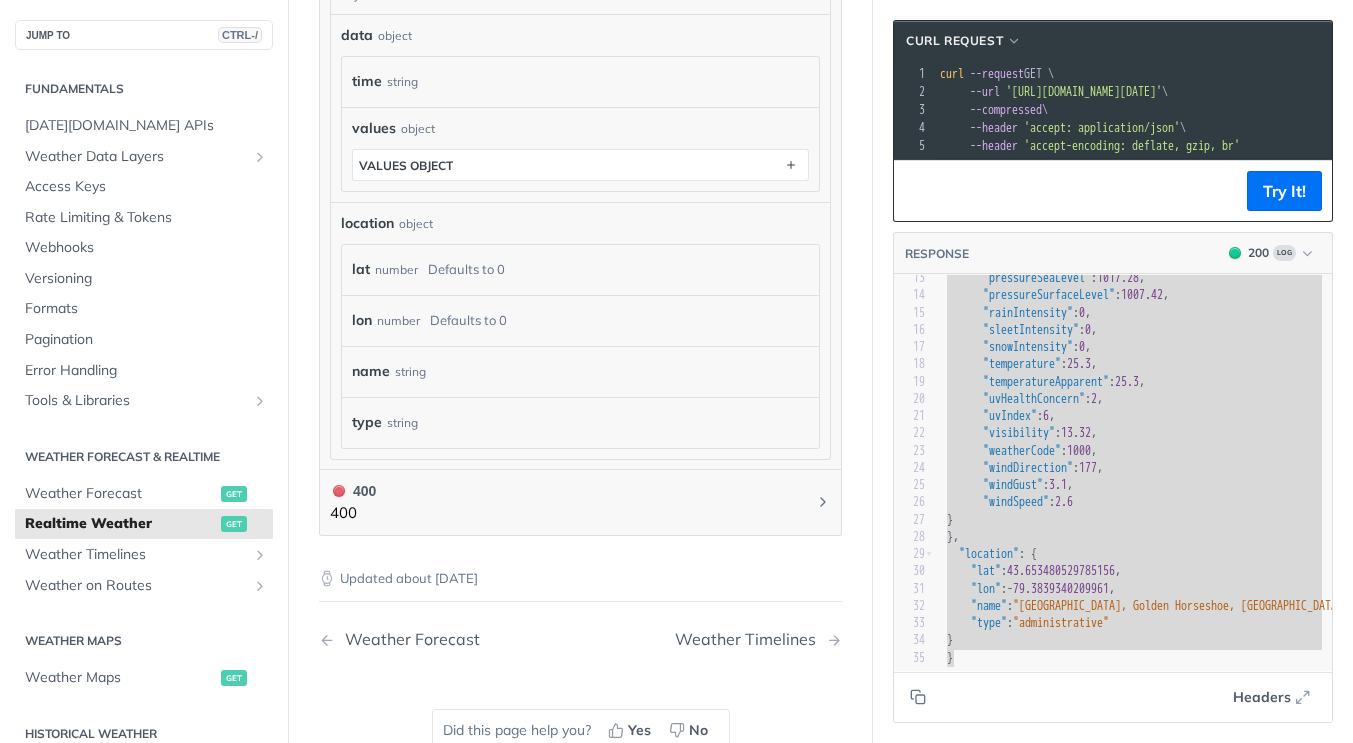 scroll, scrollTop: 1100, scrollLeft: 0, axis: vertical 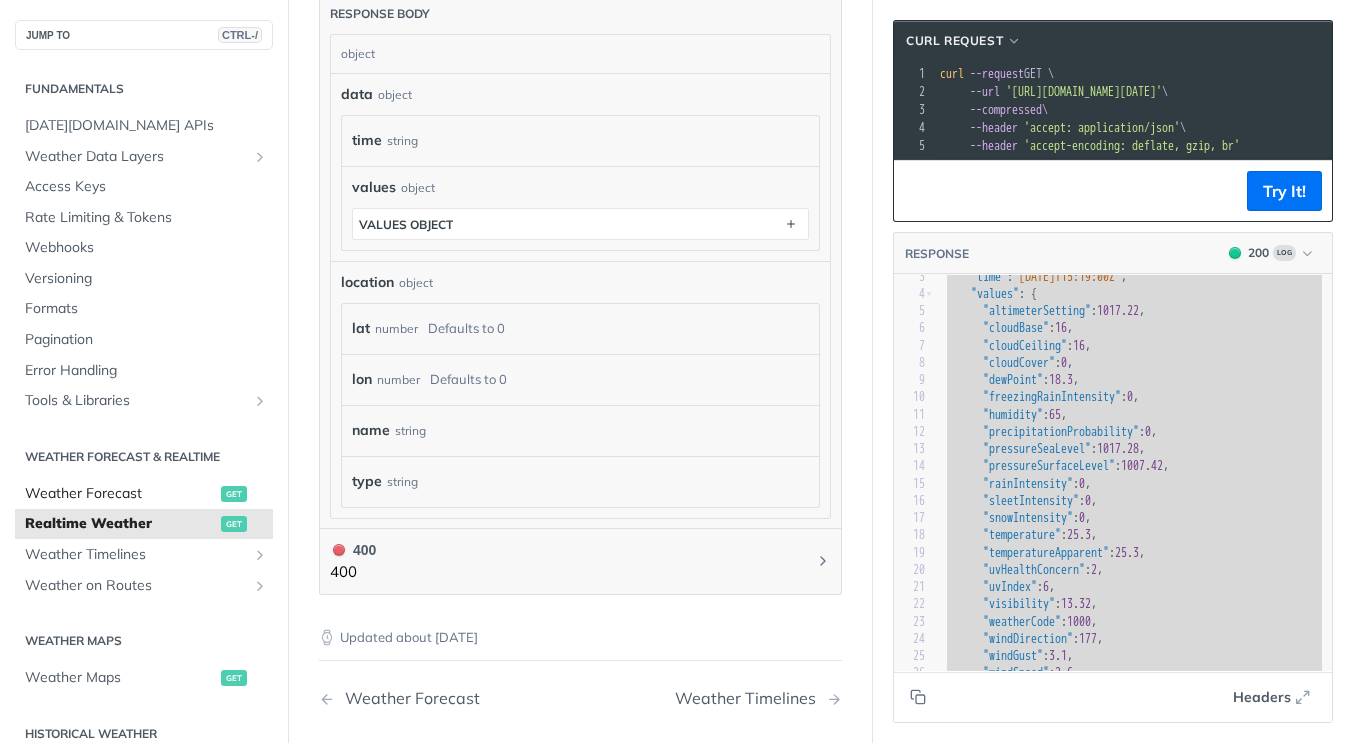 click on "Weather Forecast" at bounding box center [120, 494] 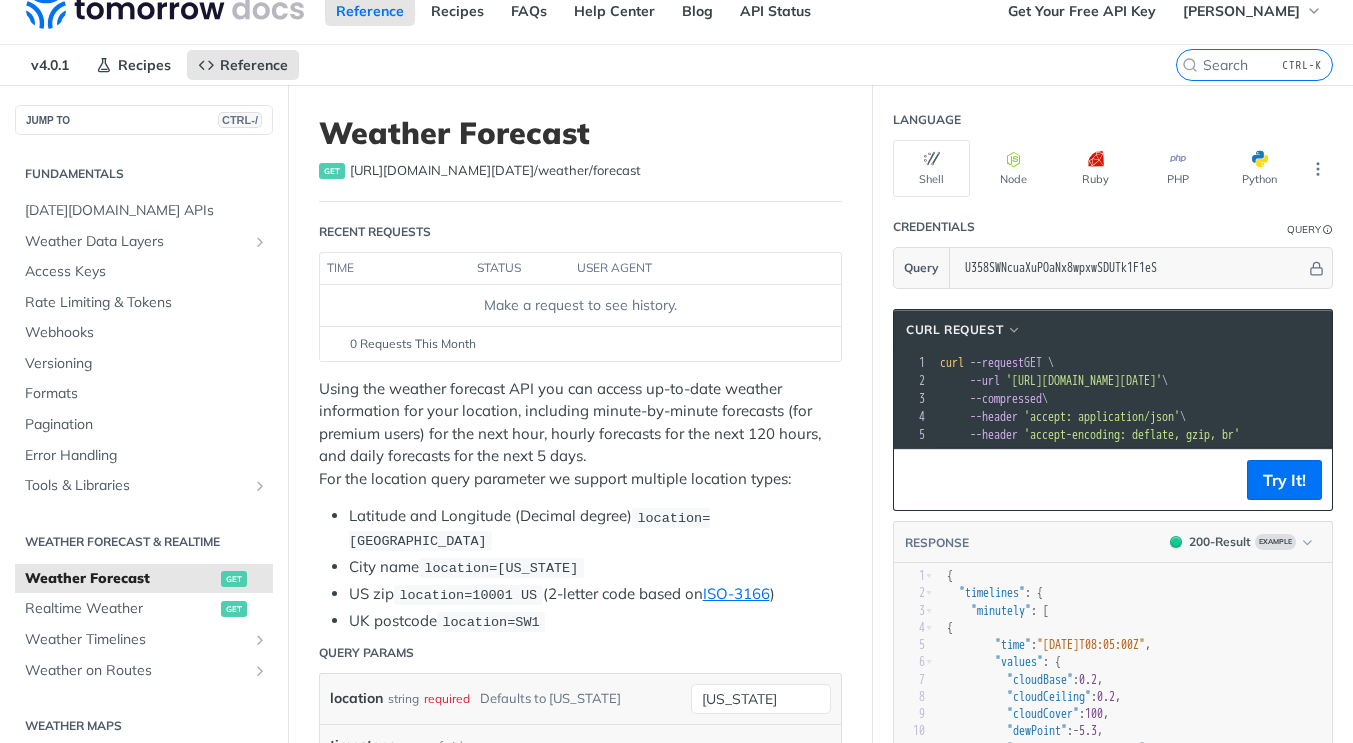 scroll, scrollTop: 0, scrollLeft: 0, axis: both 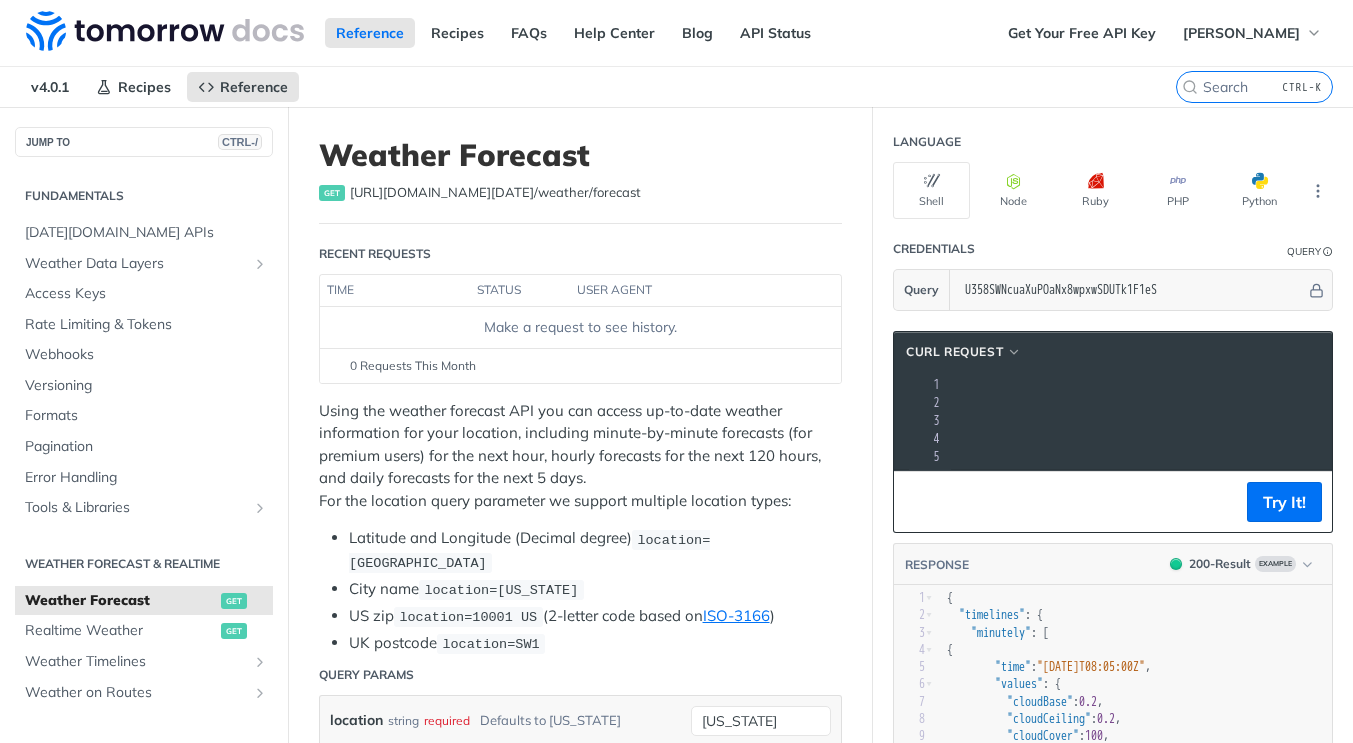 drag, startPoint x: 1017, startPoint y: 398, endPoint x: 1367, endPoint y: 399, distance: 350.00143 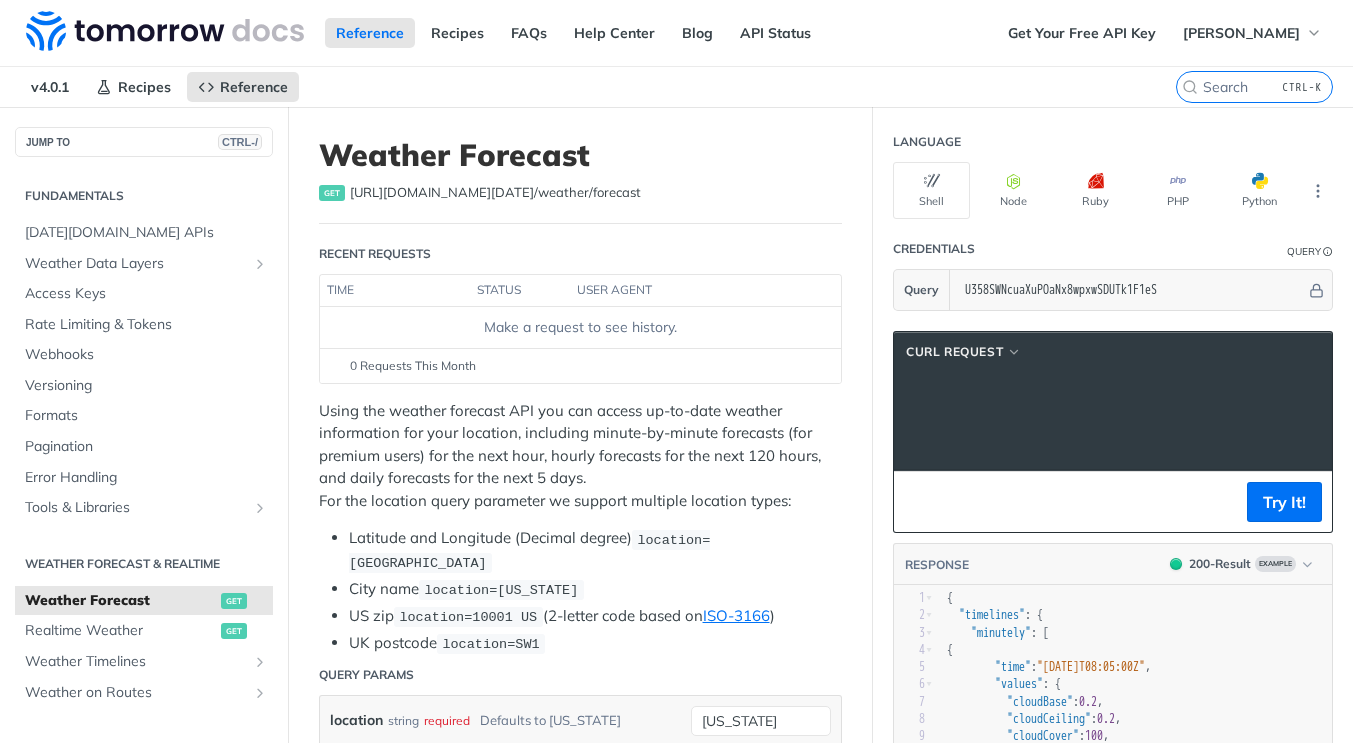 scroll, scrollTop: 0, scrollLeft: 113, axis: horizontal 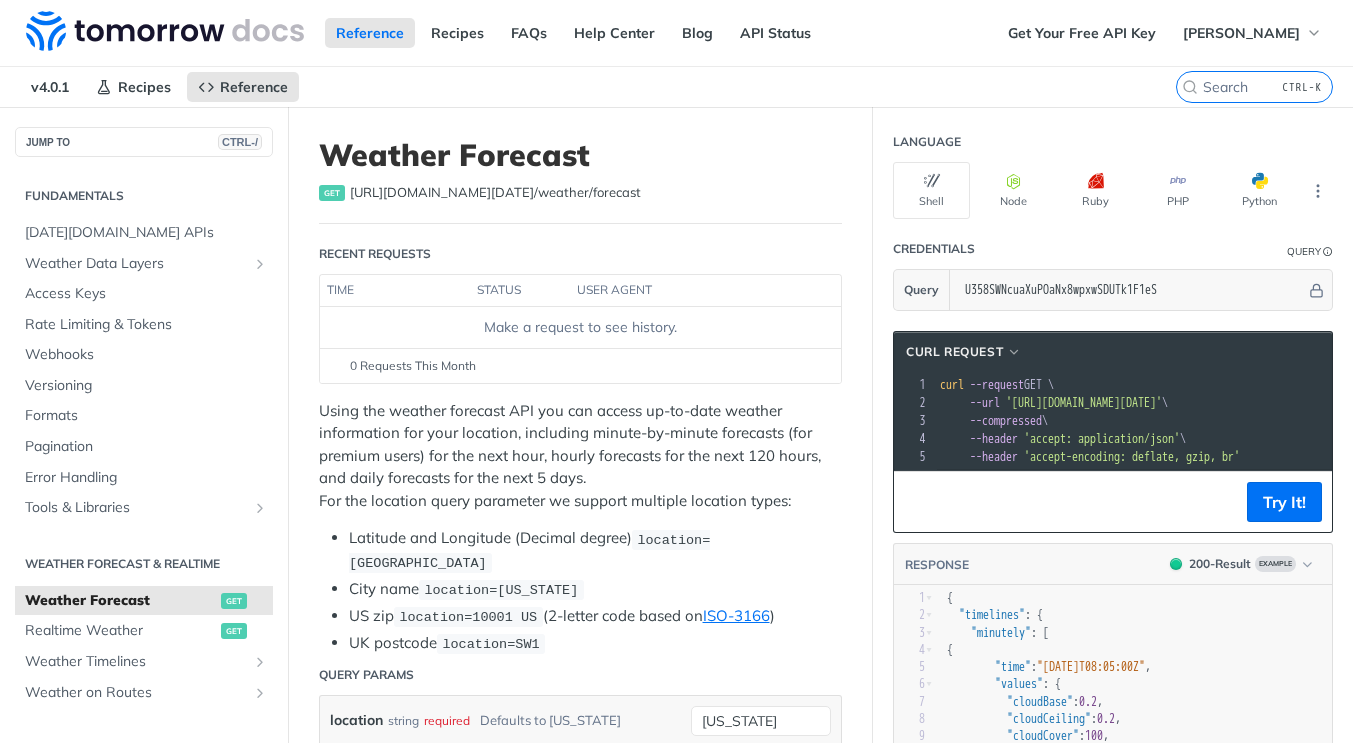 drag, startPoint x: 1312, startPoint y: 400, endPoint x: 1018, endPoint y: 401, distance: 294.0017 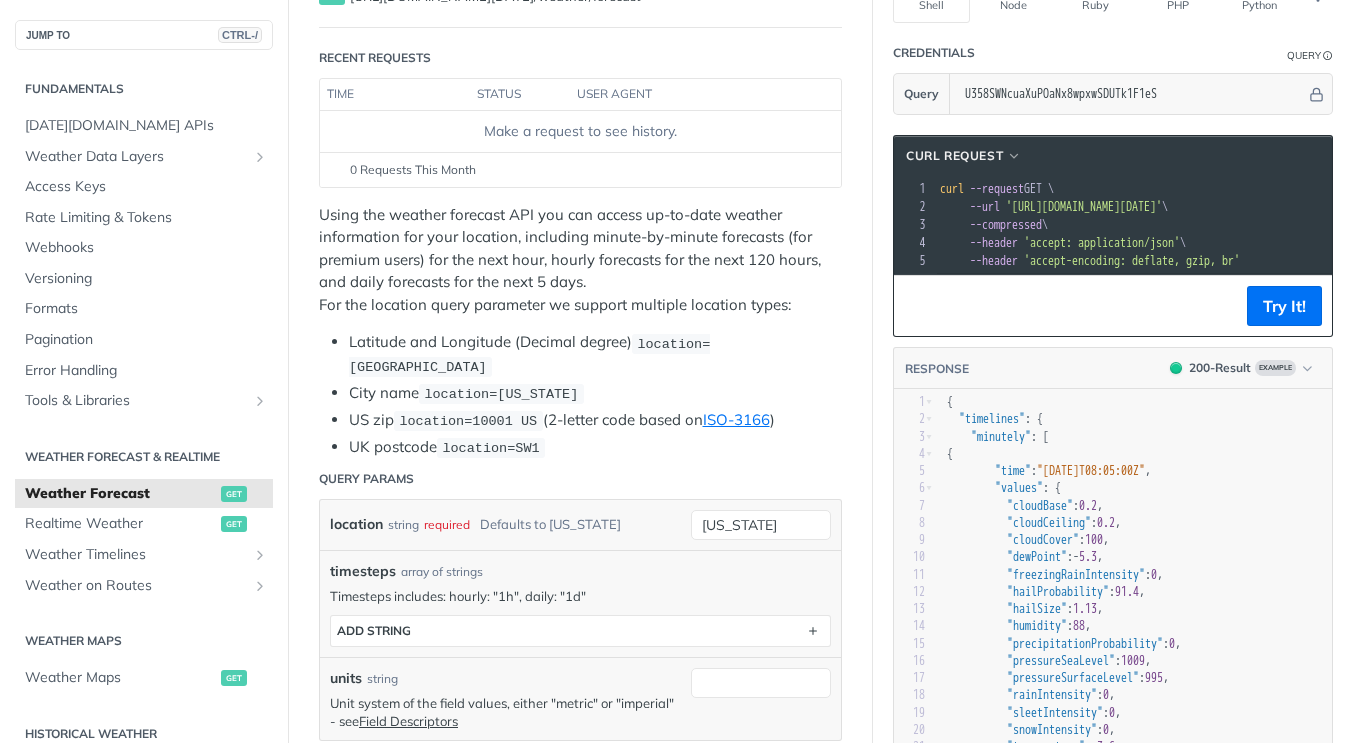 scroll, scrollTop: 200, scrollLeft: 0, axis: vertical 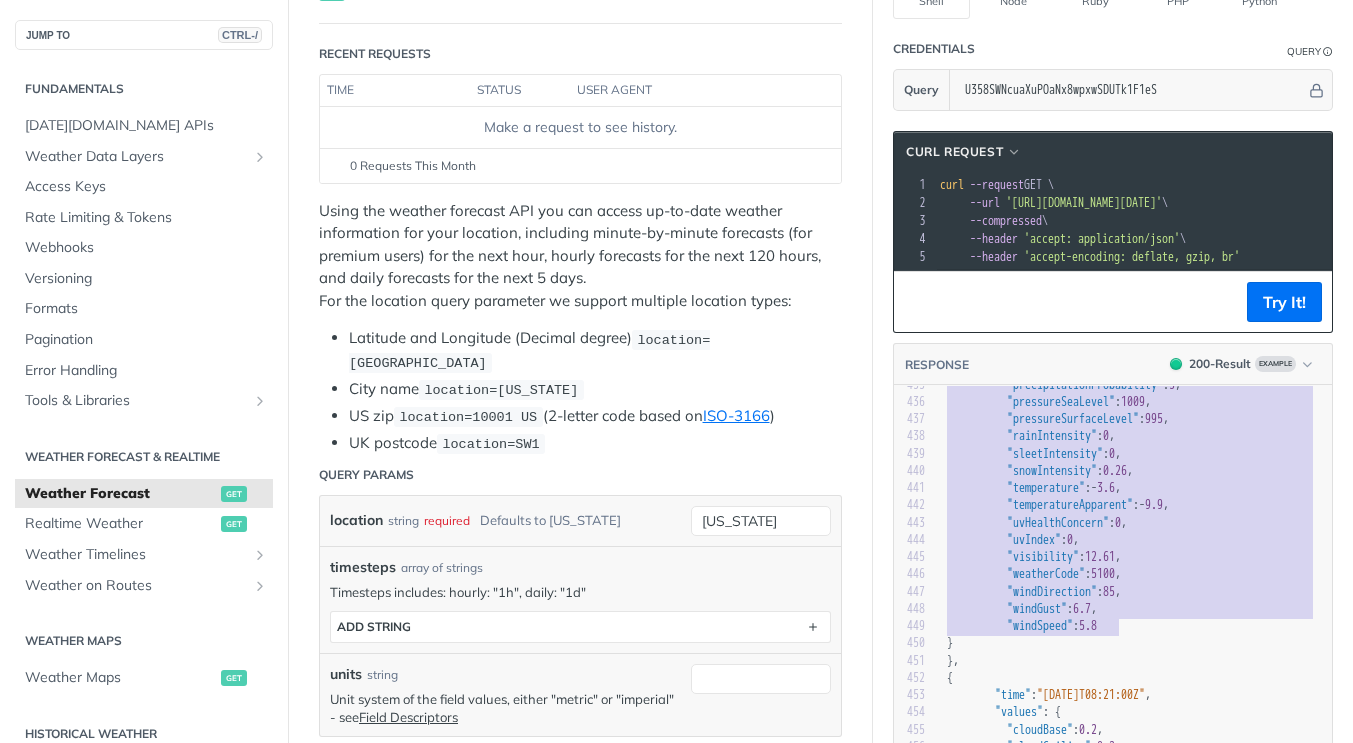 drag, startPoint x: 946, startPoint y: 412, endPoint x: 1103, endPoint y: 637, distance: 274.36108 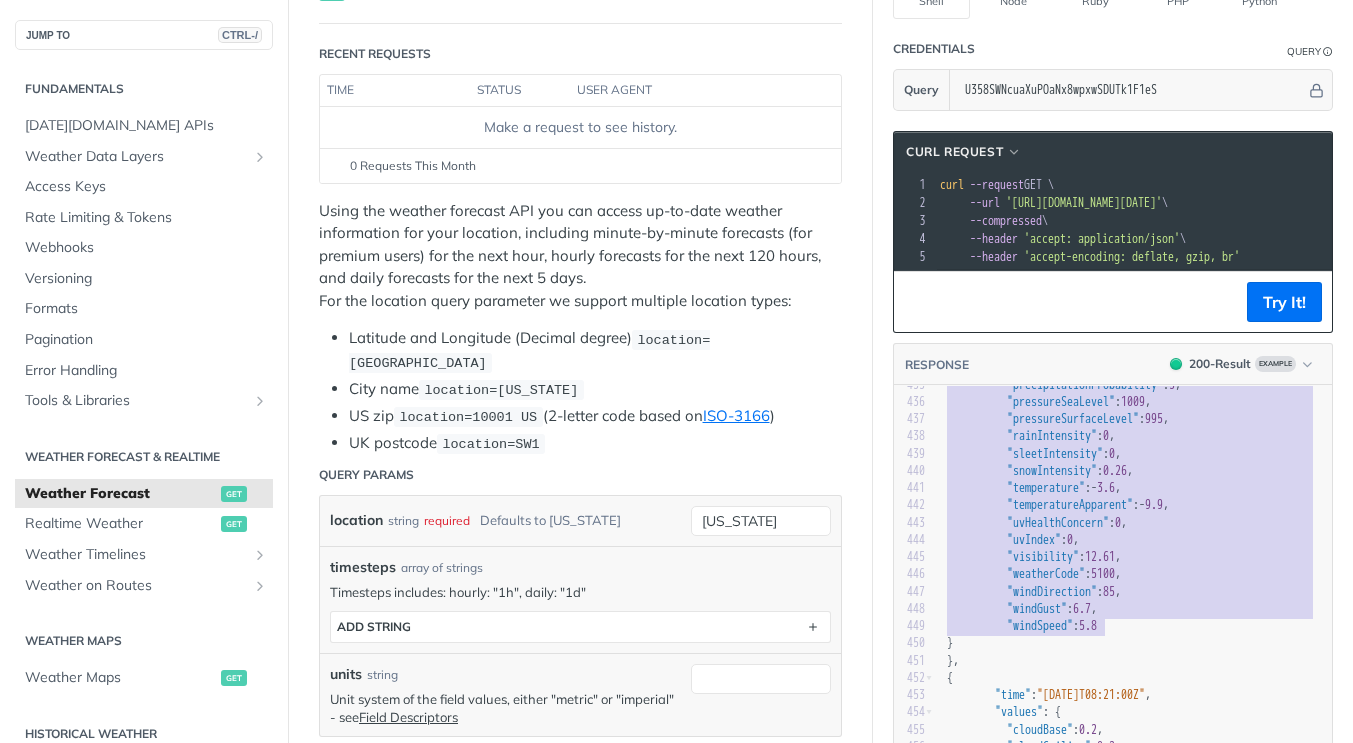 type 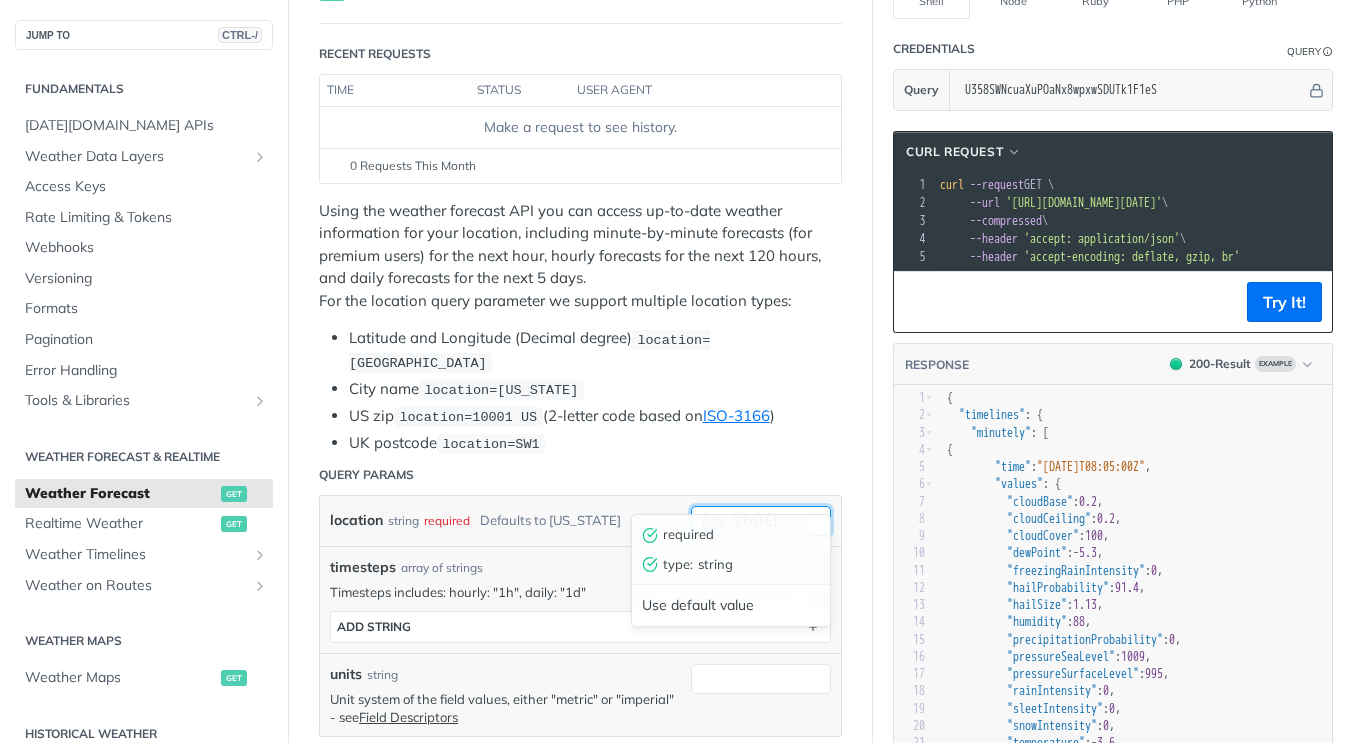 drag, startPoint x: 770, startPoint y: 498, endPoint x: 761, endPoint y: 490, distance: 12.0415945 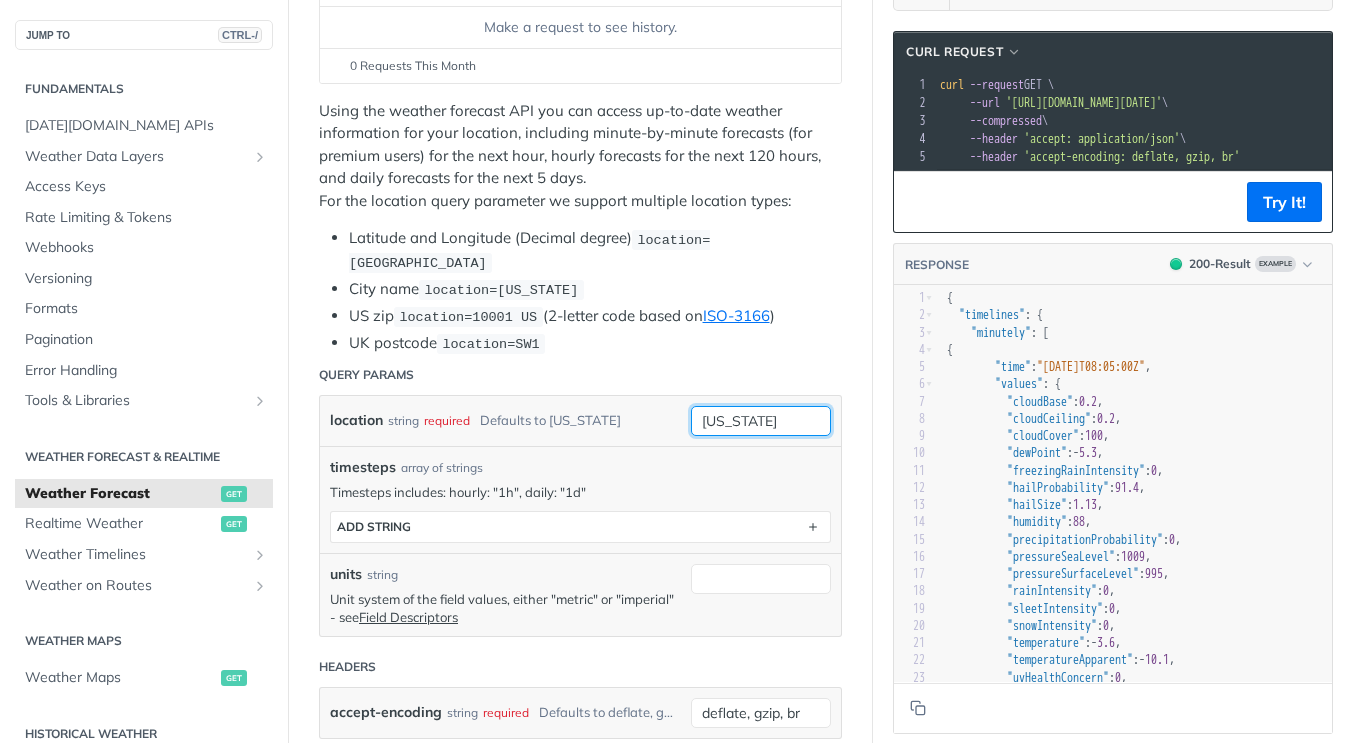 drag, startPoint x: 774, startPoint y: 395, endPoint x: 694, endPoint y: 394, distance: 80.00625 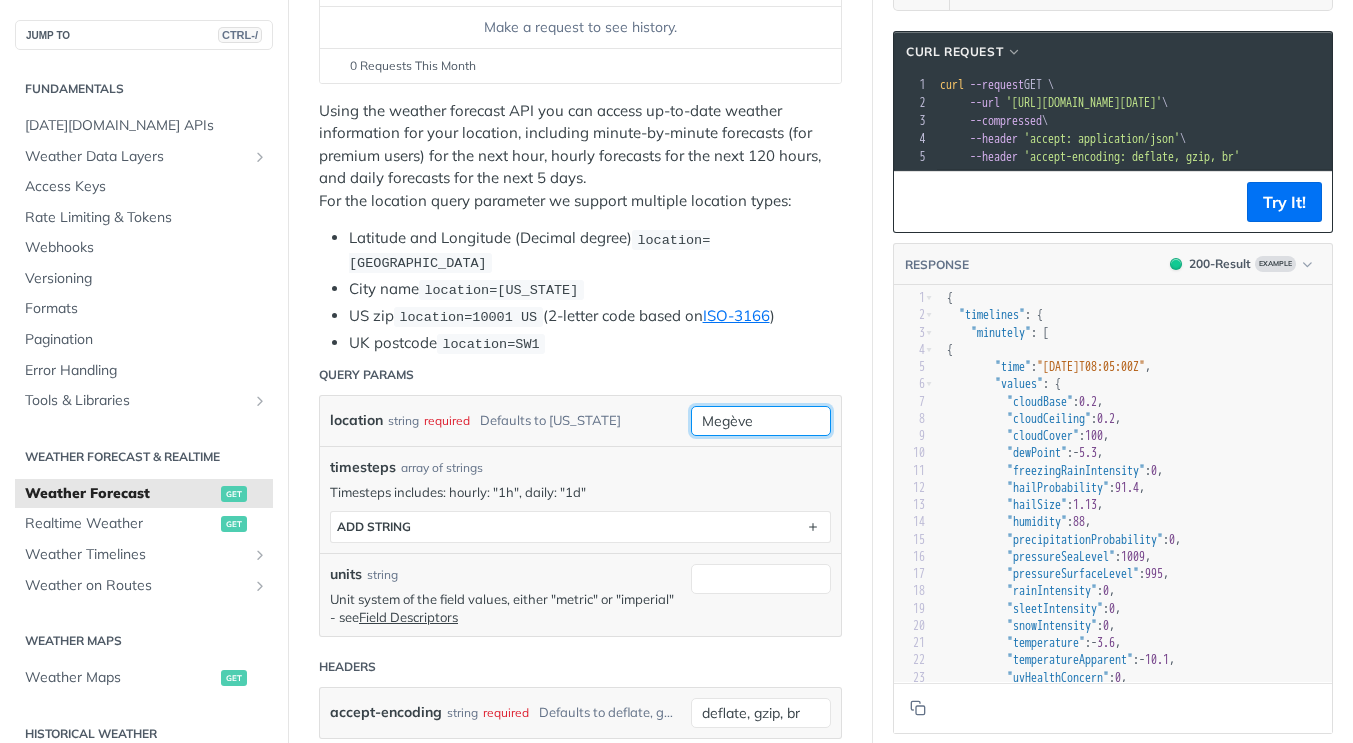 type on "Megève" 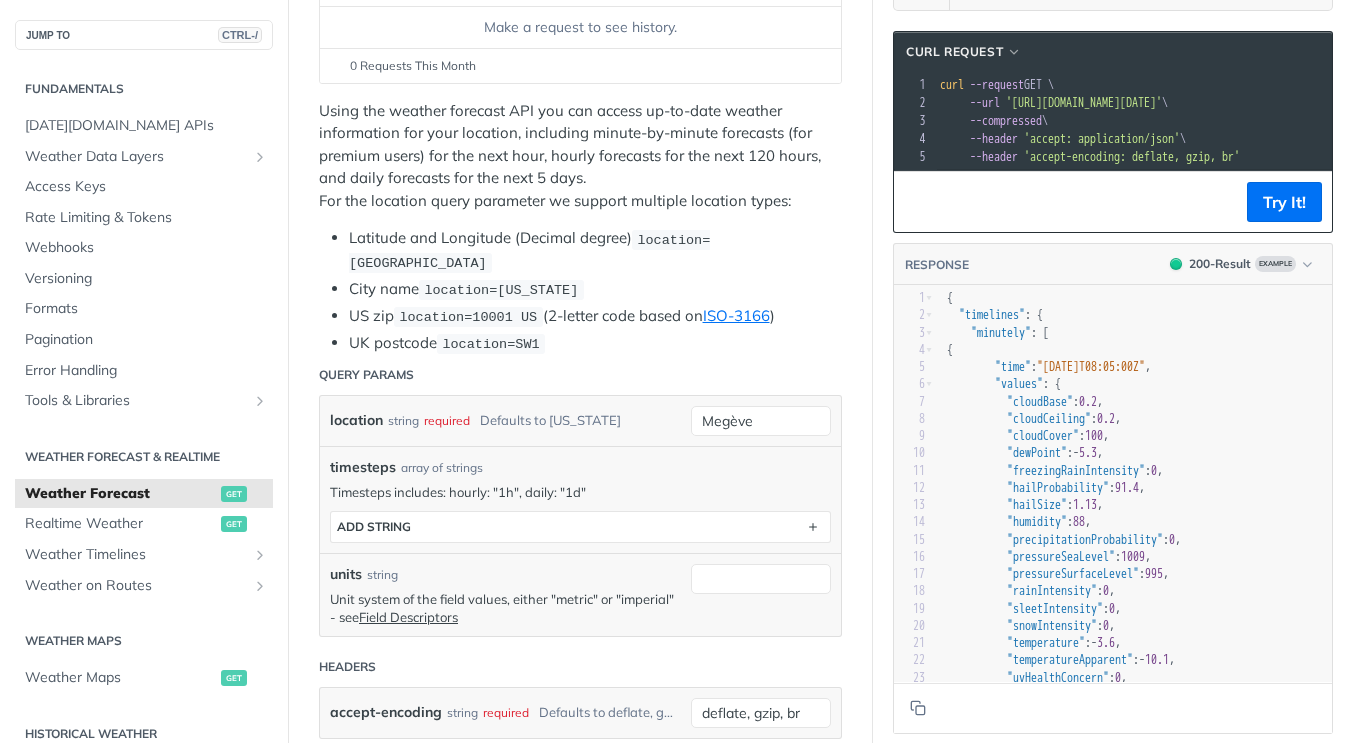 click on "Timesteps includes: hourly: "1h", daily: "1d"" at bounding box center (580, 492) 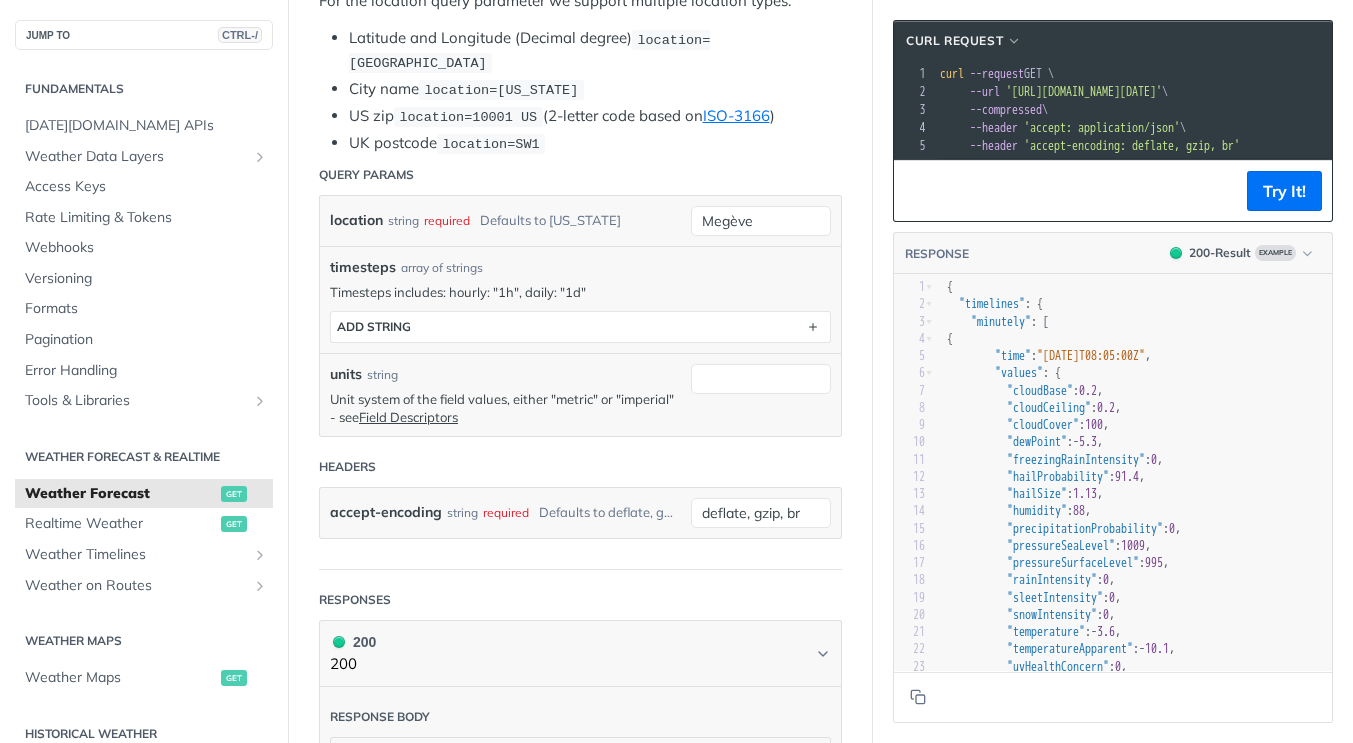 scroll, scrollTop: 400, scrollLeft: 0, axis: vertical 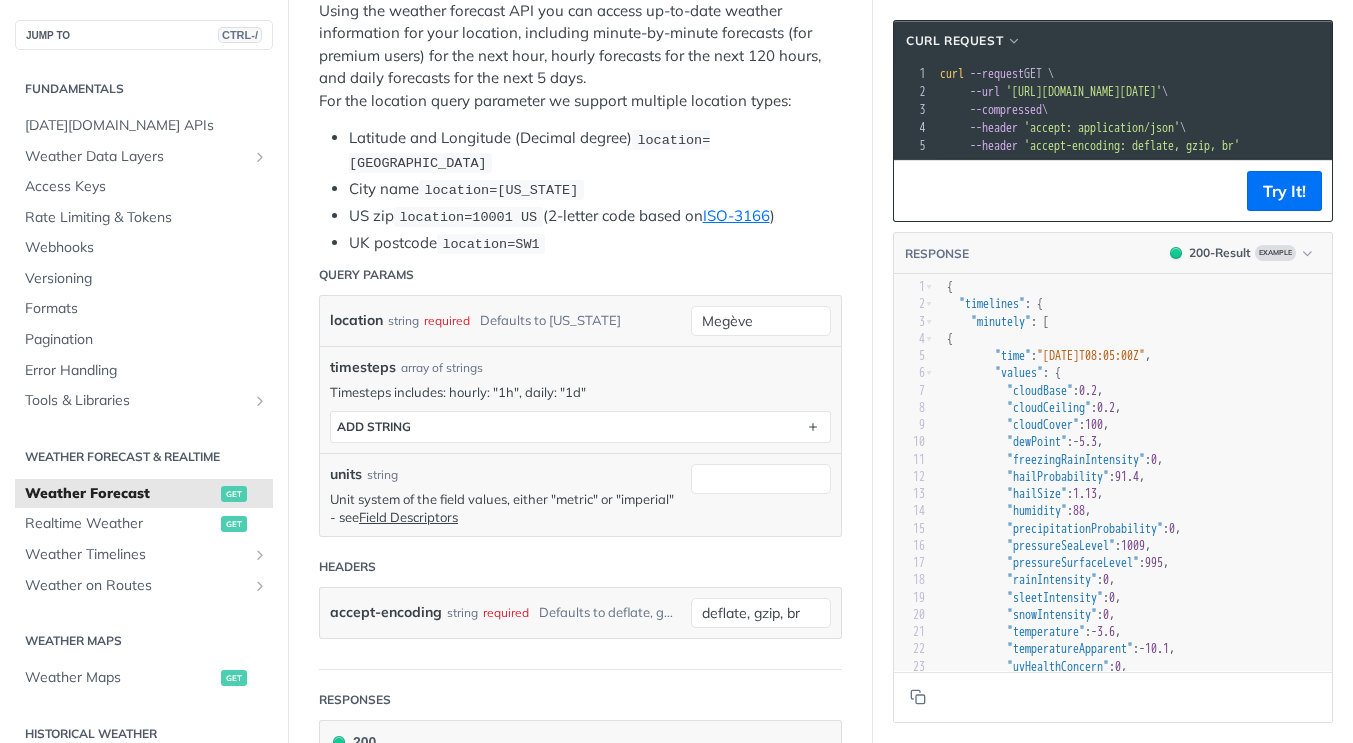 click on "timesteps array of strings" at bounding box center (580, 367) 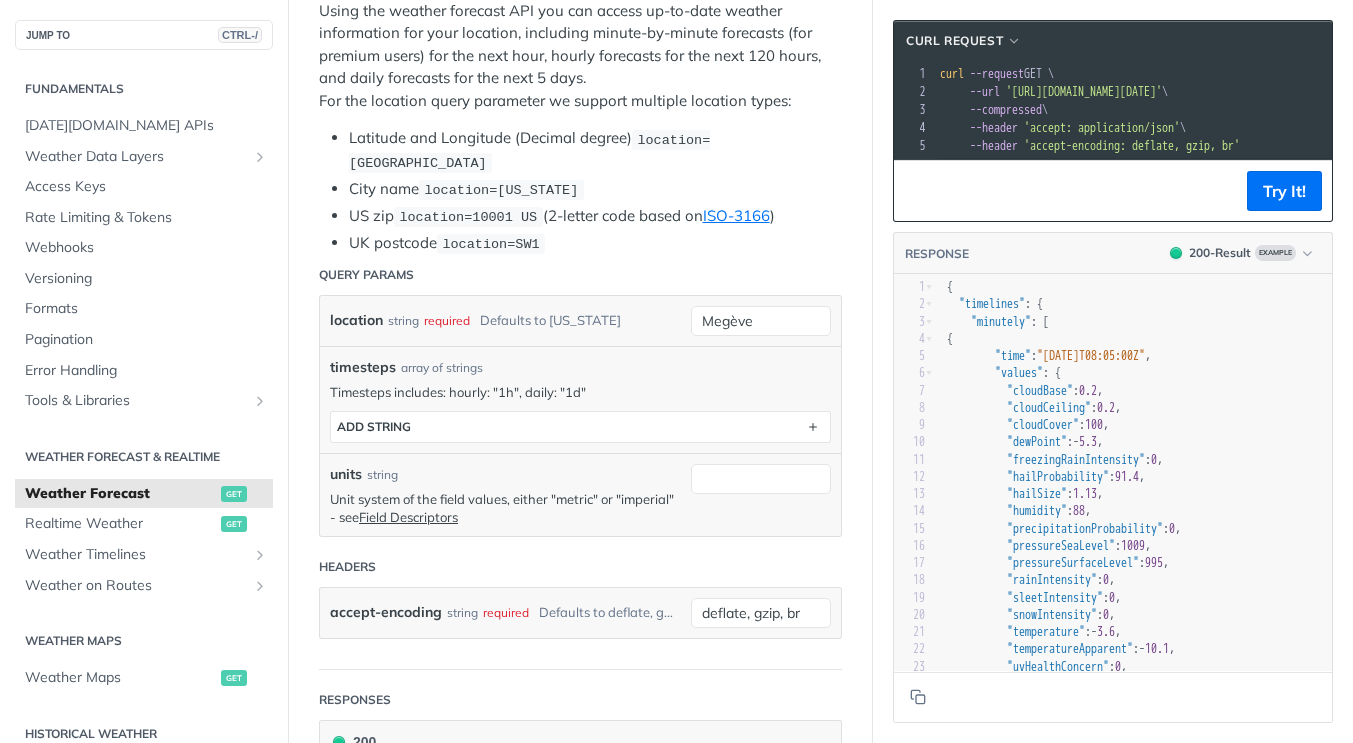 scroll, scrollTop: 0, scrollLeft: 205, axis: horizontal 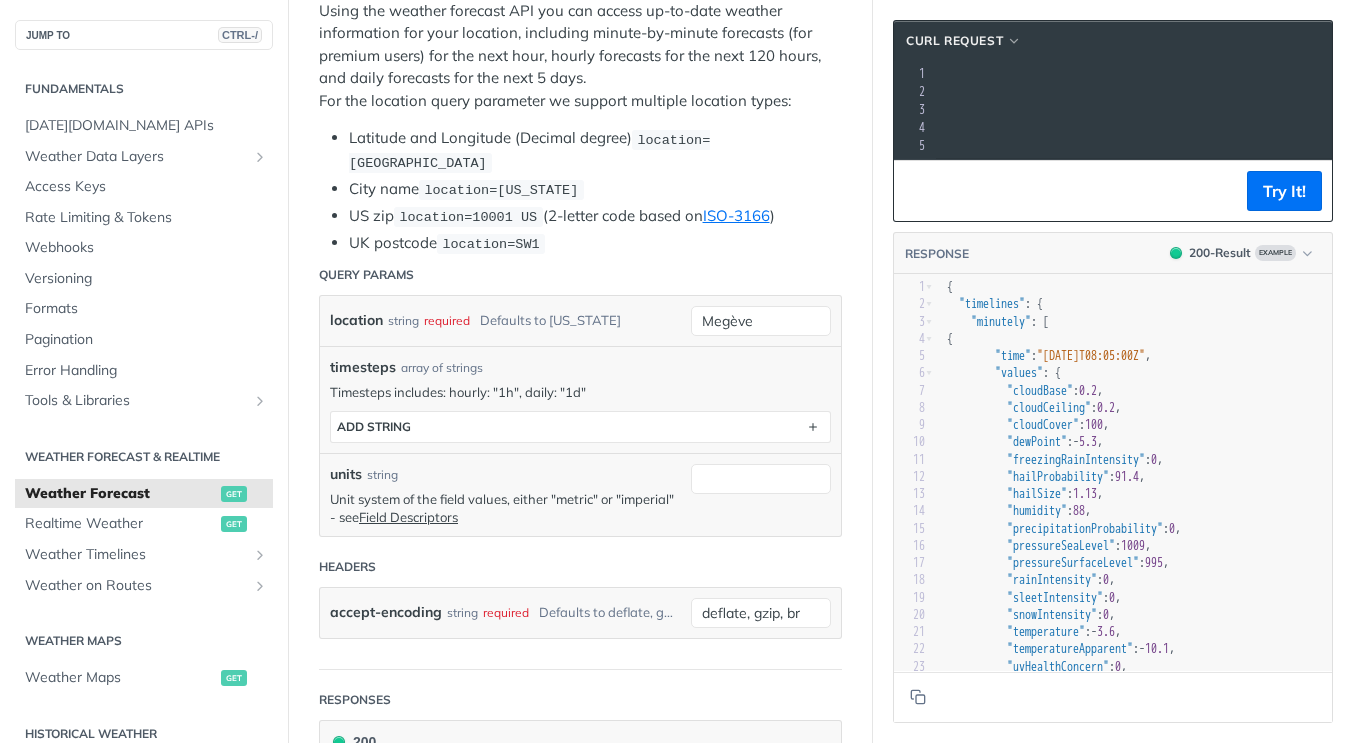 drag, startPoint x: 1154, startPoint y: 91, endPoint x: 1190, endPoint y: 93, distance: 36.05551 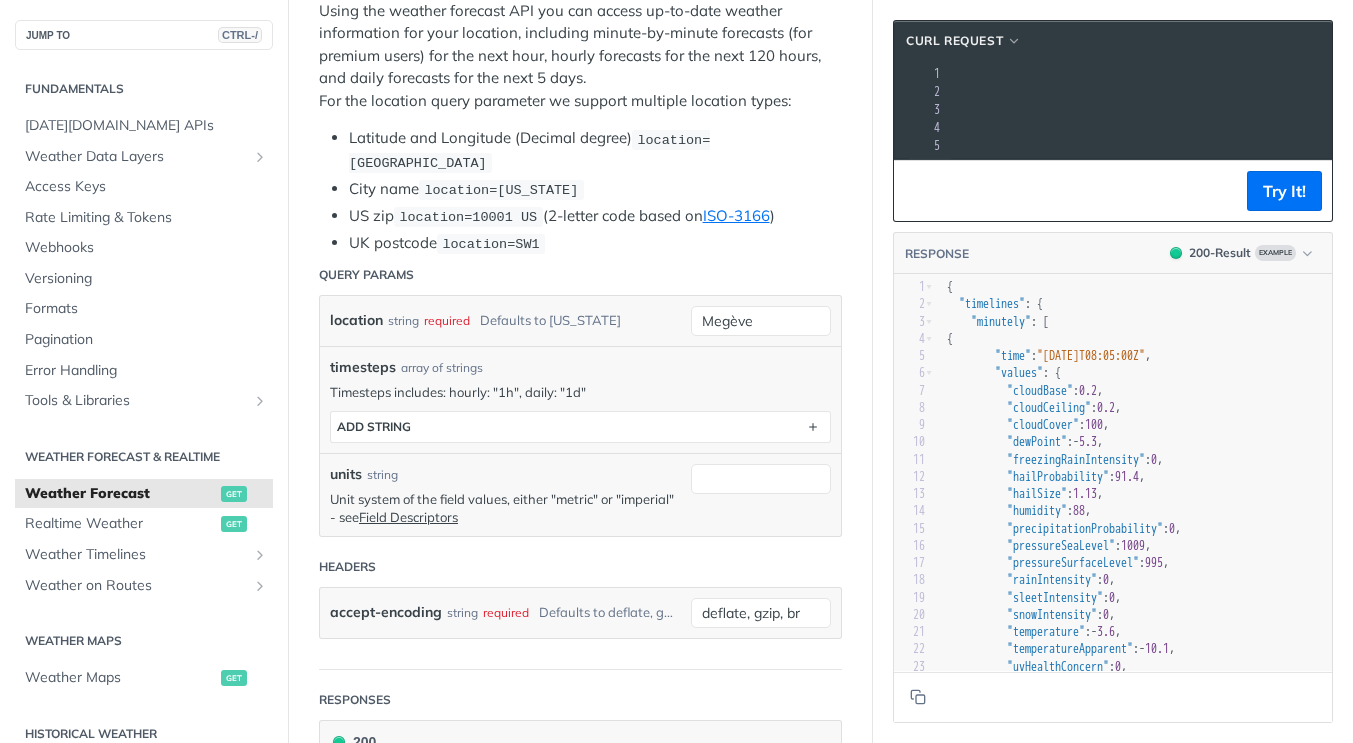 drag, startPoint x: 1185, startPoint y: 87, endPoint x: 1342, endPoint y: 93, distance: 157.11461 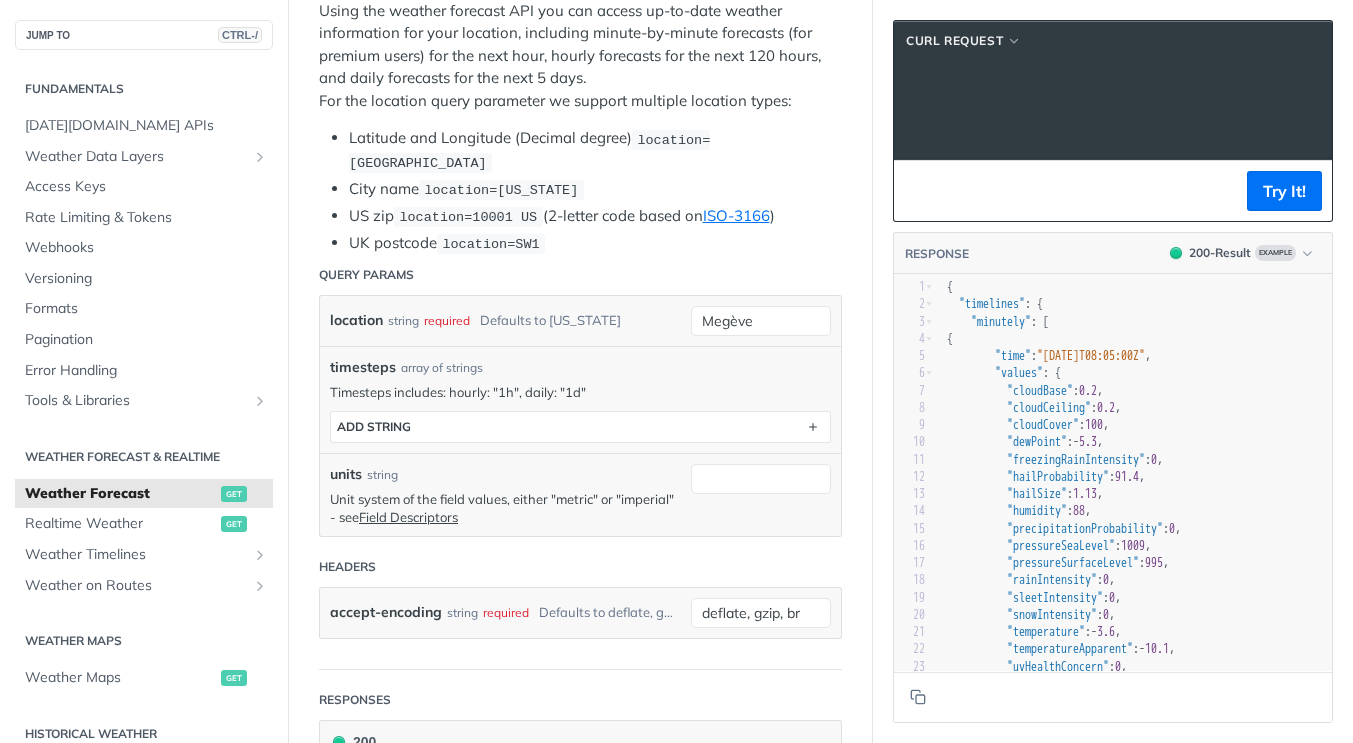 scroll, scrollTop: 0, scrollLeft: 119, axis: horizontal 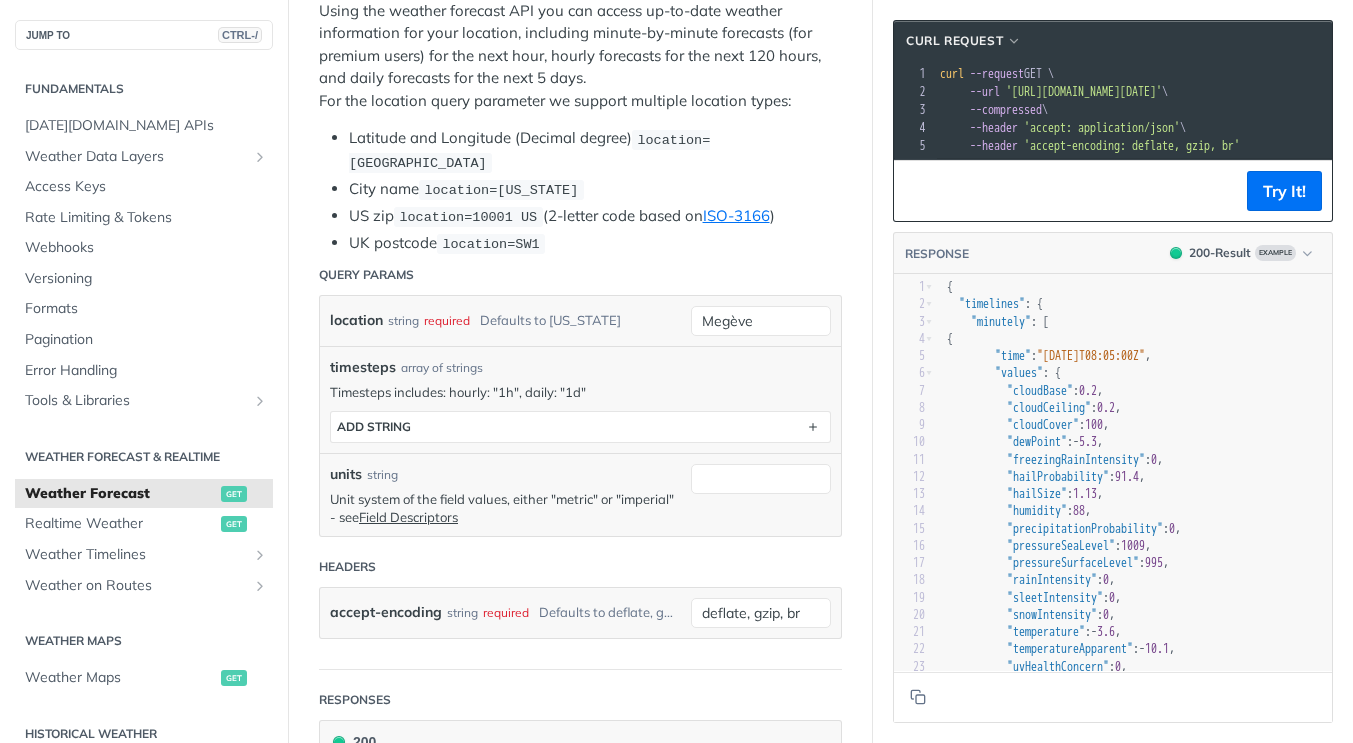 drag, startPoint x: 1309, startPoint y: 93, endPoint x: 1016, endPoint y: 93, distance: 293 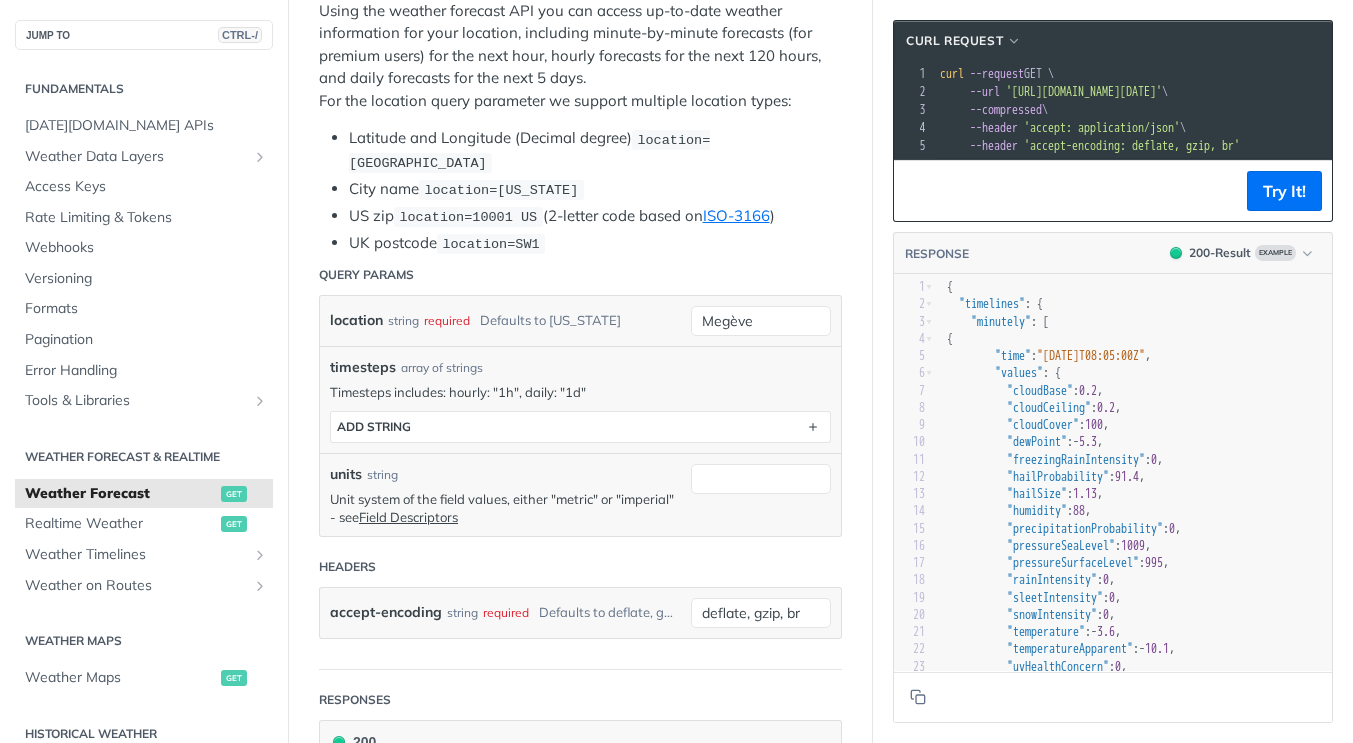 copy on "[URL][DOMAIN_NAME][DATE]" 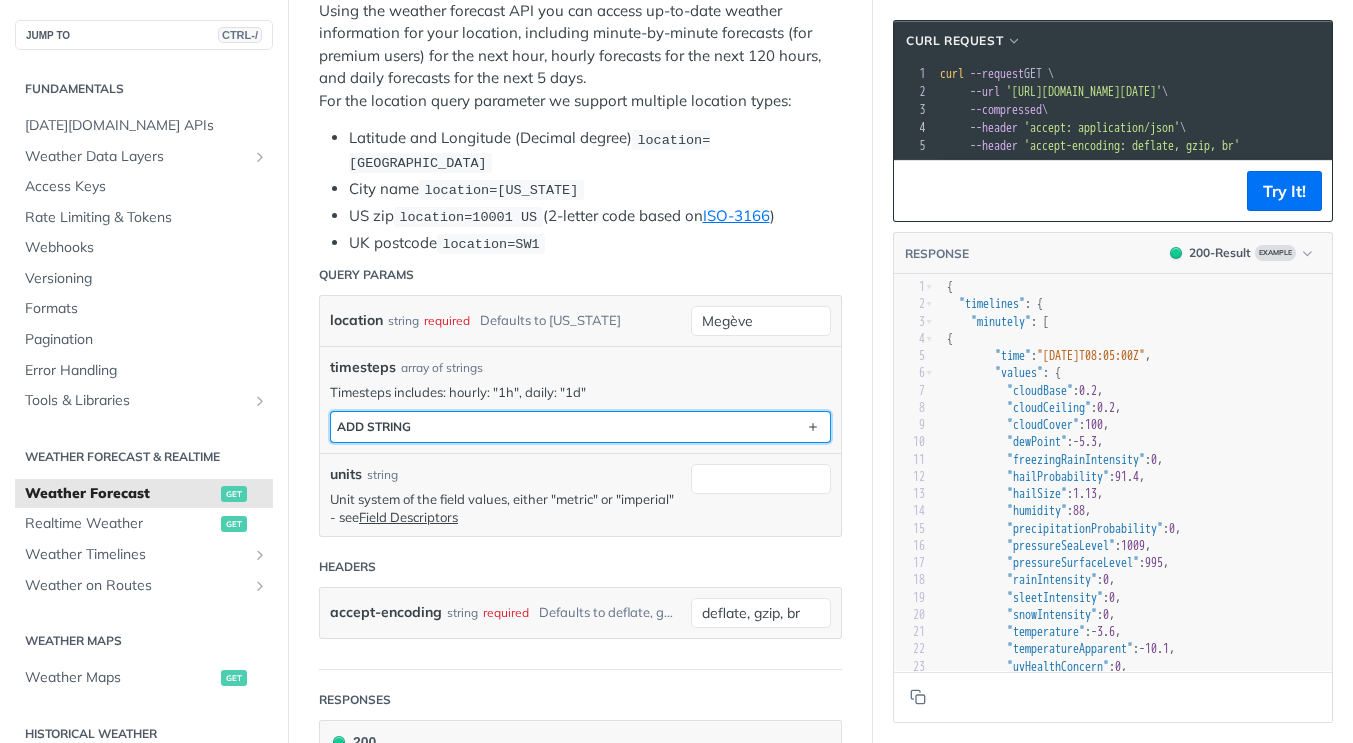 click on "ADD    string" at bounding box center [580, 427] 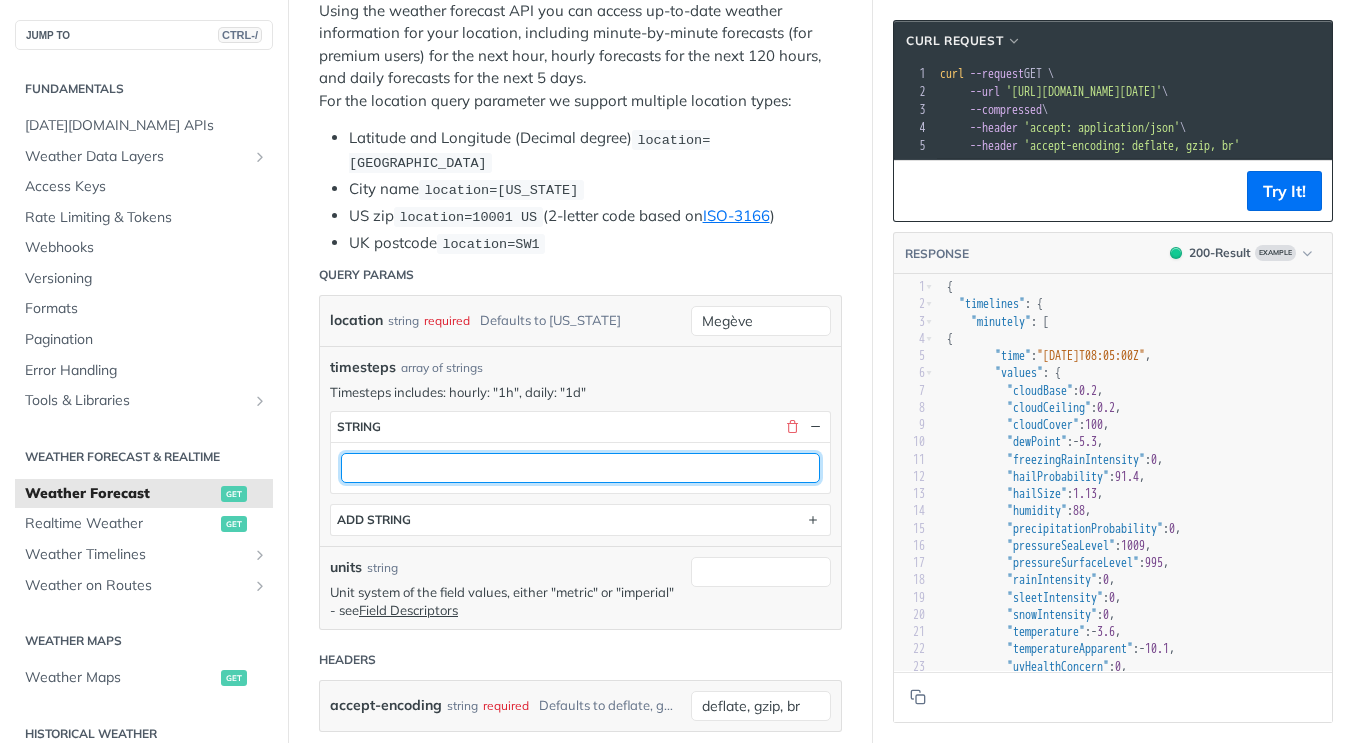 click at bounding box center (580, 468) 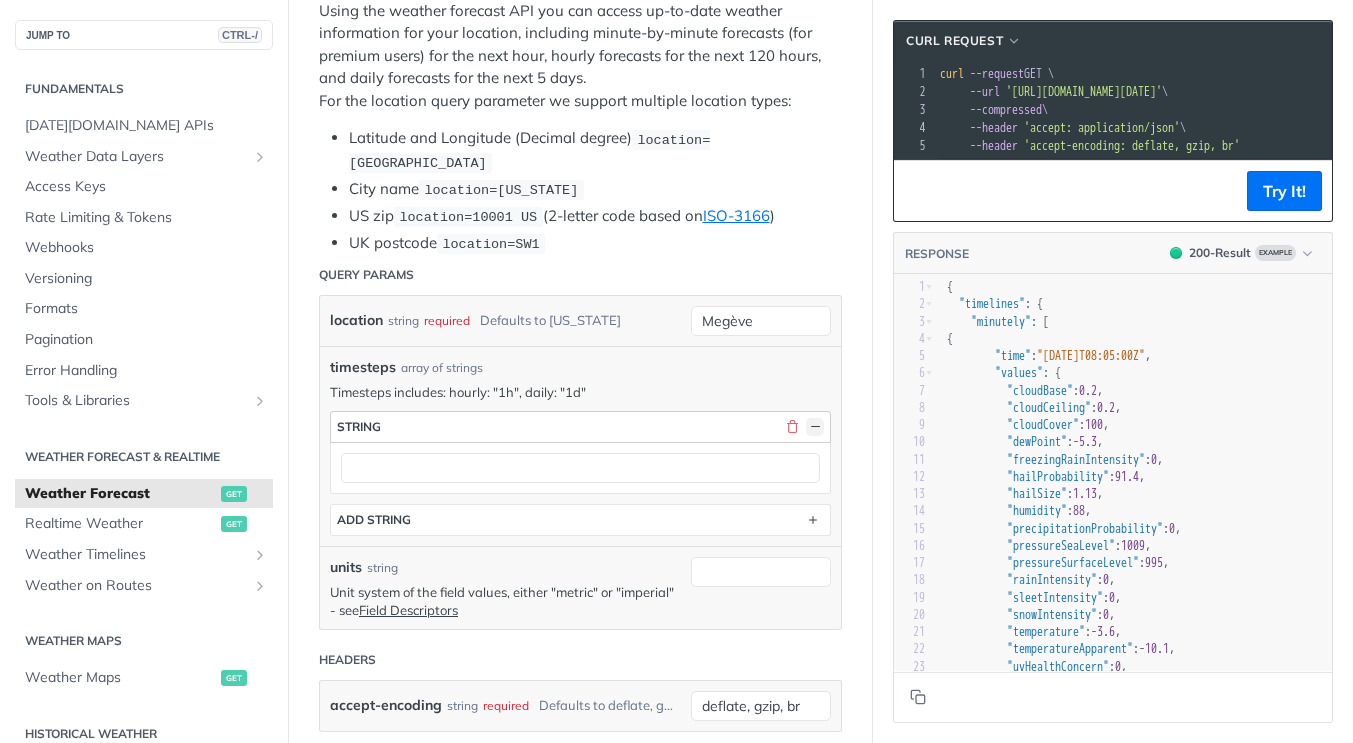 click at bounding box center (815, 427) 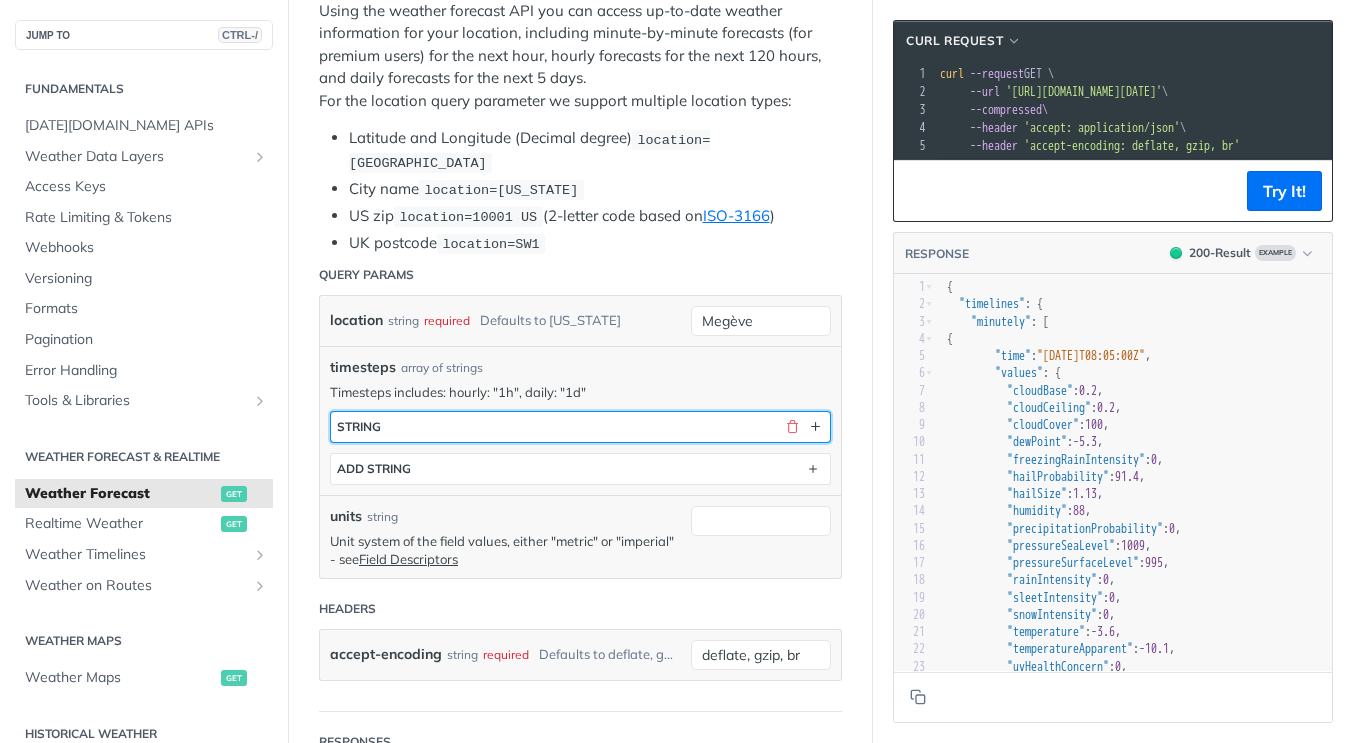 click on "string" at bounding box center [580, 427] 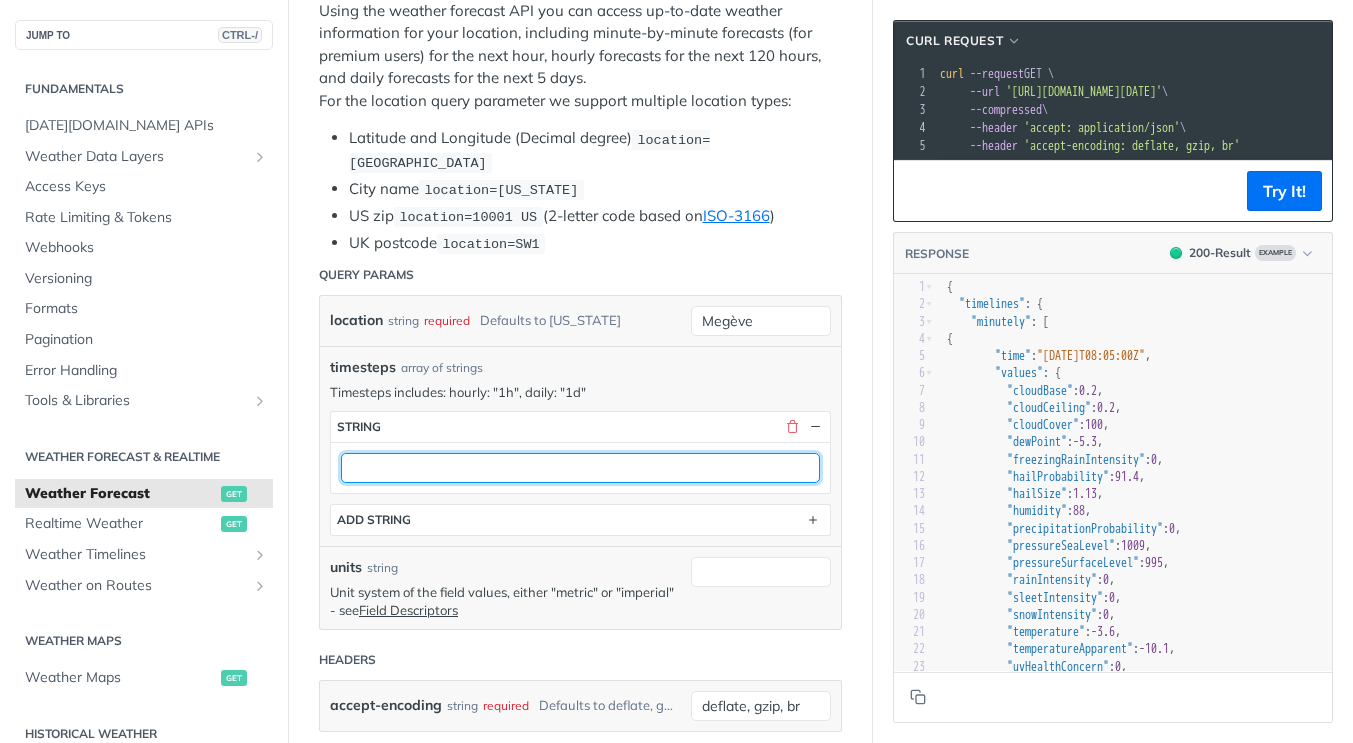 click at bounding box center (580, 468) 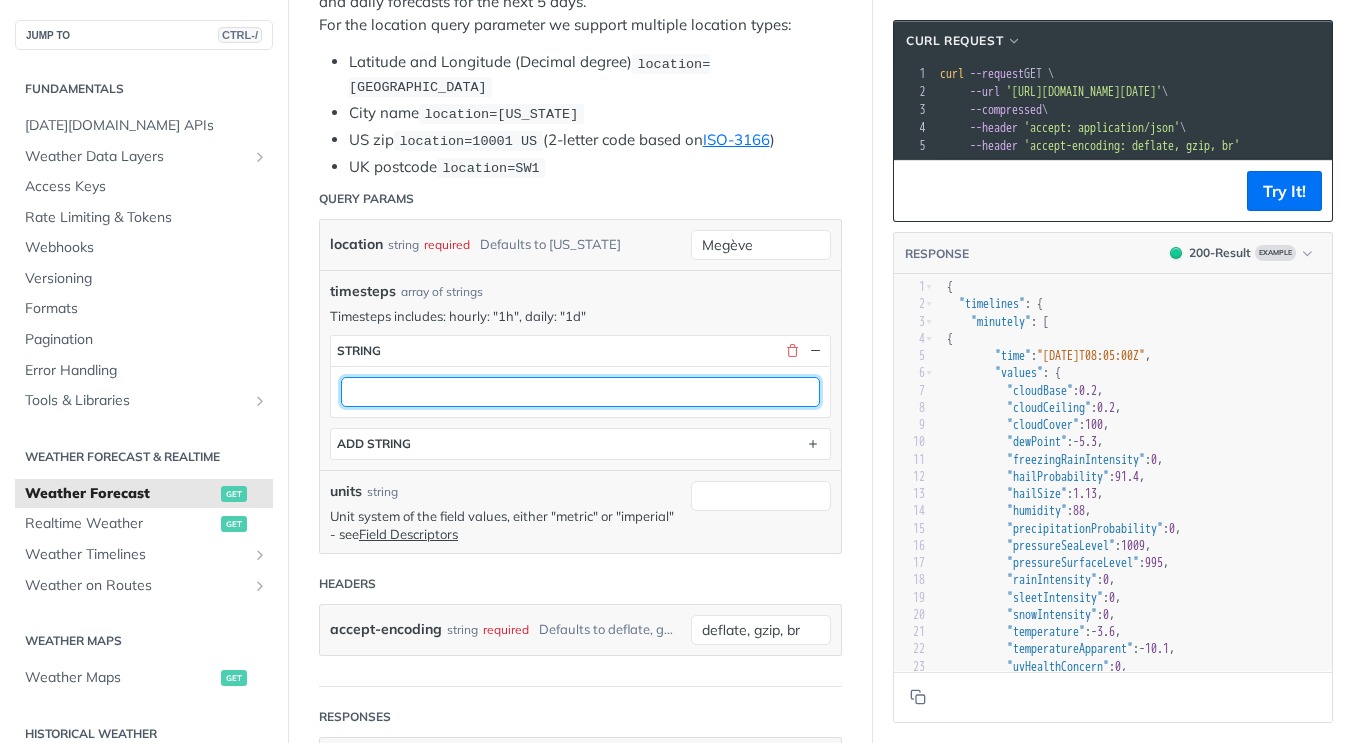 scroll, scrollTop: 500, scrollLeft: 0, axis: vertical 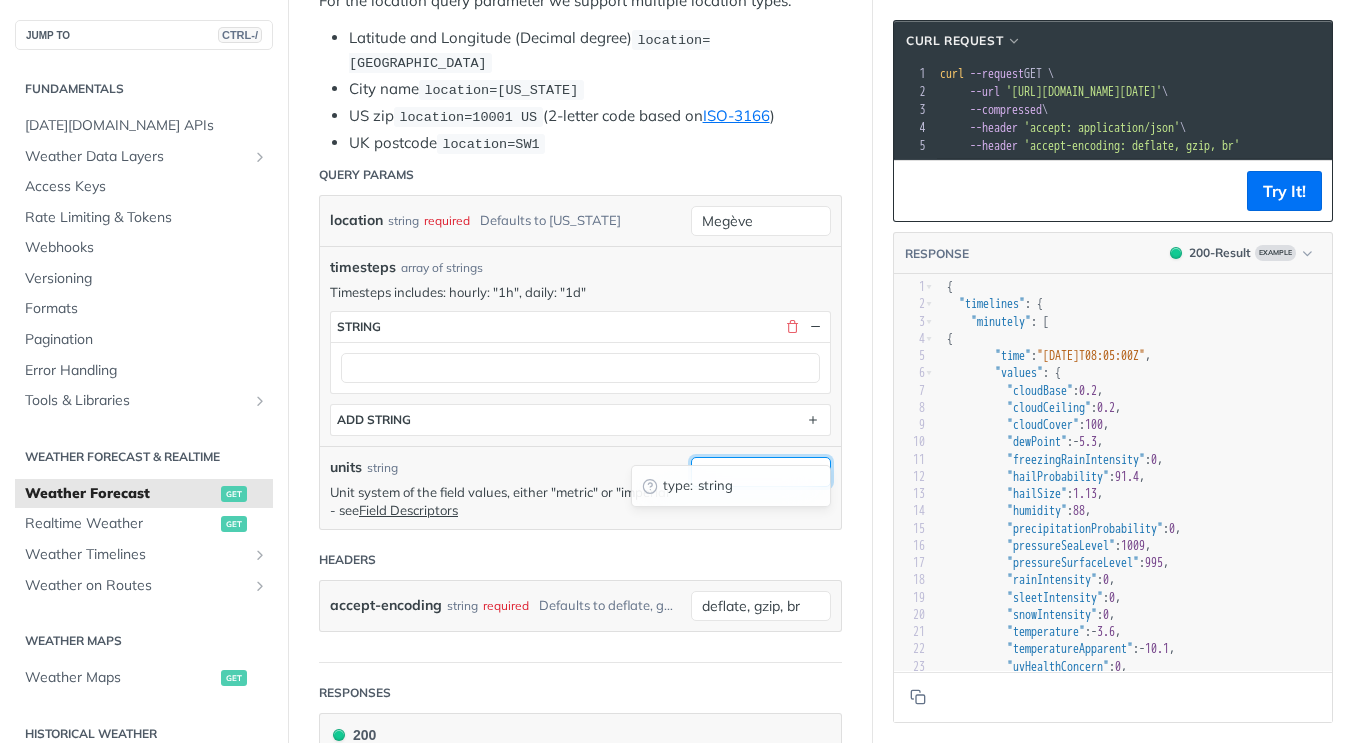click on "units" at bounding box center (761, 472) 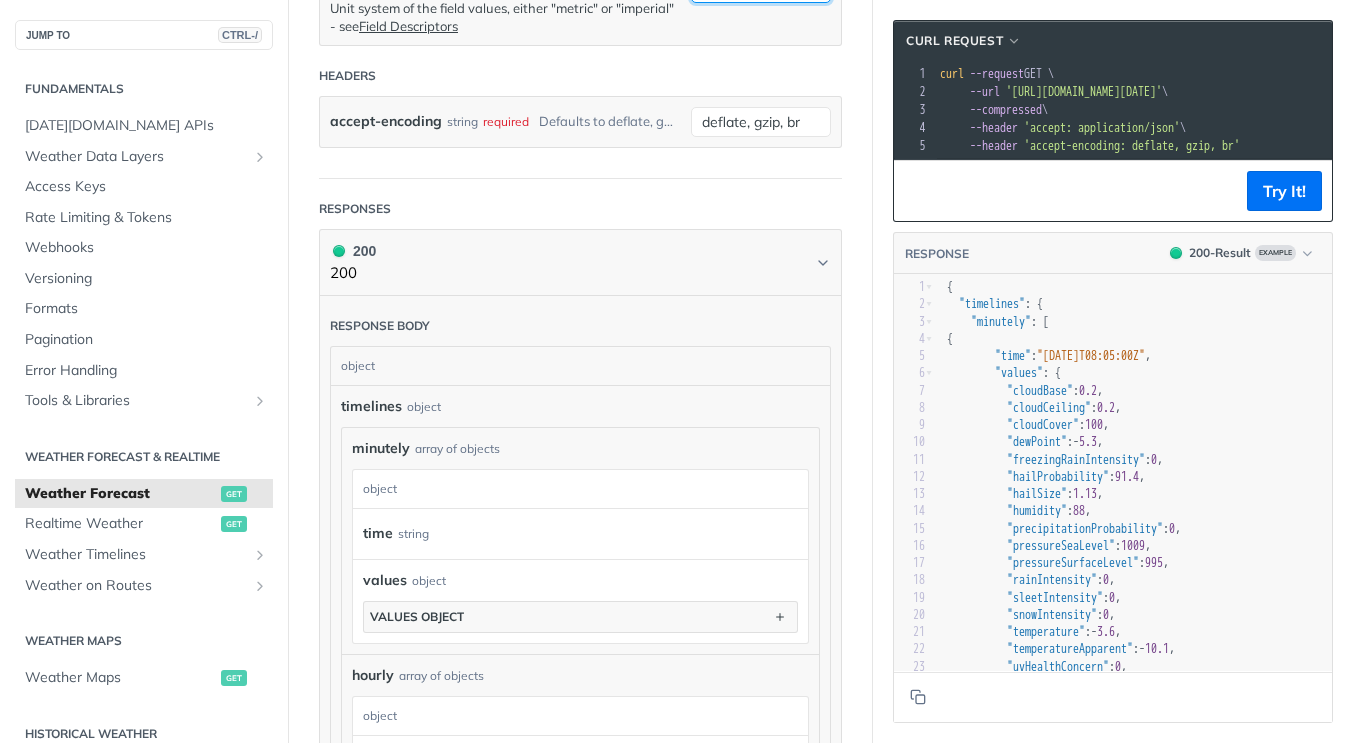 scroll, scrollTop: 1100, scrollLeft: 0, axis: vertical 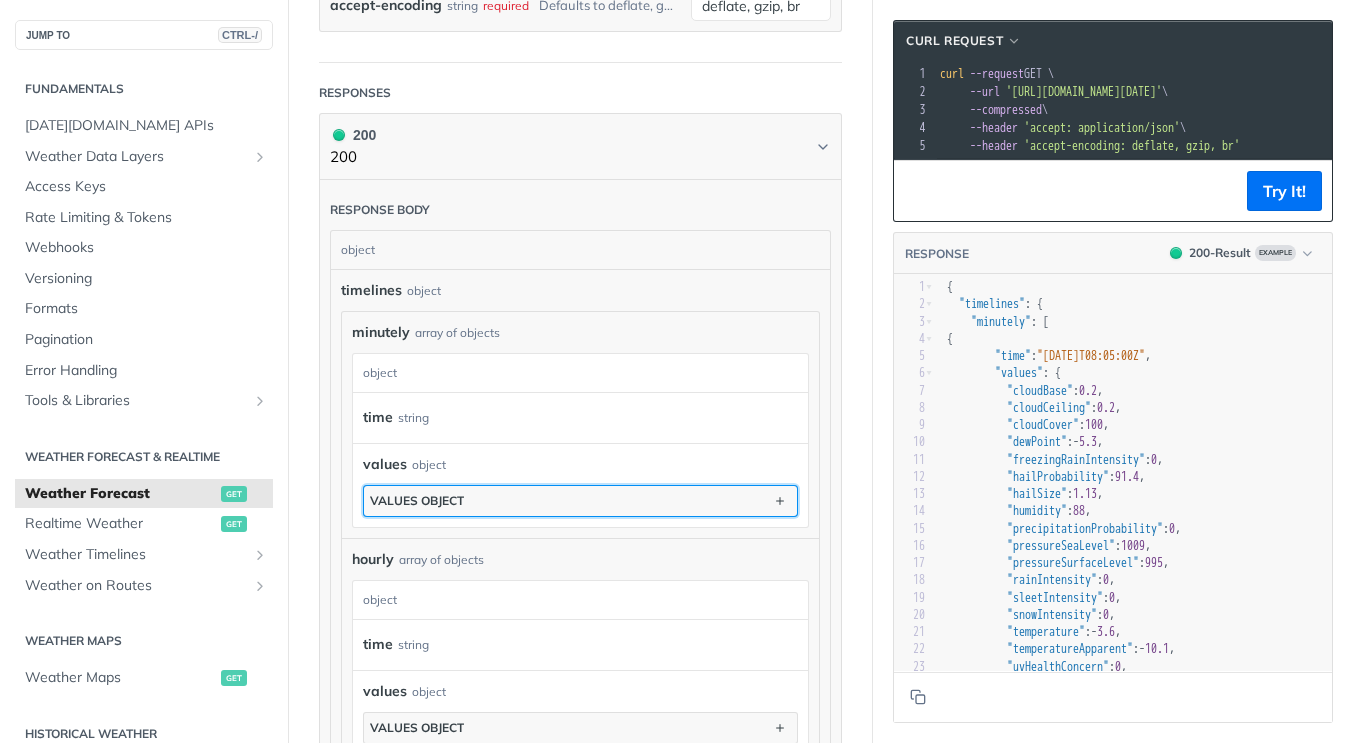 click on "values   object" at bounding box center (580, 501) 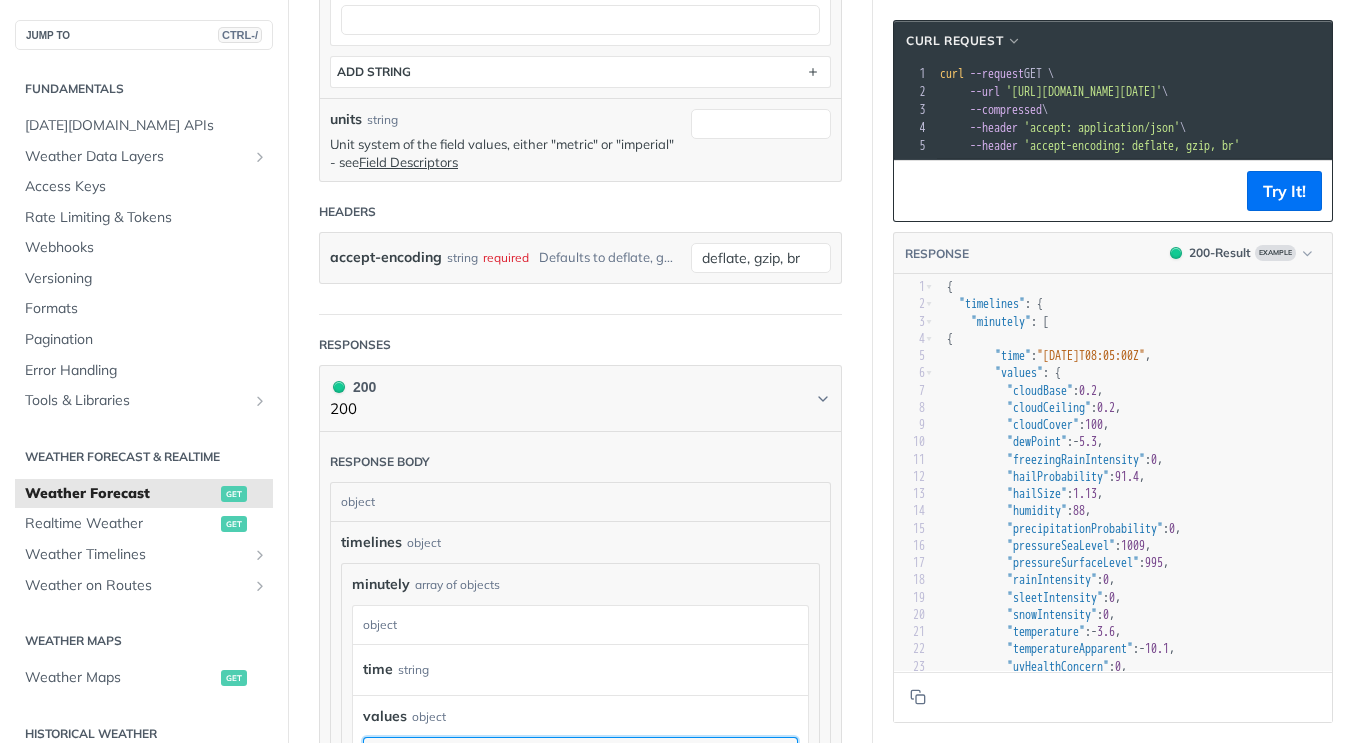 scroll, scrollTop: 800, scrollLeft: 0, axis: vertical 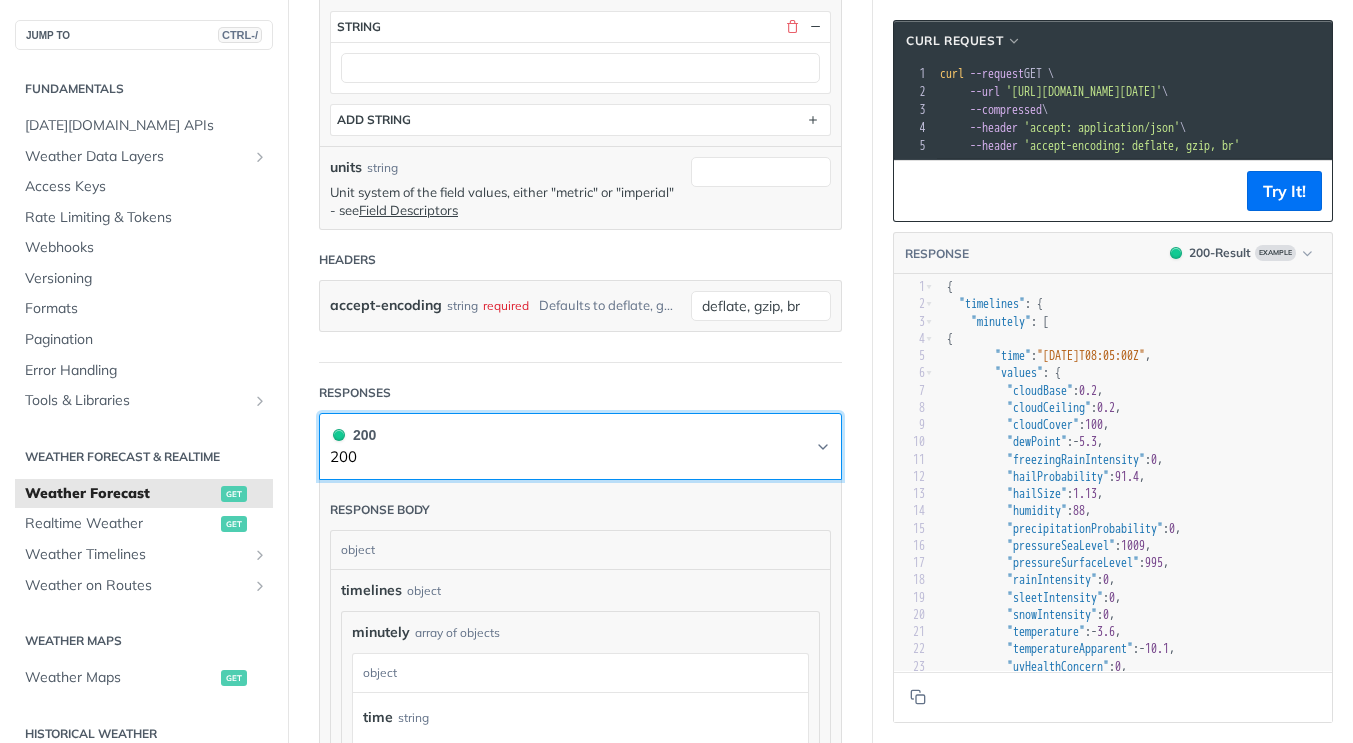 click on "200 200" at bounding box center [580, 446] 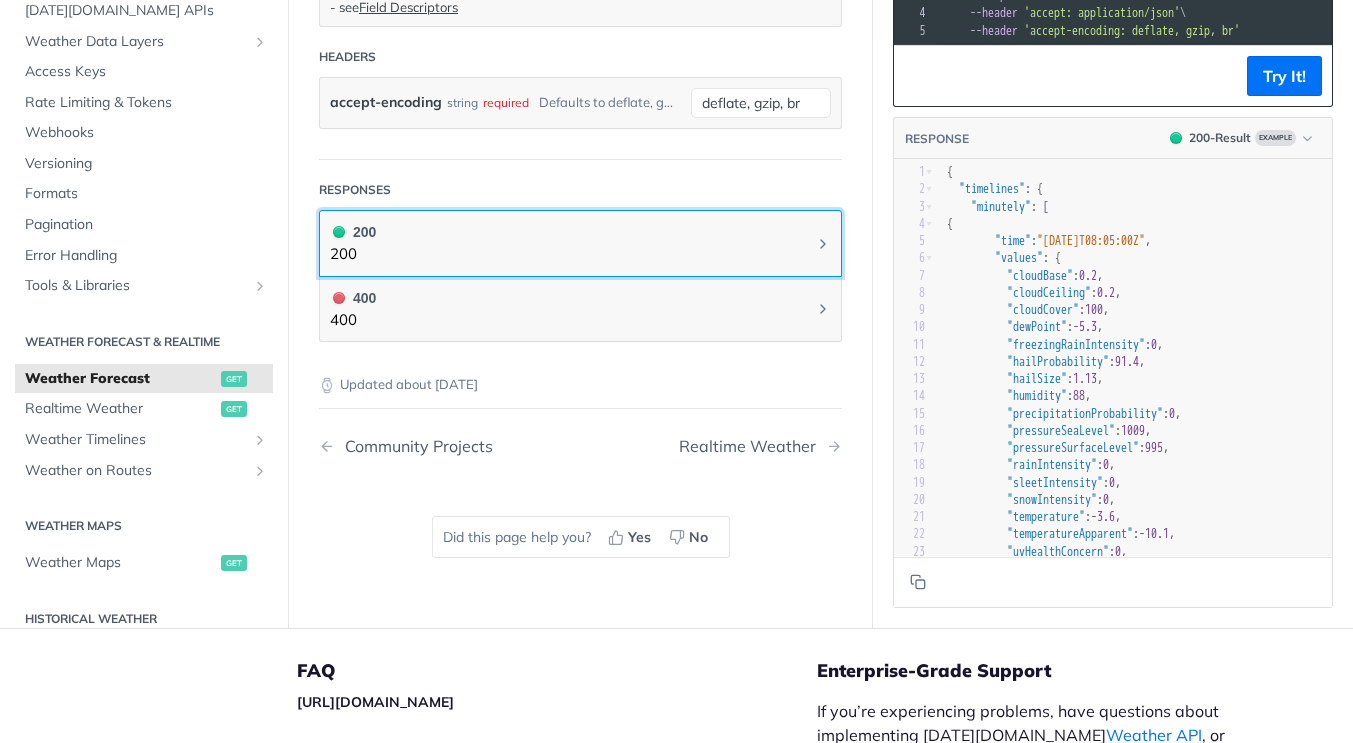 scroll, scrollTop: 1000, scrollLeft: 0, axis: vertical 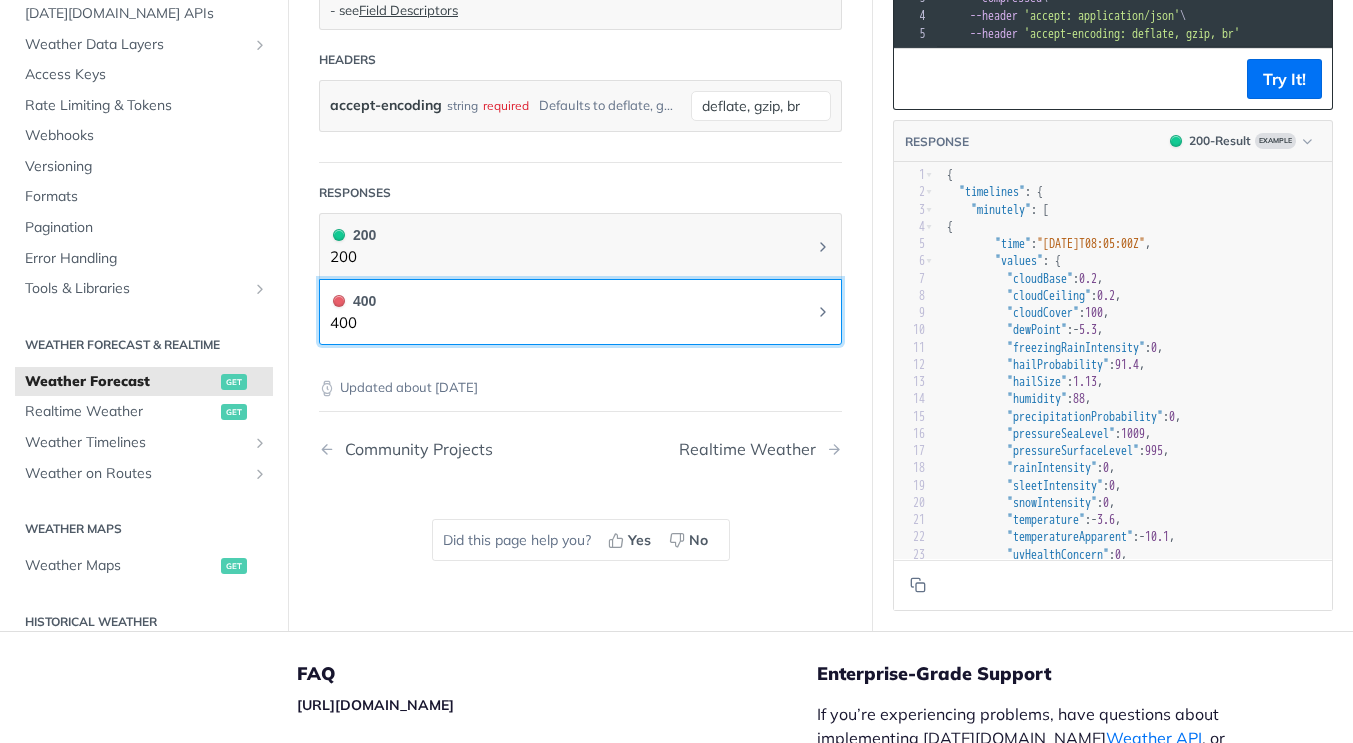click on "400 400" at bounding box center (580, 312) 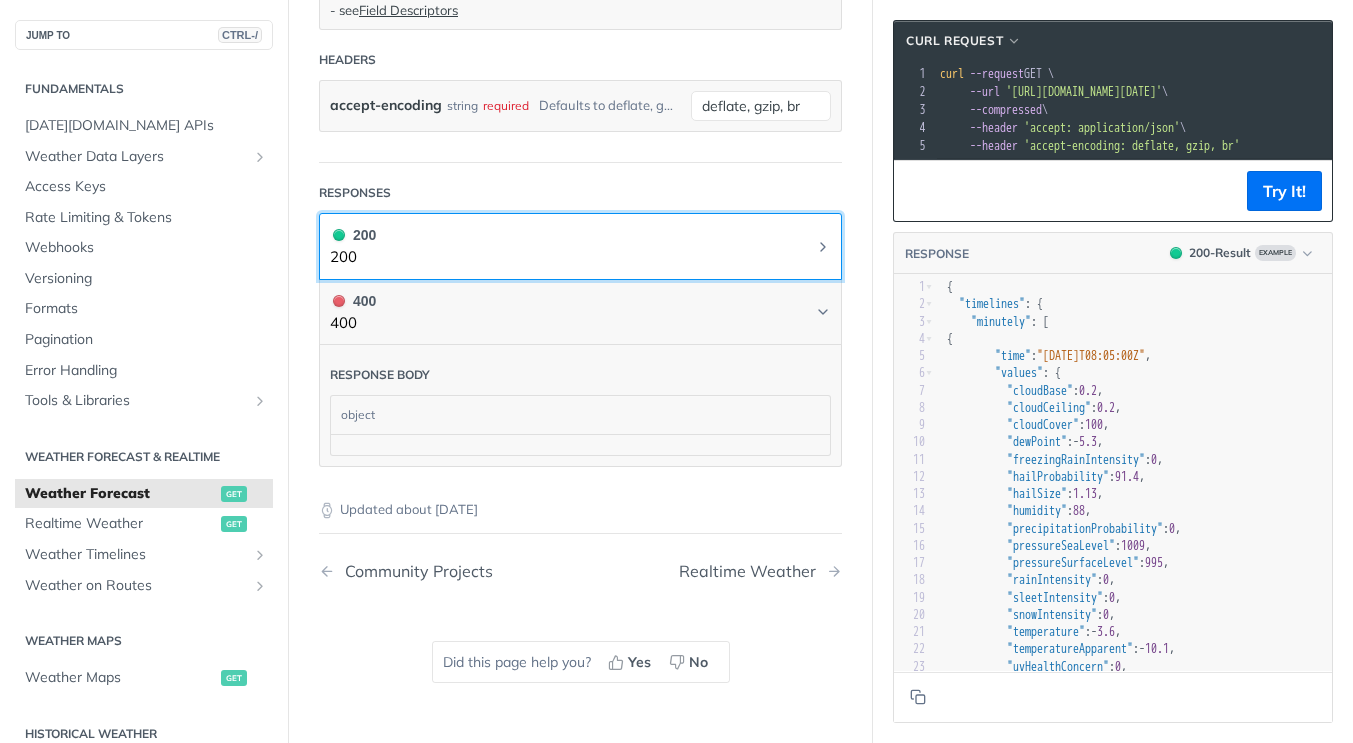 click on "200 200" at bounding box center (580, 246) 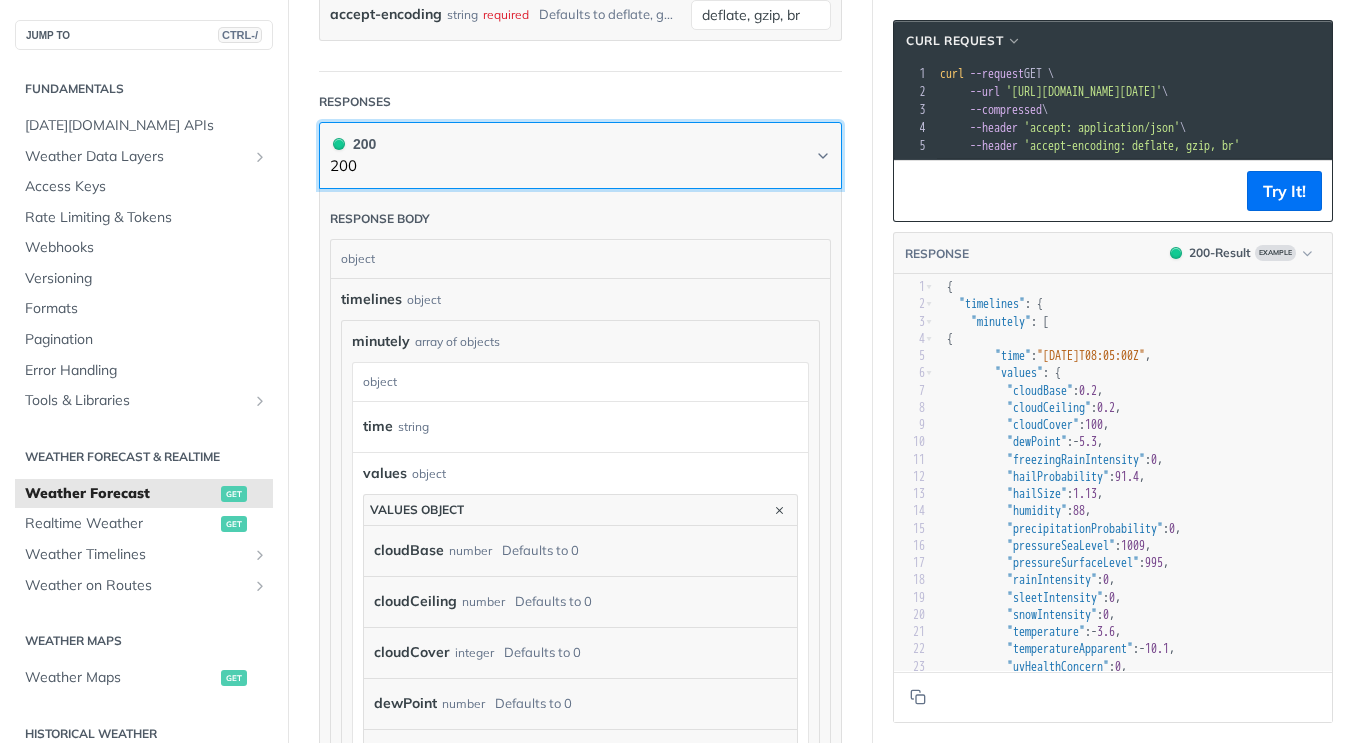 scroll, scrollTop: 1100, scrollLeft: 0, axis: vertical 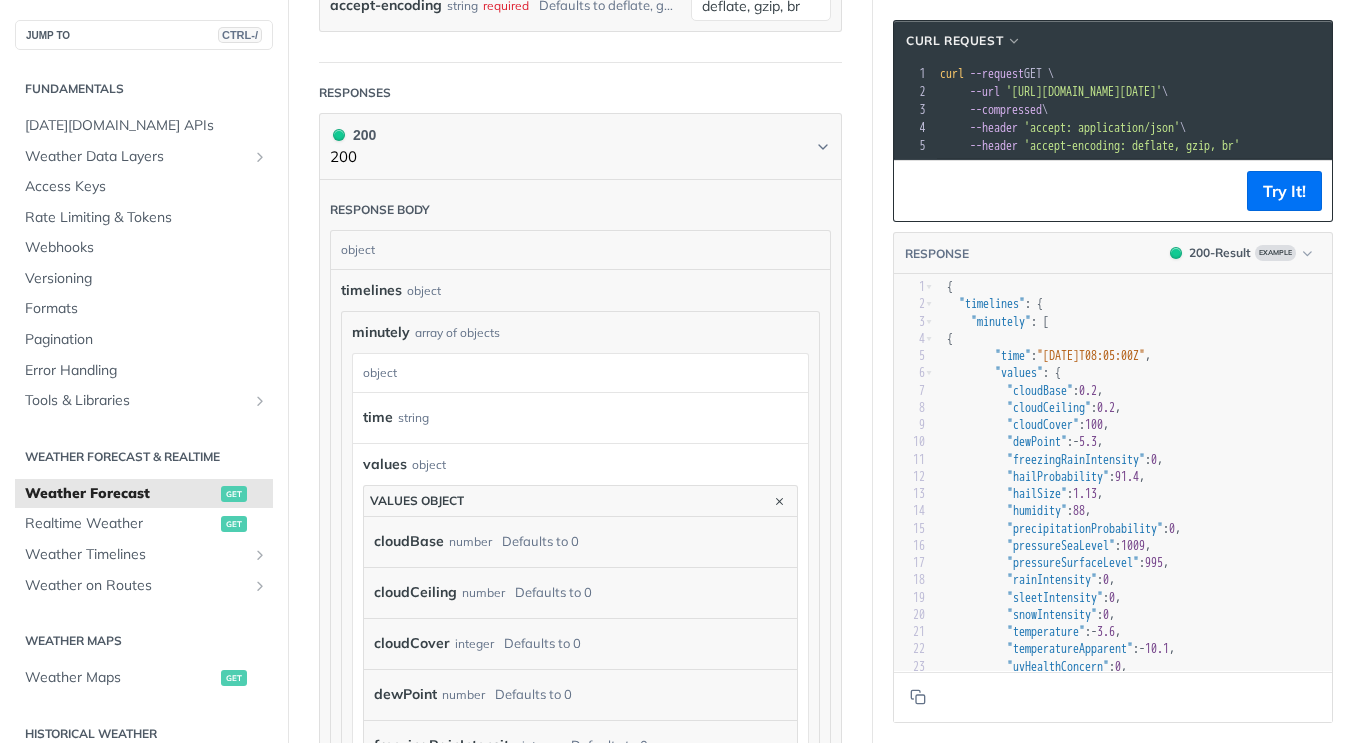 click on "object" at bounding box center (578, 373) 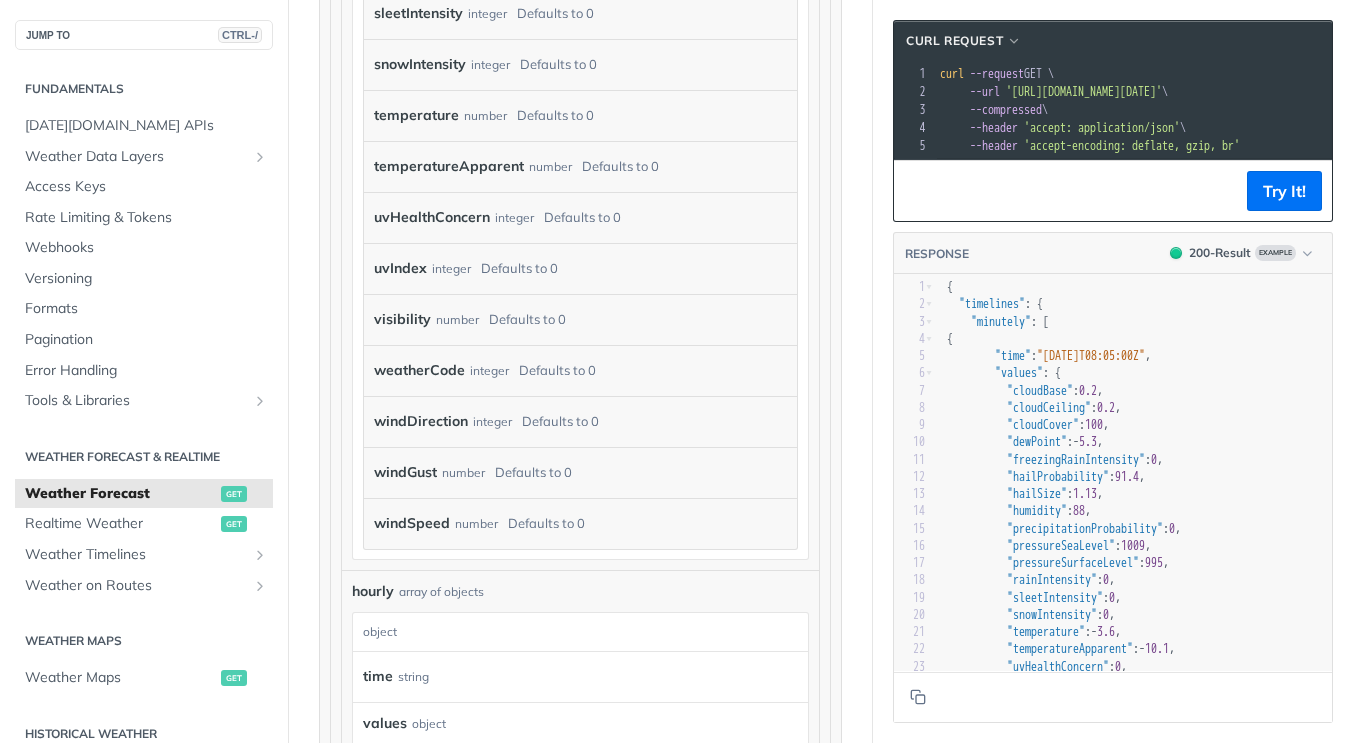 scroll, scrollTop: 2300, scrollLeft: 0, axis: vertical 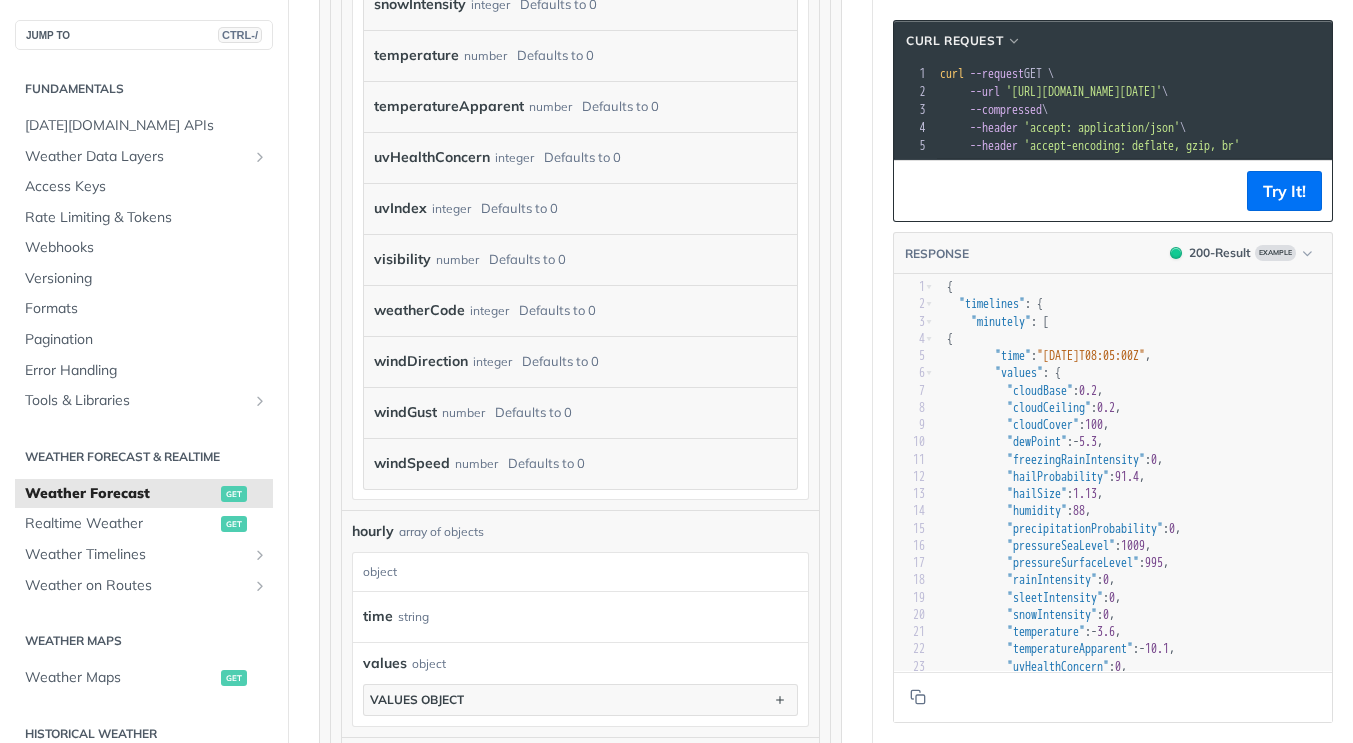 click on "weatherCode integer Defaults to 0" at bounding box center [575, 311] 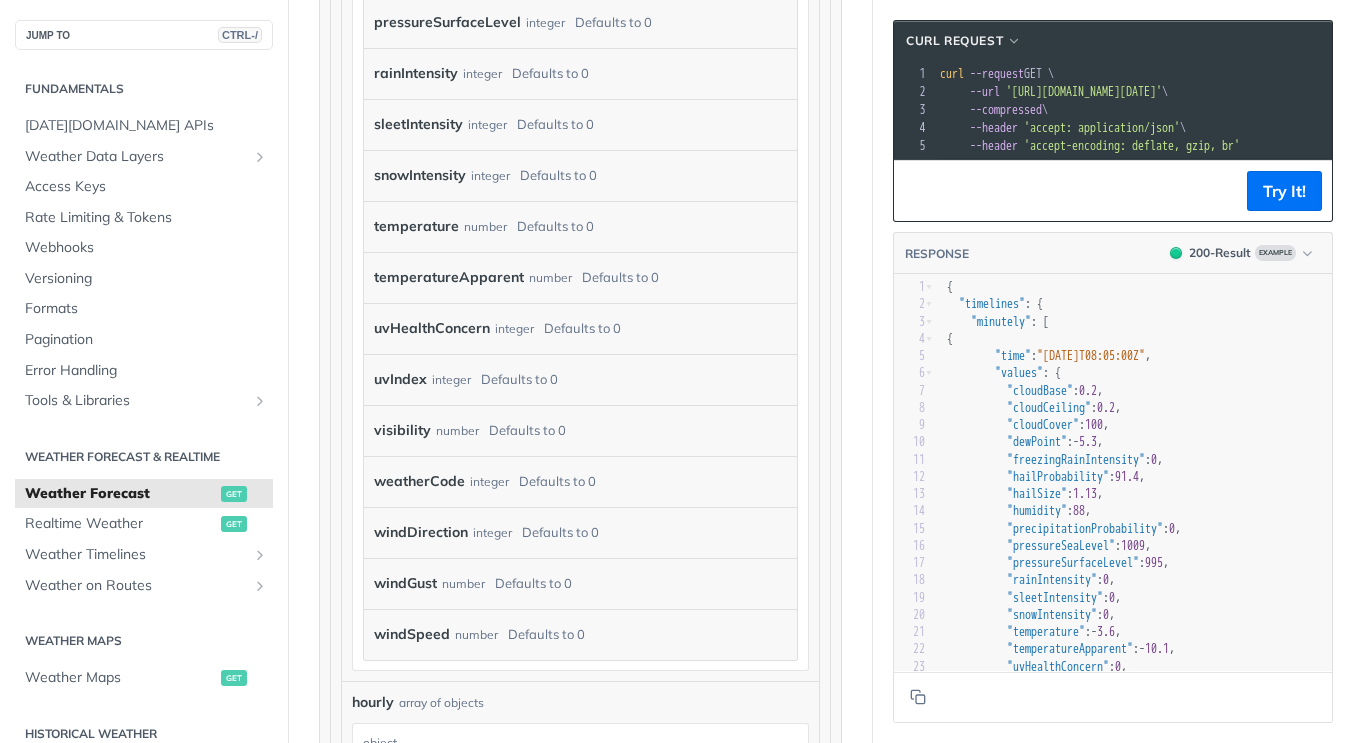 scroll, scrollTop: 2000, scrollLeft: 0, axis: vertical 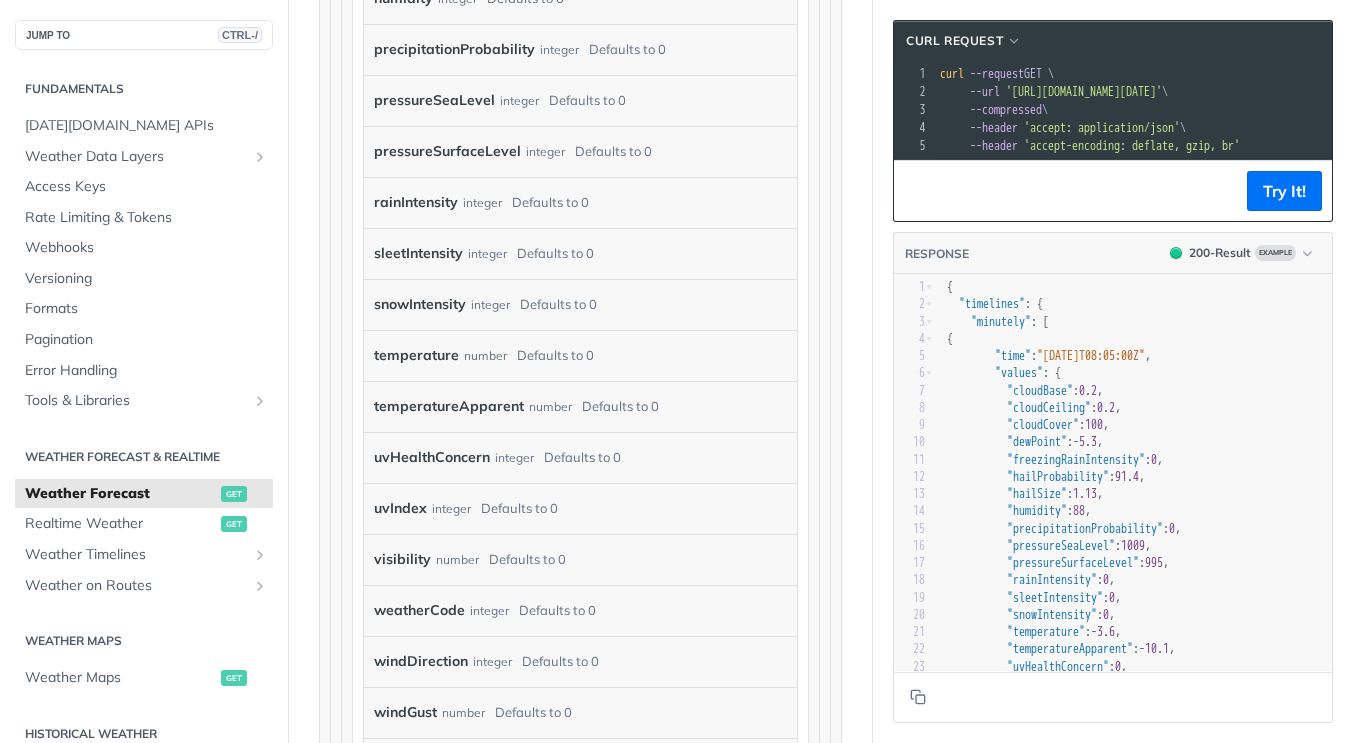 click on "weatherCode" at bounding box center [419, 610] 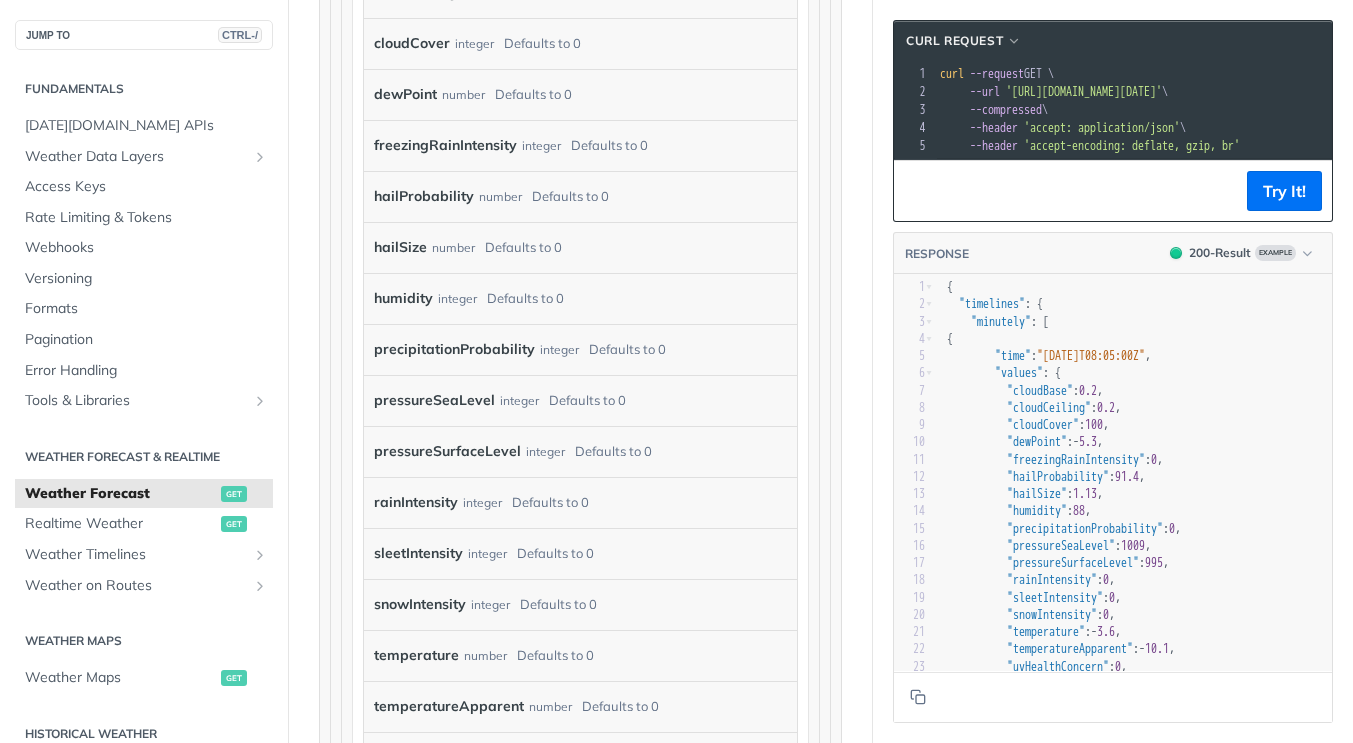scroll, scrollTop: 1400, scrollLeft: 0, axis: vertical 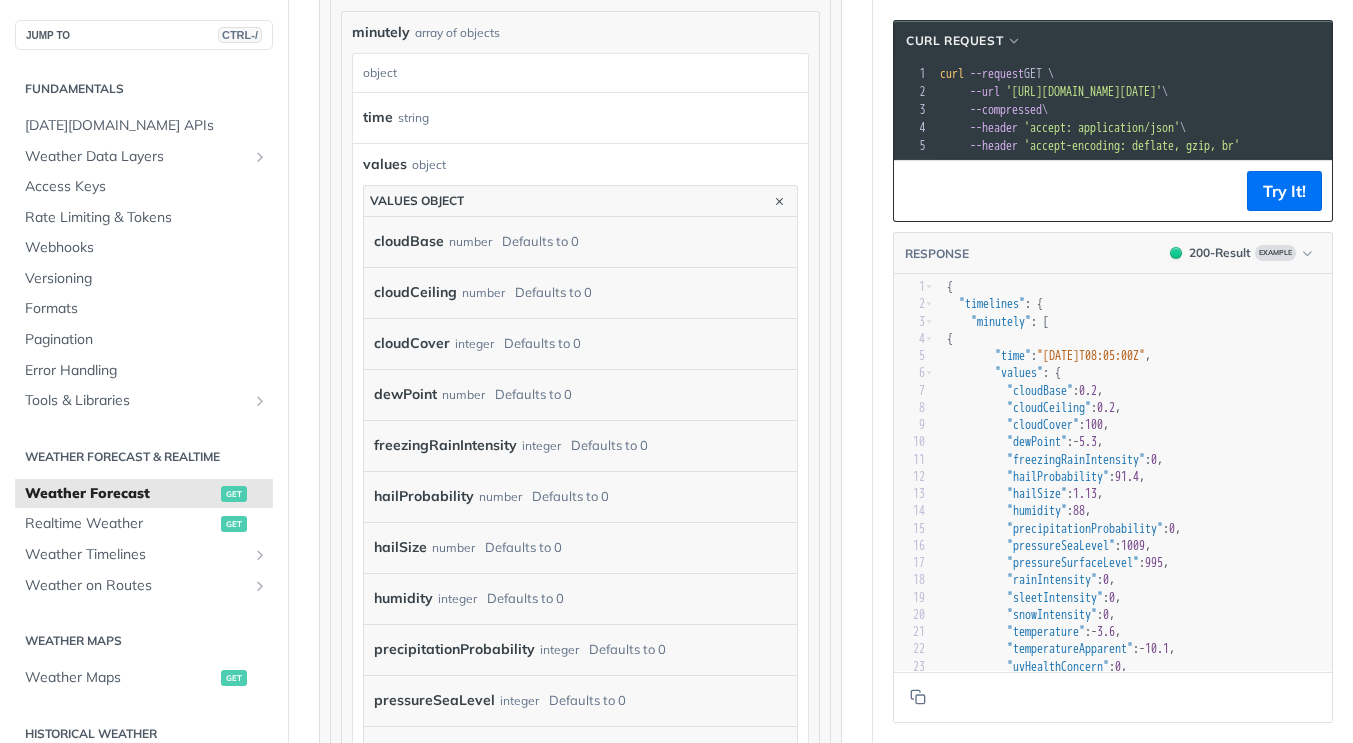 click on "Defaults to 0" at bounding box center [540, 241] 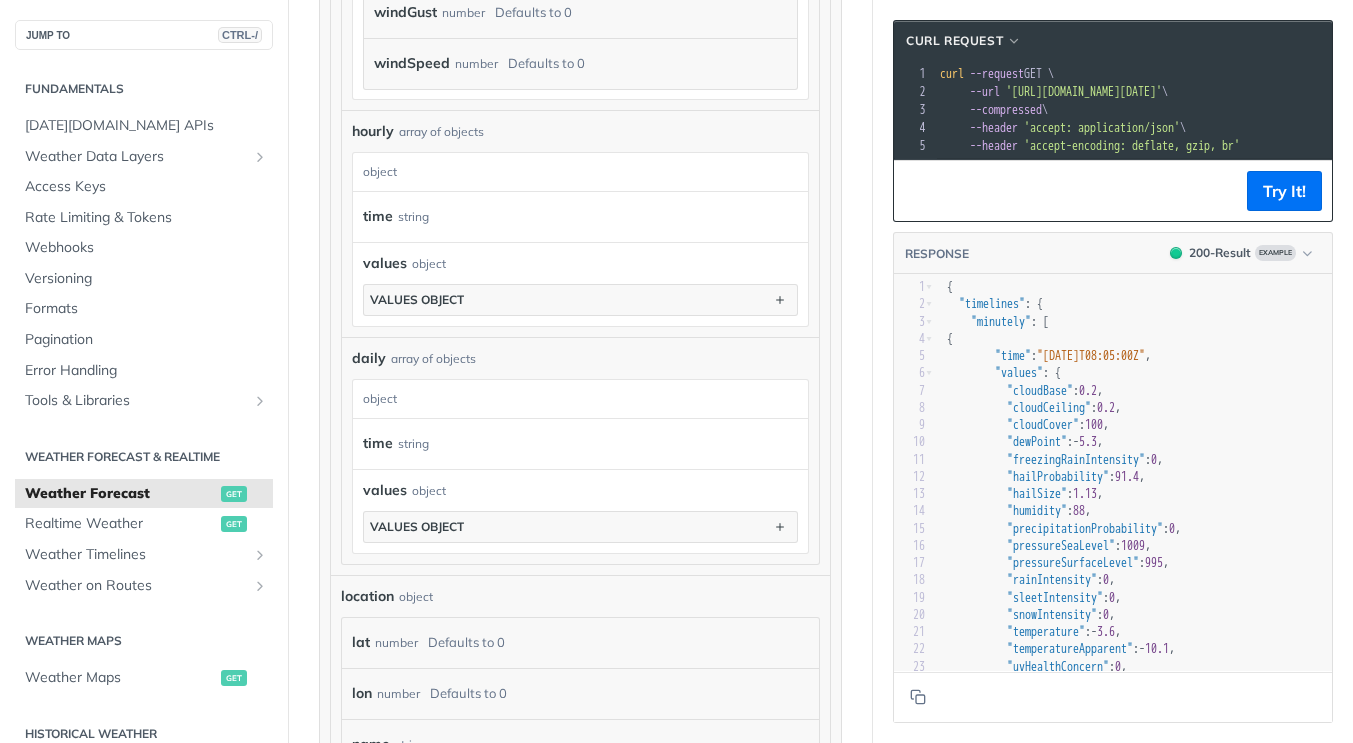 scroll, scrollTop: 2600, scrollLeft: 0, axis: vertical 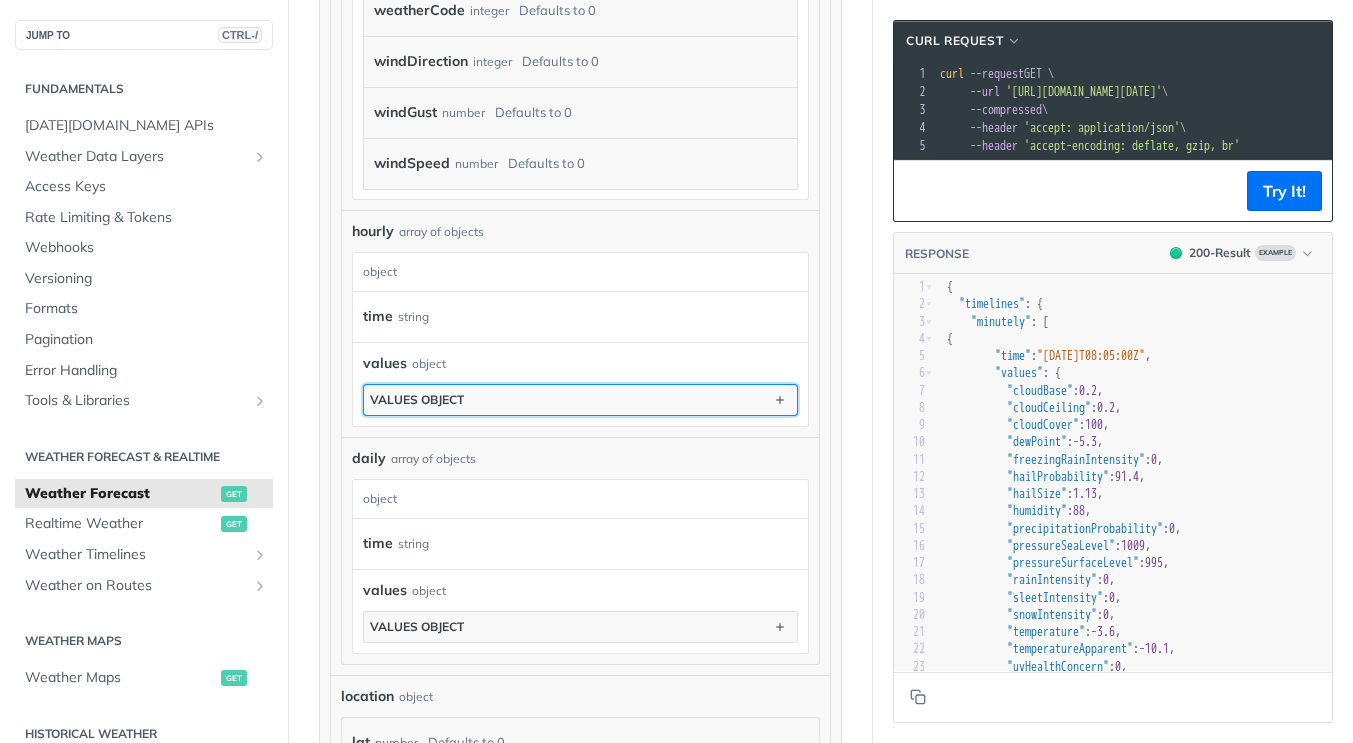 click on "values   object" at bounding box center [580, 400] 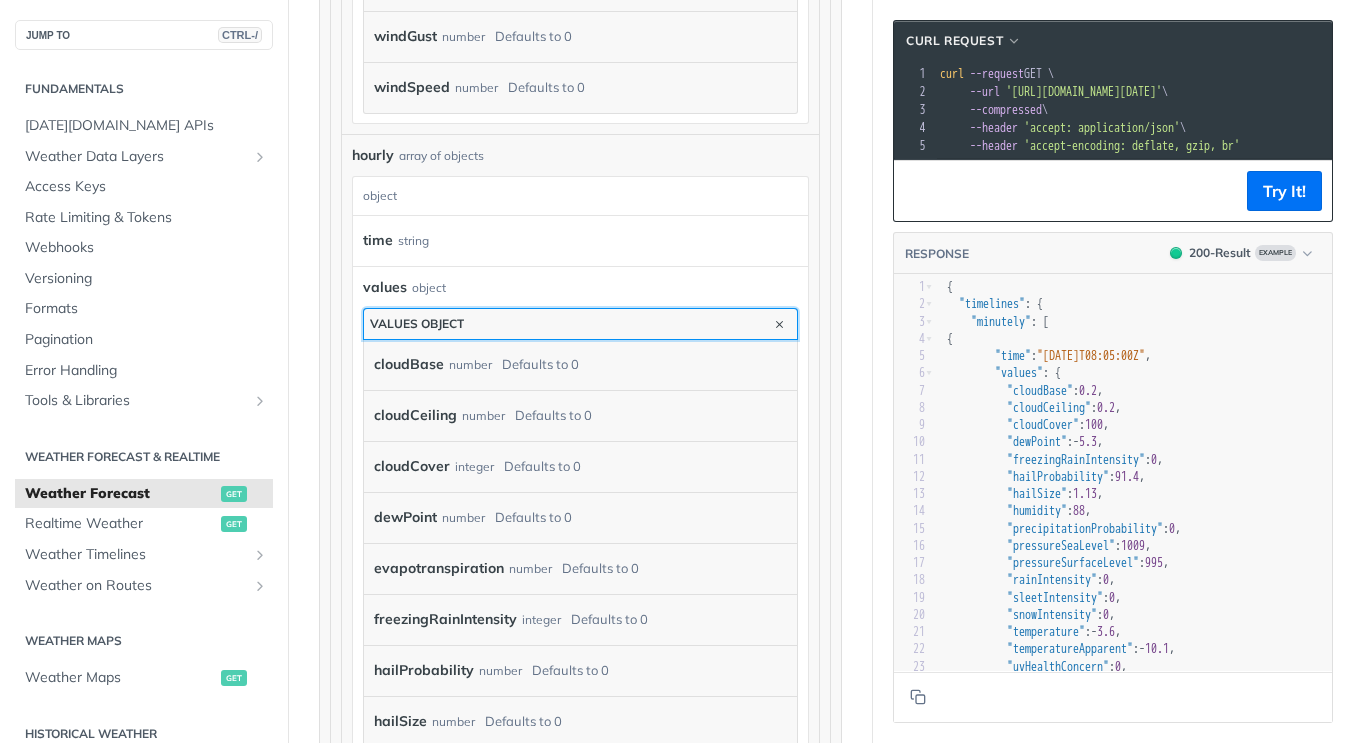 scroll, scrollTop: 2700, scrollLeft: 0, axis: vertical 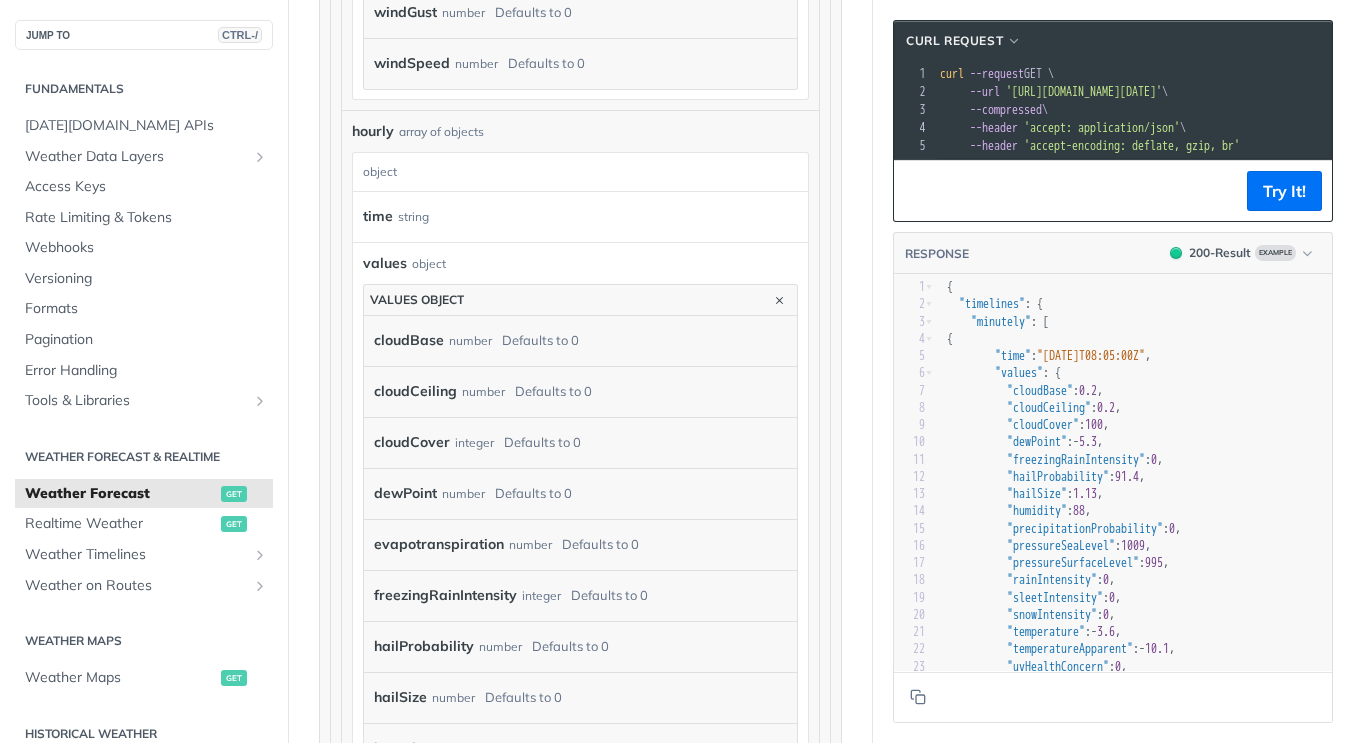 click on "freezingRainIntensity integer Defaults to 0" at bounding box center [580, 595] 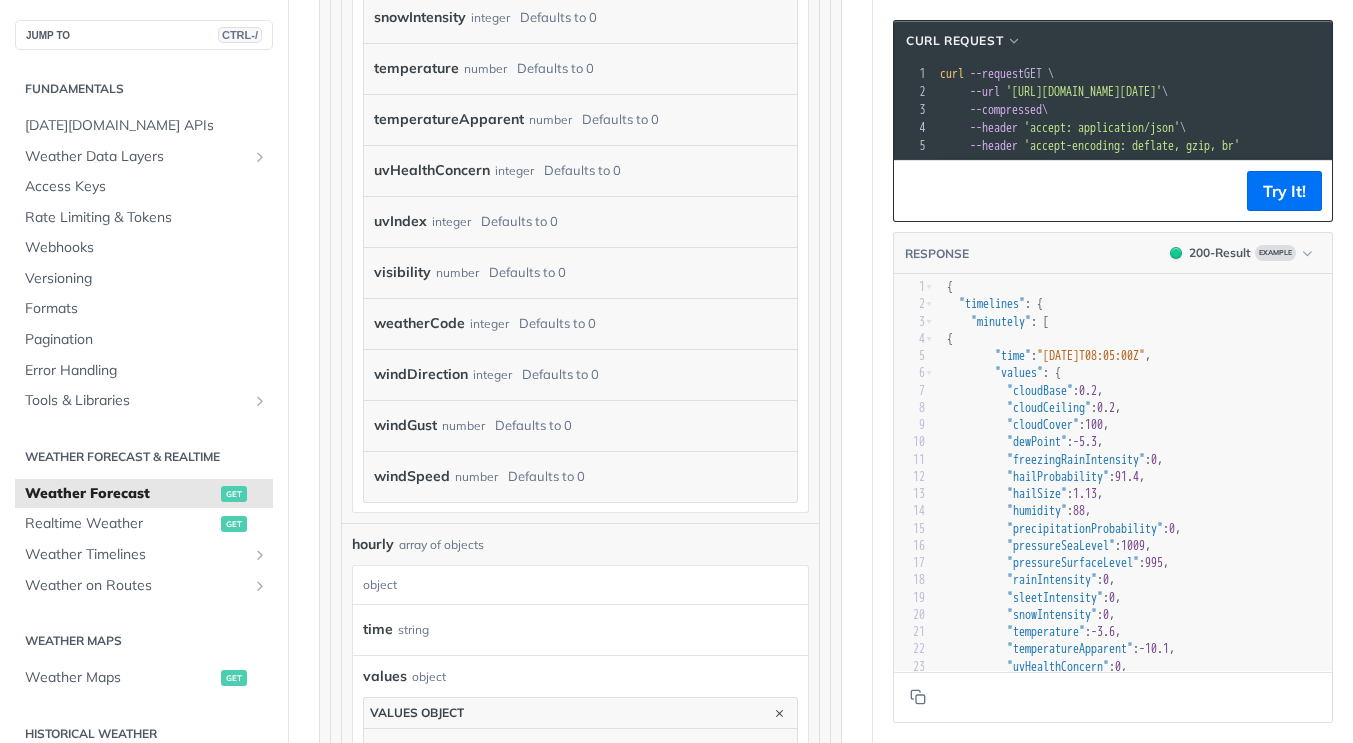 scroll, scrollTop: 2200, scrollLeft: 0, axis: vertical 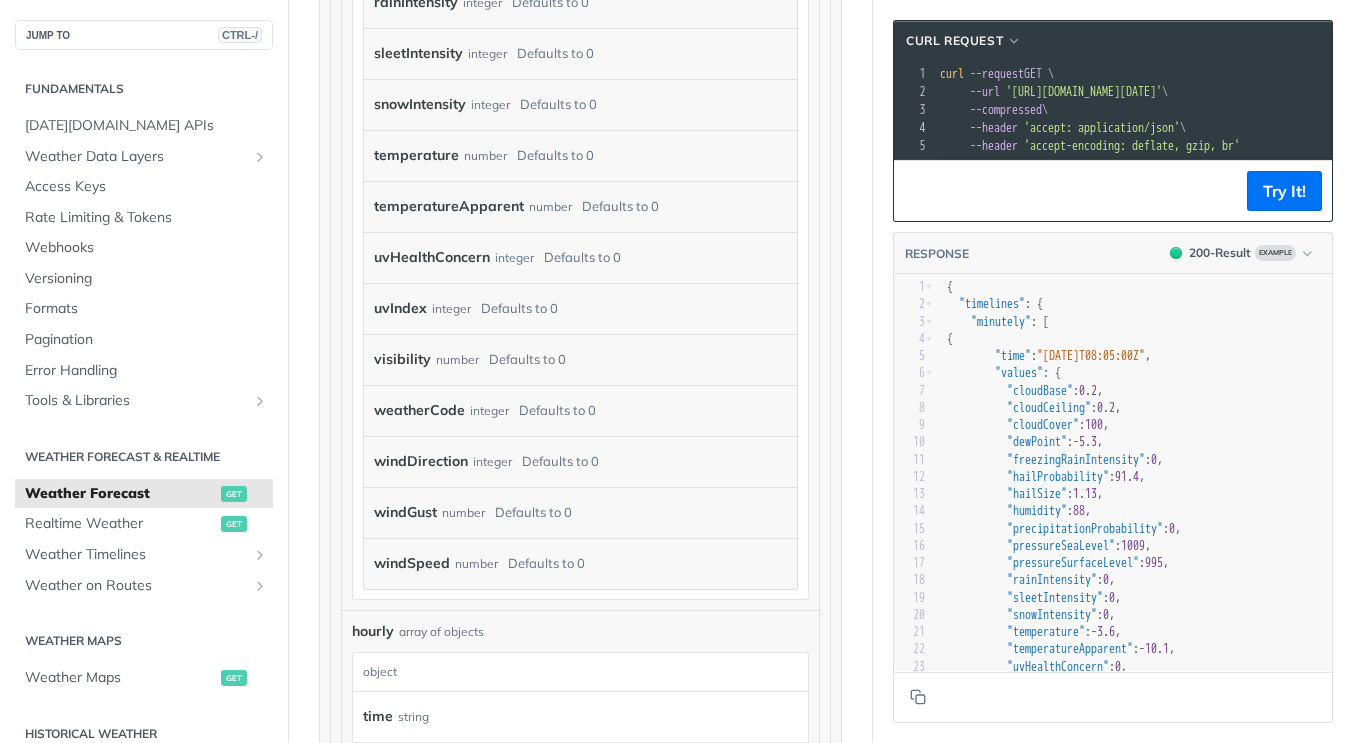 click on "integer" at bounding box center [489, 410] 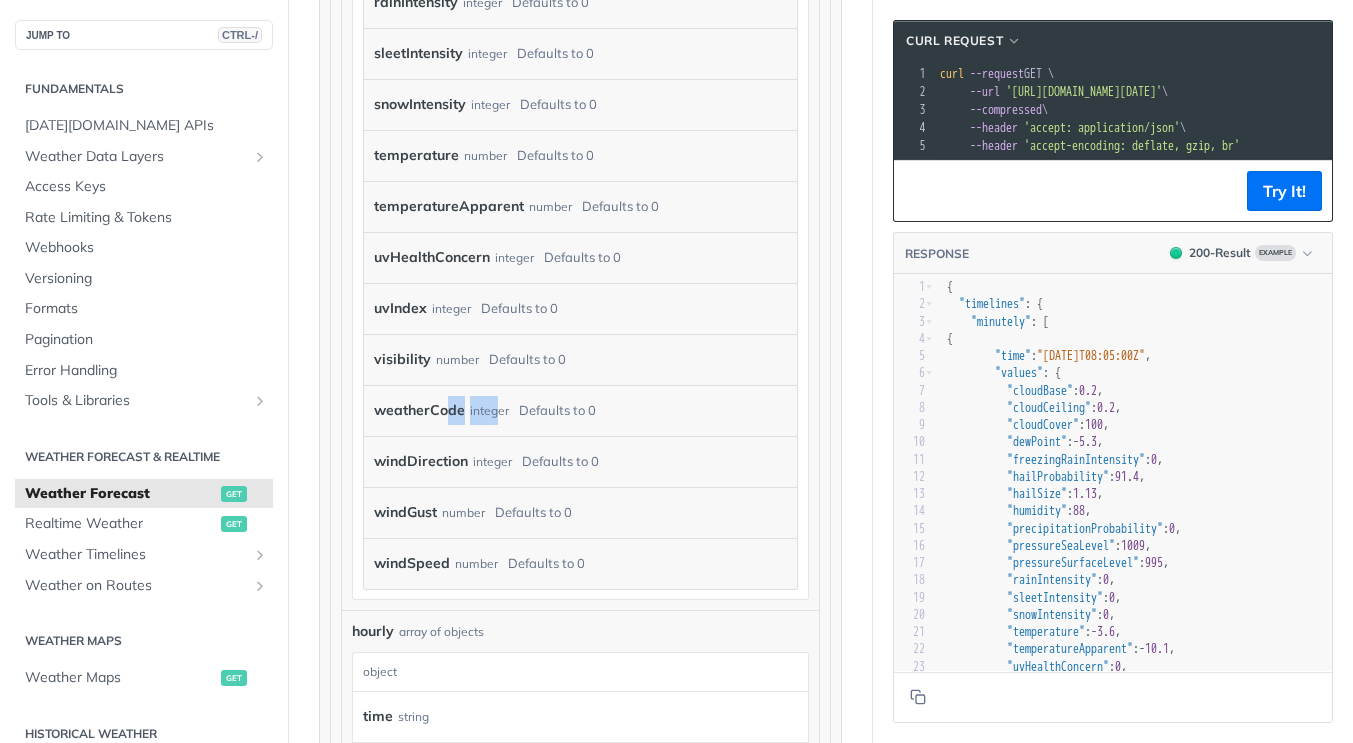 click on "weatherCode integer Defaults to 0" at bounding box center [575, 411] 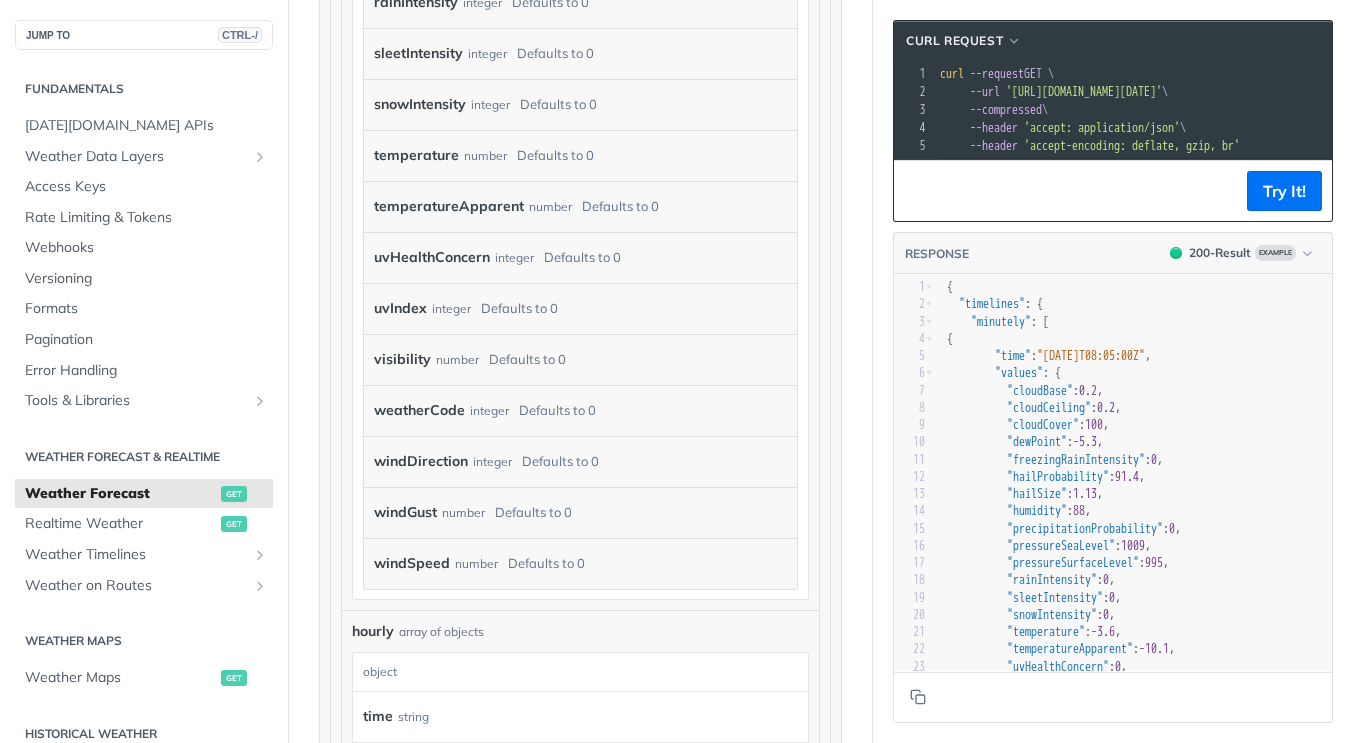 click on "weatherCode integer Defaults to 0" at bounding box center [575, 411] 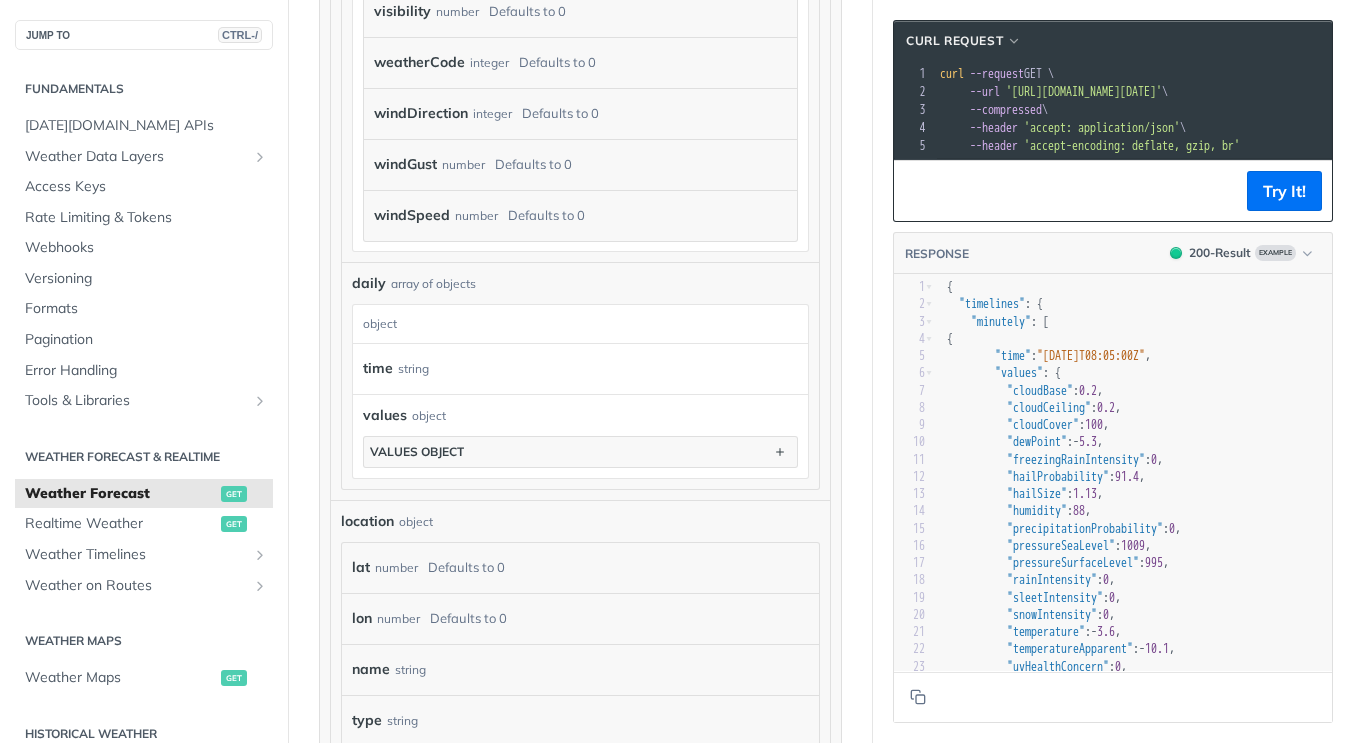 scroll, scrollTop: 4500, scrollLeft: 0, axis: vertical 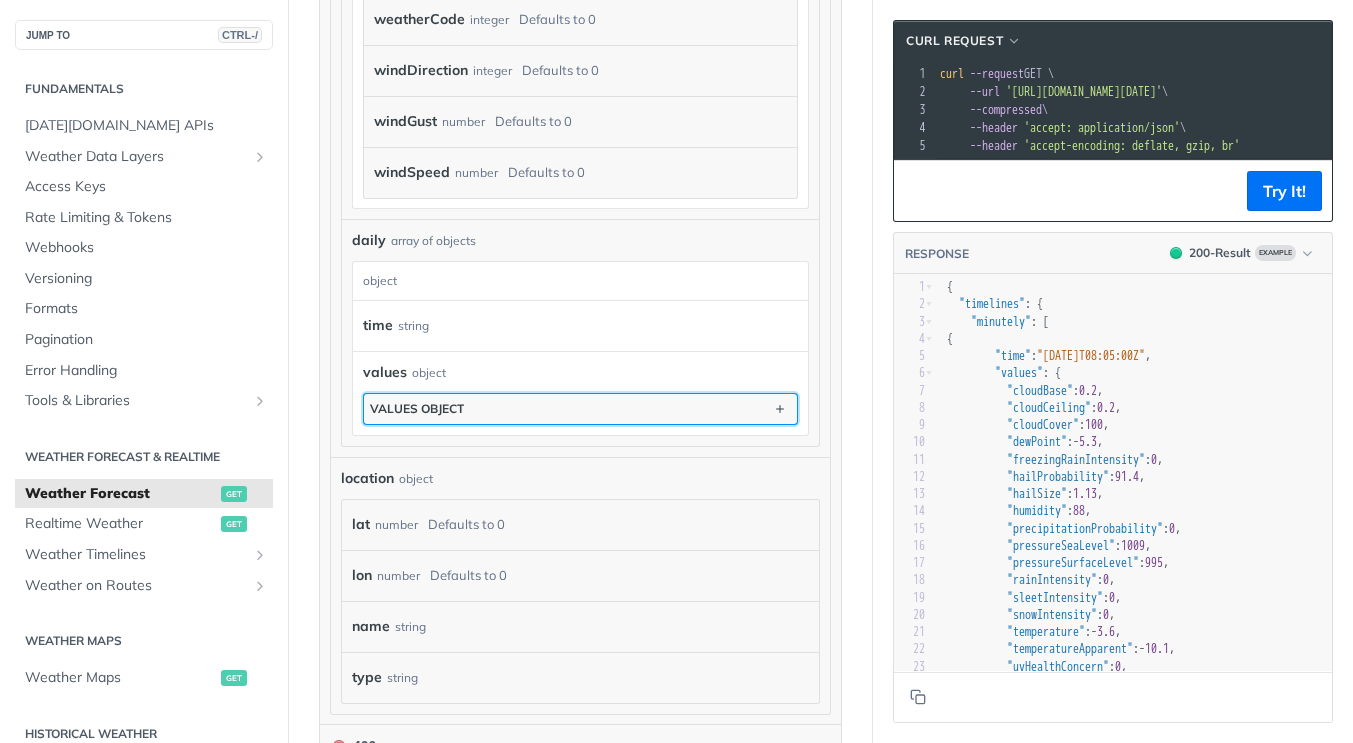click on "values   object" at bounding box center (580, 409) 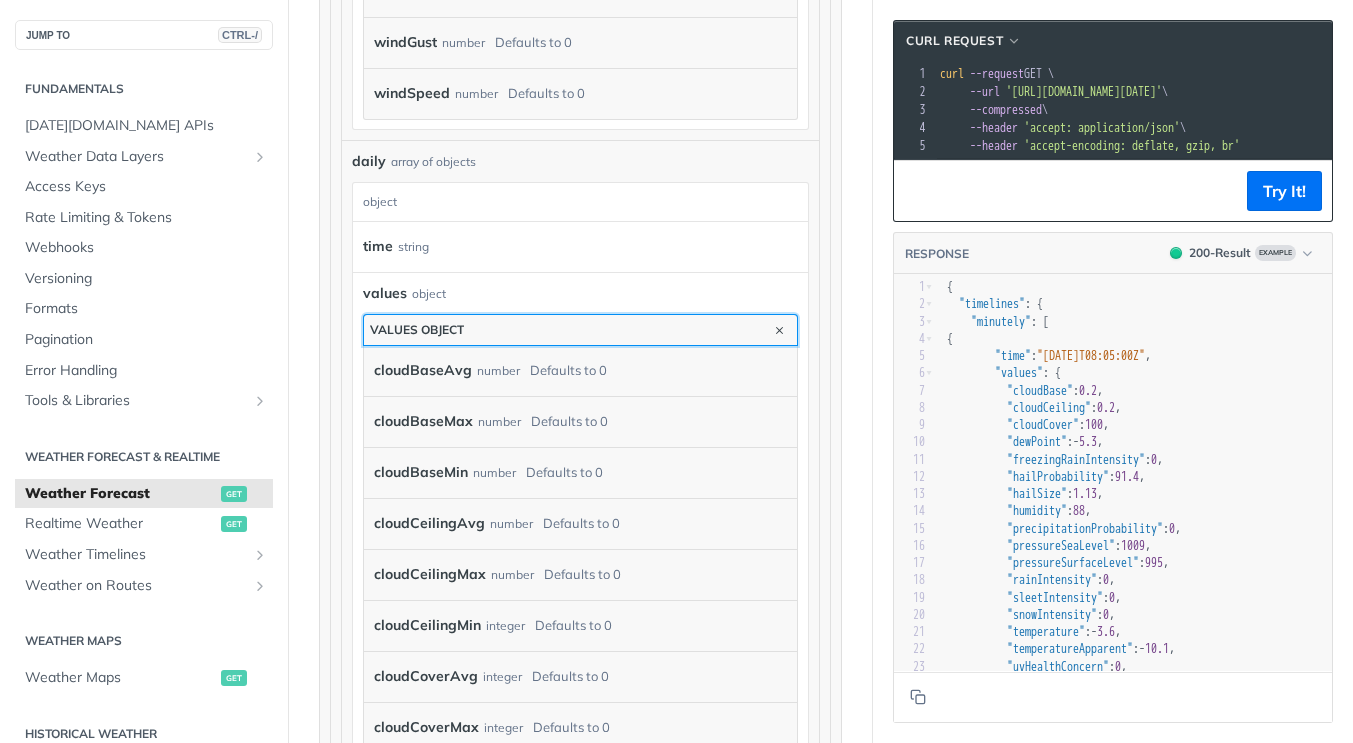 scroll, scrollTop: 4600, scrollLeft: 0, axis: vertical 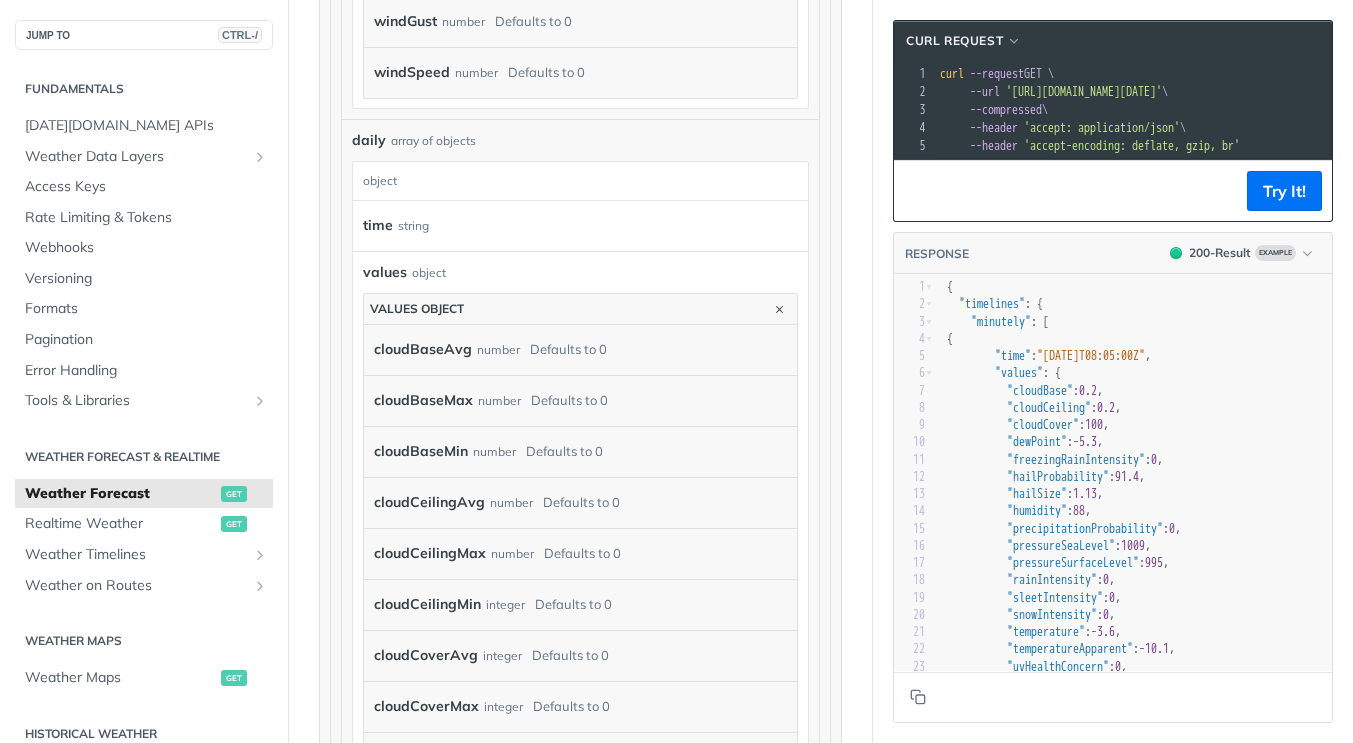 click on "cloudCeilingAvg" at bounding box center (429, 502) 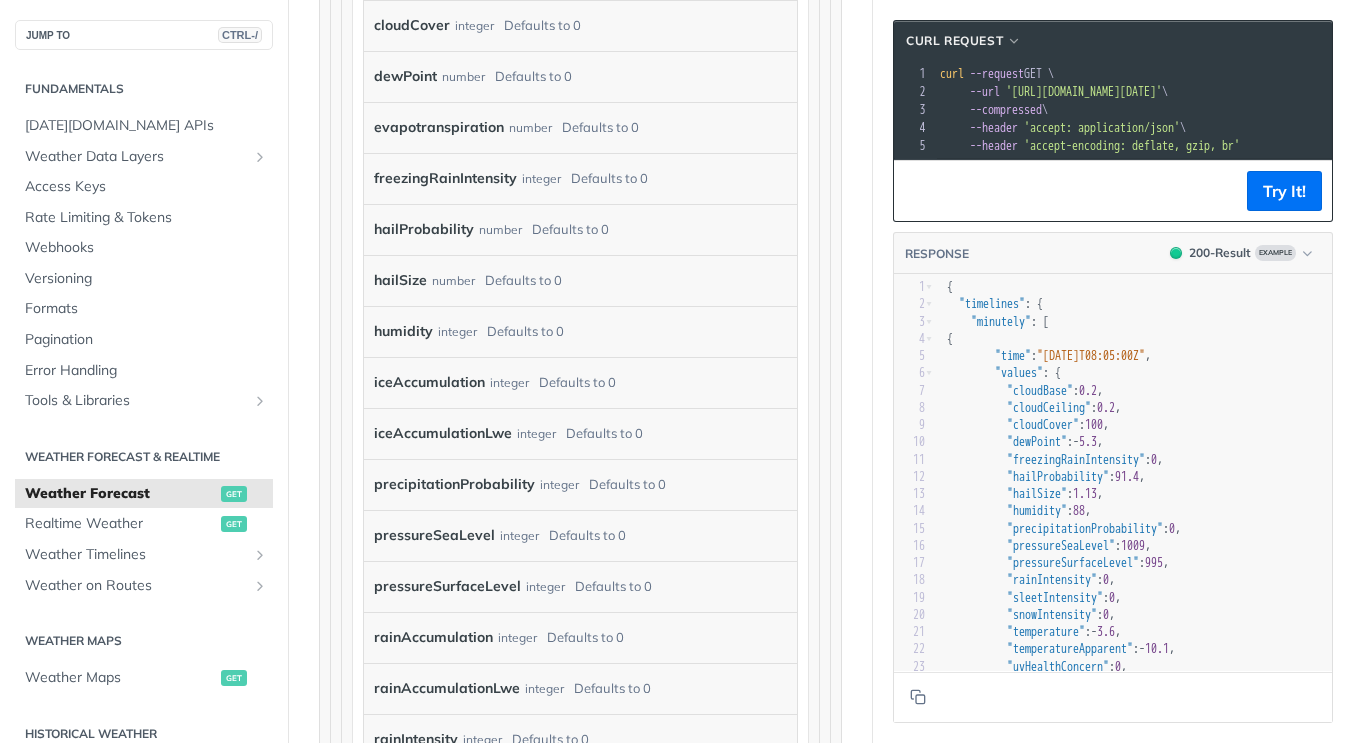 scroll, scrollTop: 3100, scrollLeft: 0, axis: vertical 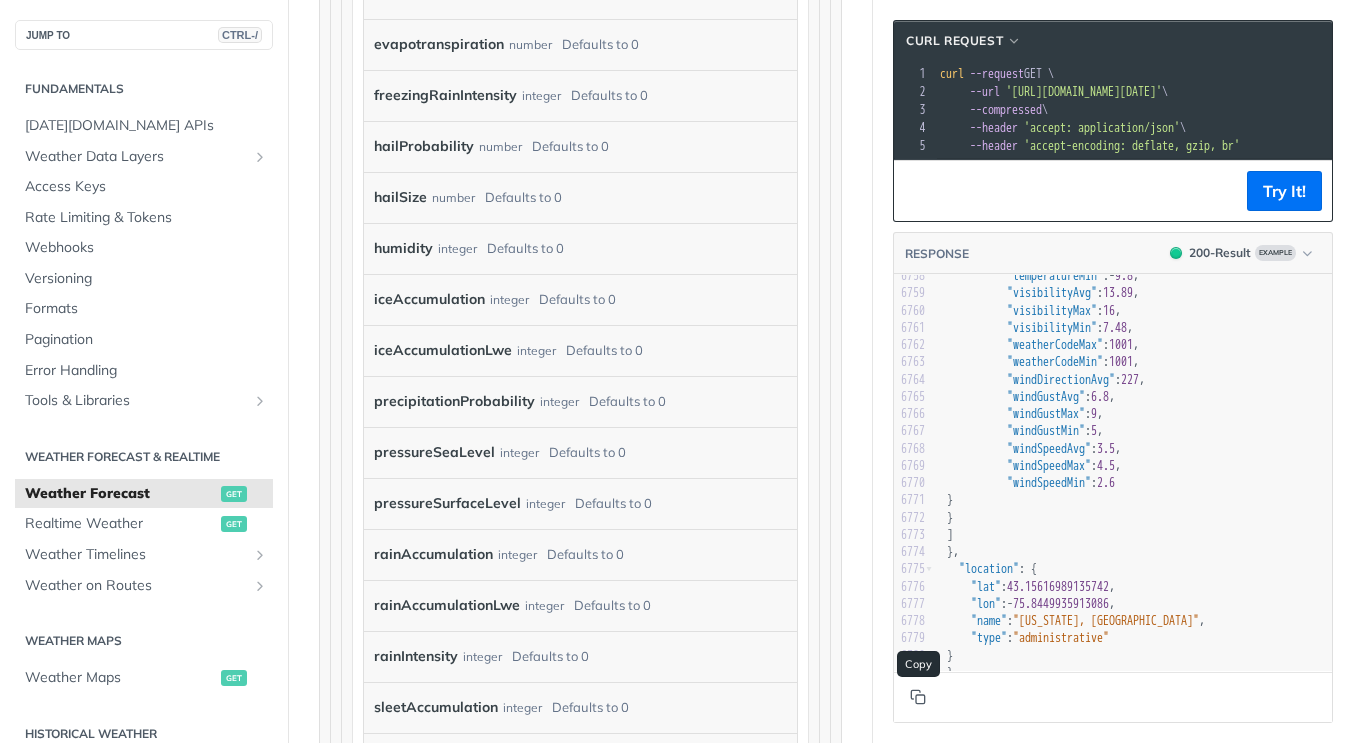 click 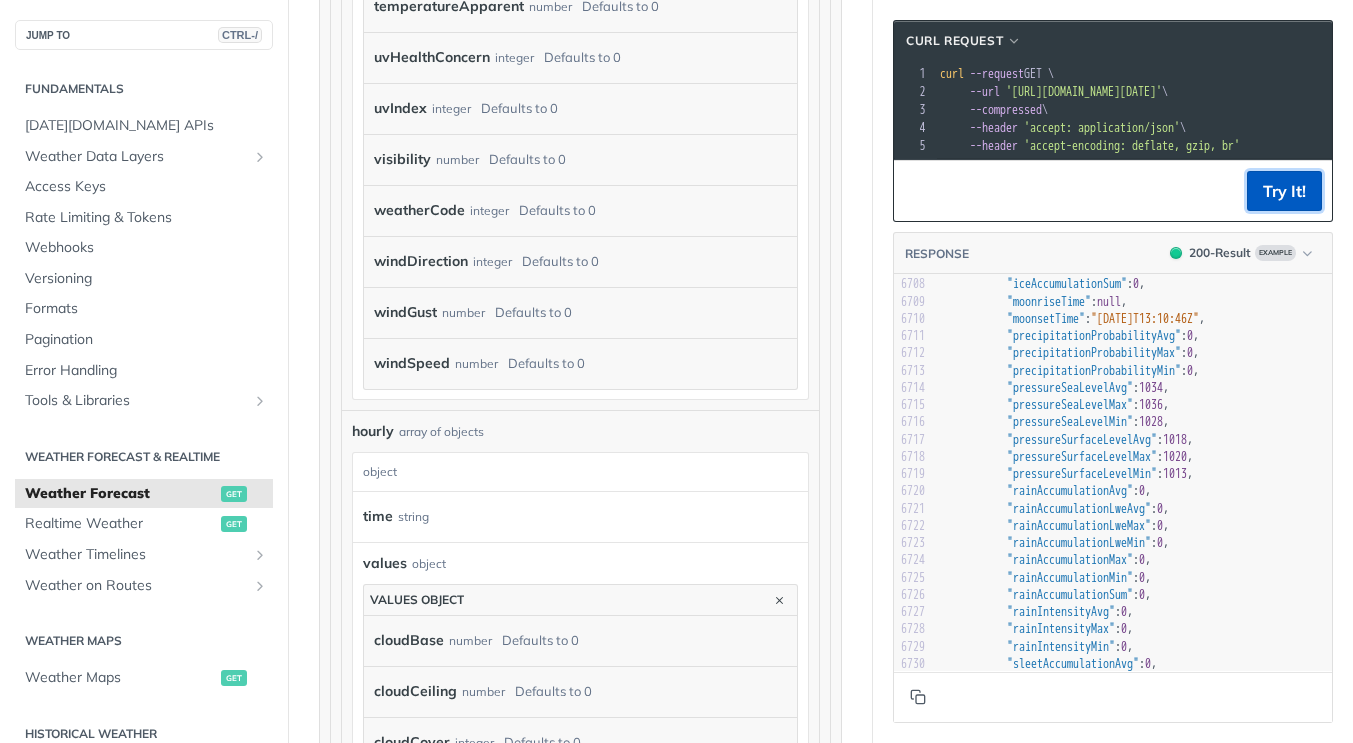 click on "Try It!" at bounding box center (1284, 191) 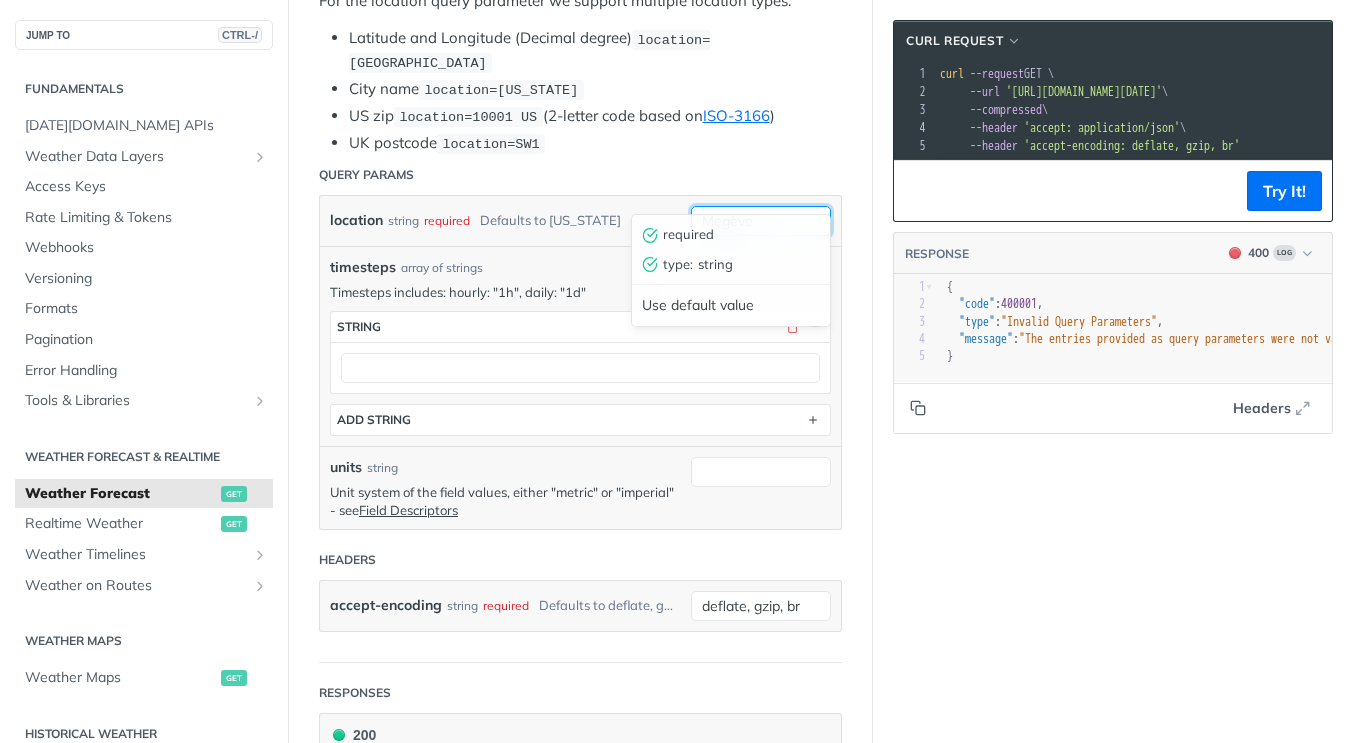 click on "Megève" at bounding box center (761, 221) 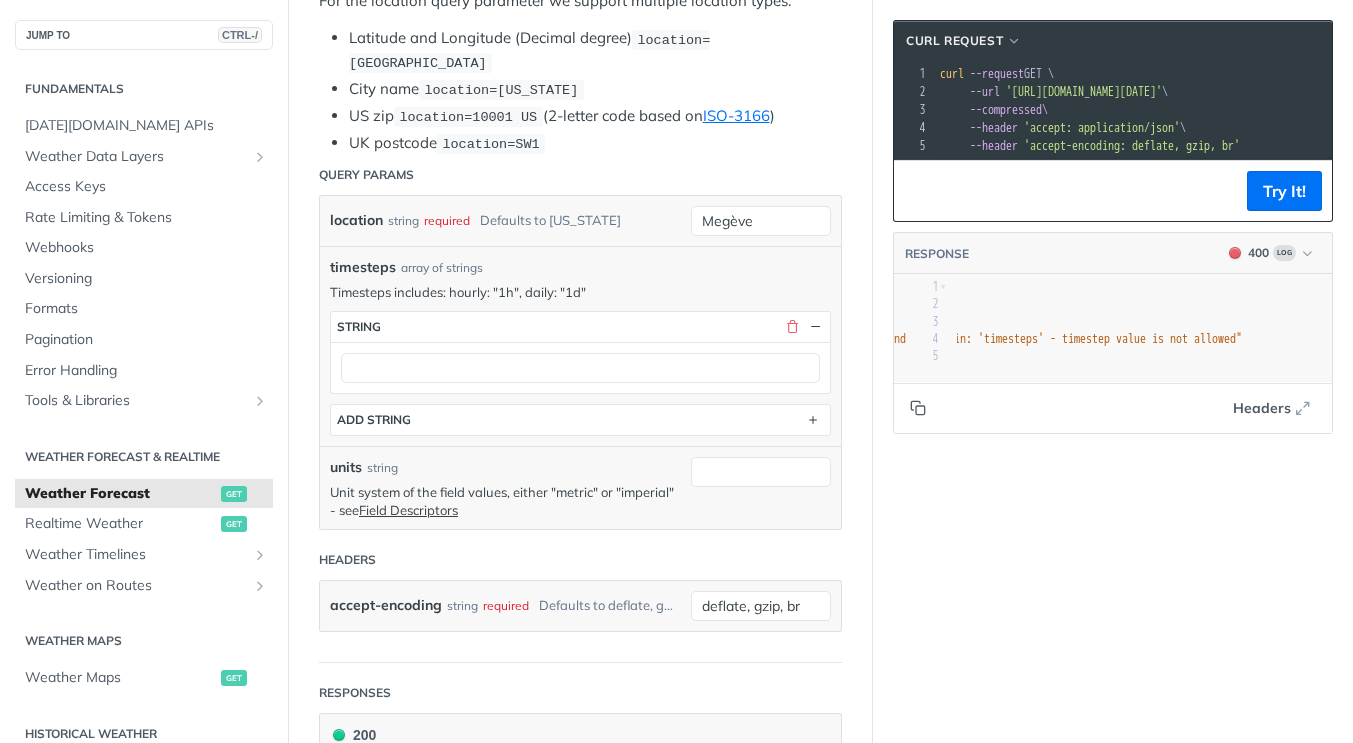 scroll, scrollTop: 0, scrollLeft: 99, axis: horizontal 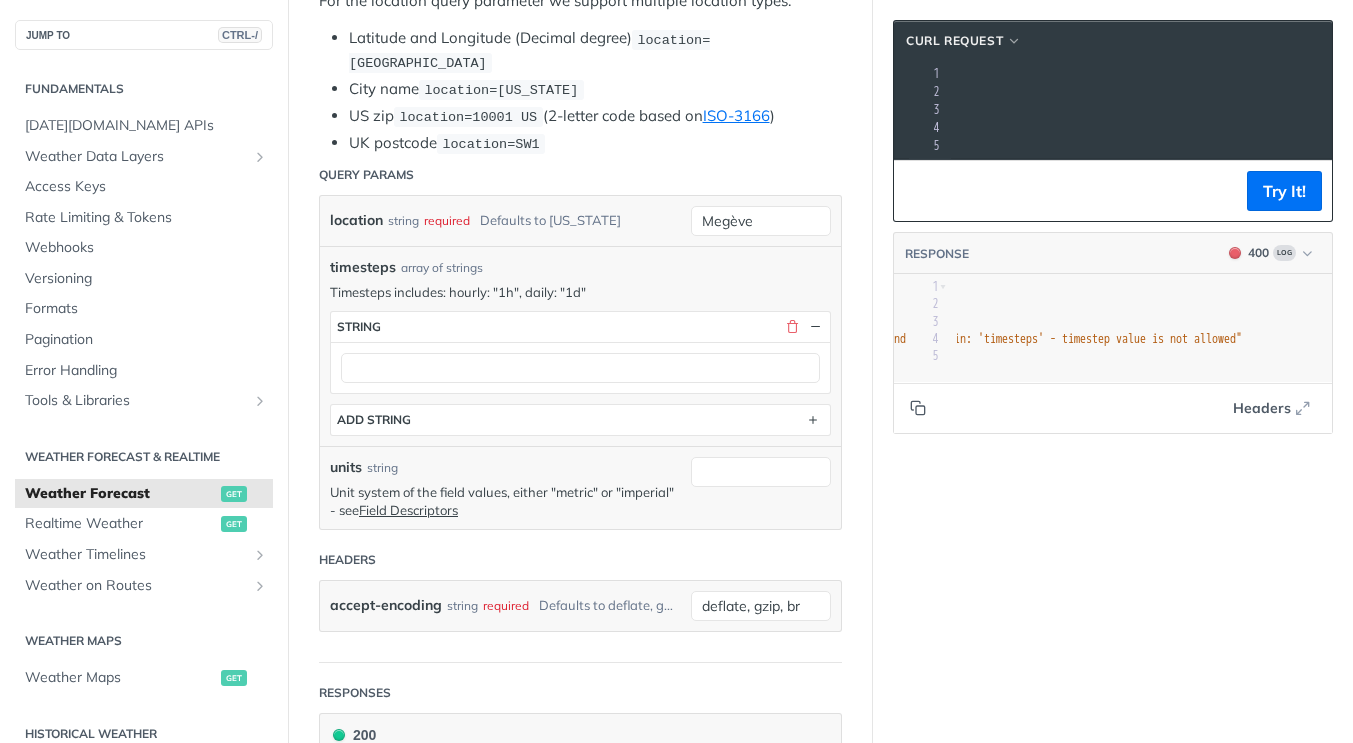 drag, startPoint x: 1241, startPoint y: 89, endPoint x: 1329, endPoint y: 92, distance: 88.051125 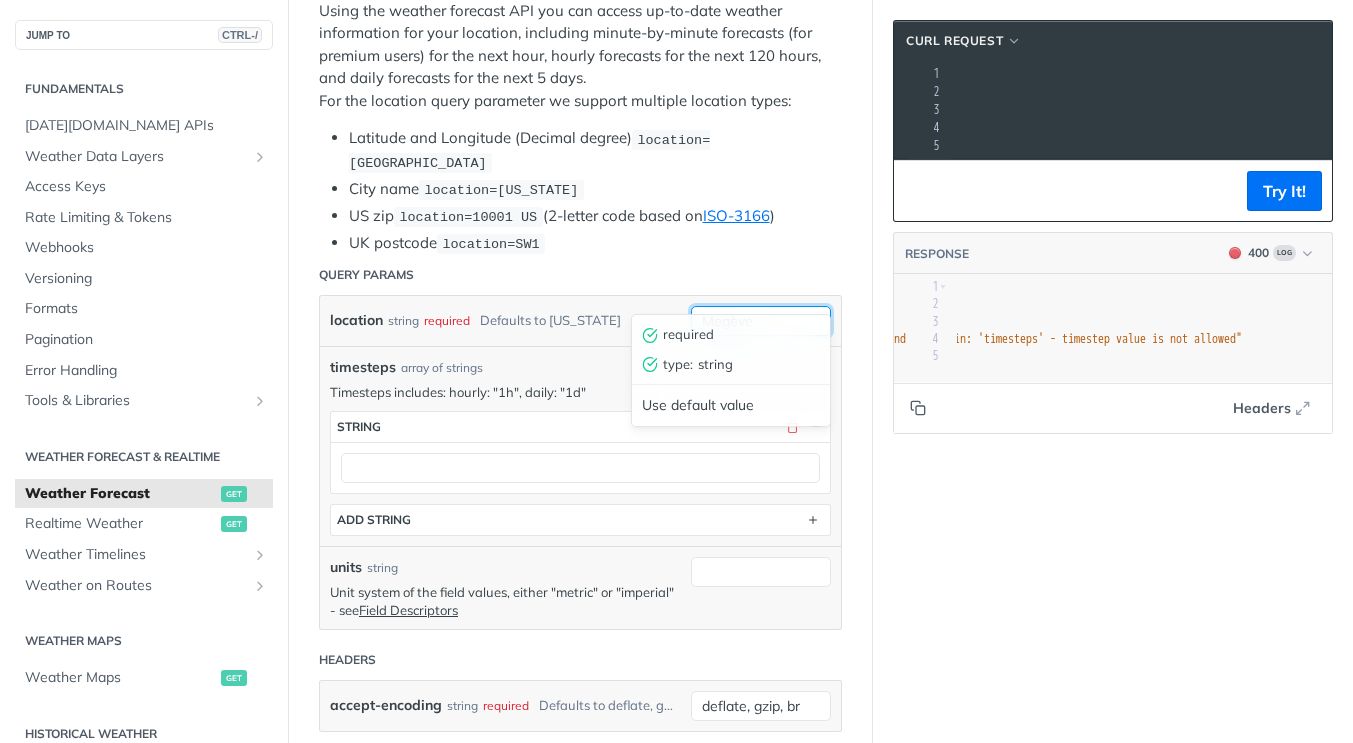 drag, startPoint x: 780, startPoint y: 293, endPoint x: 682, endPoint y: 285, distance: 98.32599 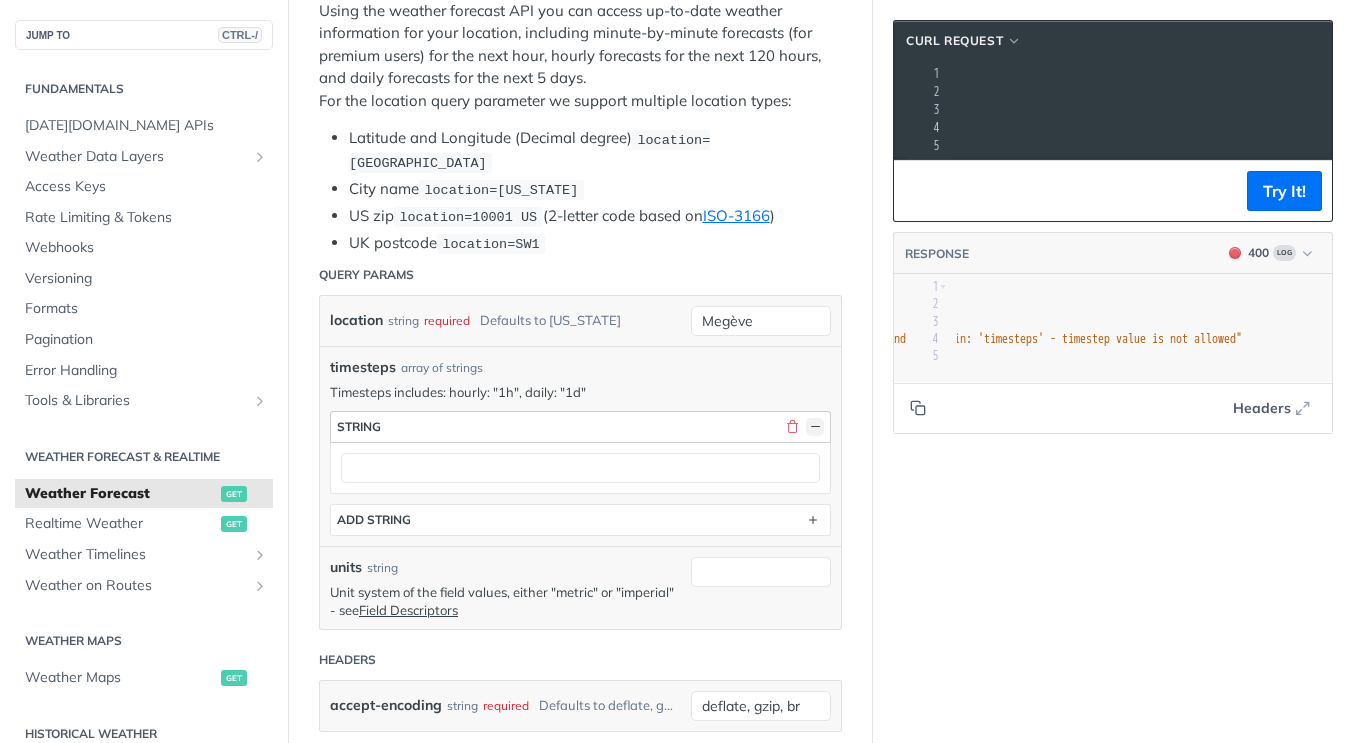 click at bounding box center [815, 427] 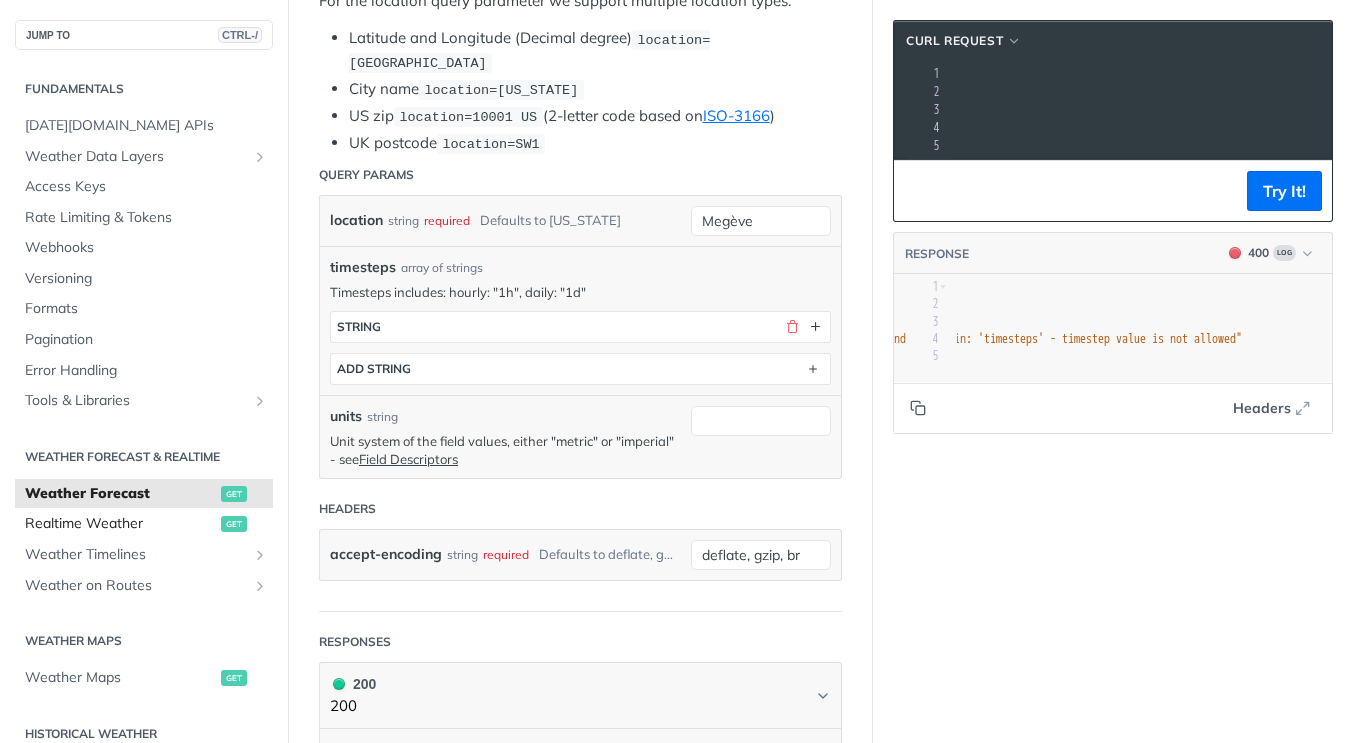 drag, startPoint x: 131, startPoint y: 524, endPoint x: 145, endPoint y: 525, distance: 14.035668 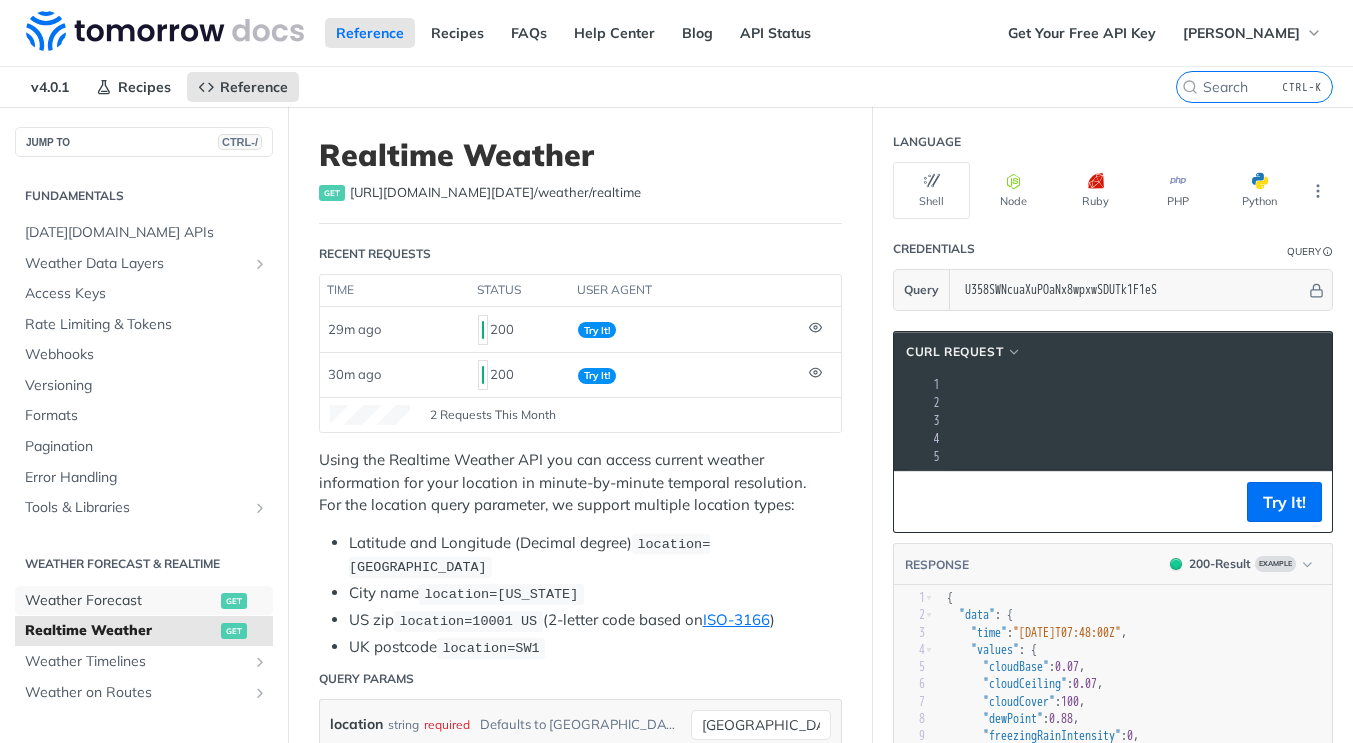 drag, startPoint x: 118, startPoint y: 592, endPoint x: 312, endPoint y: 600, distance: 194.16487 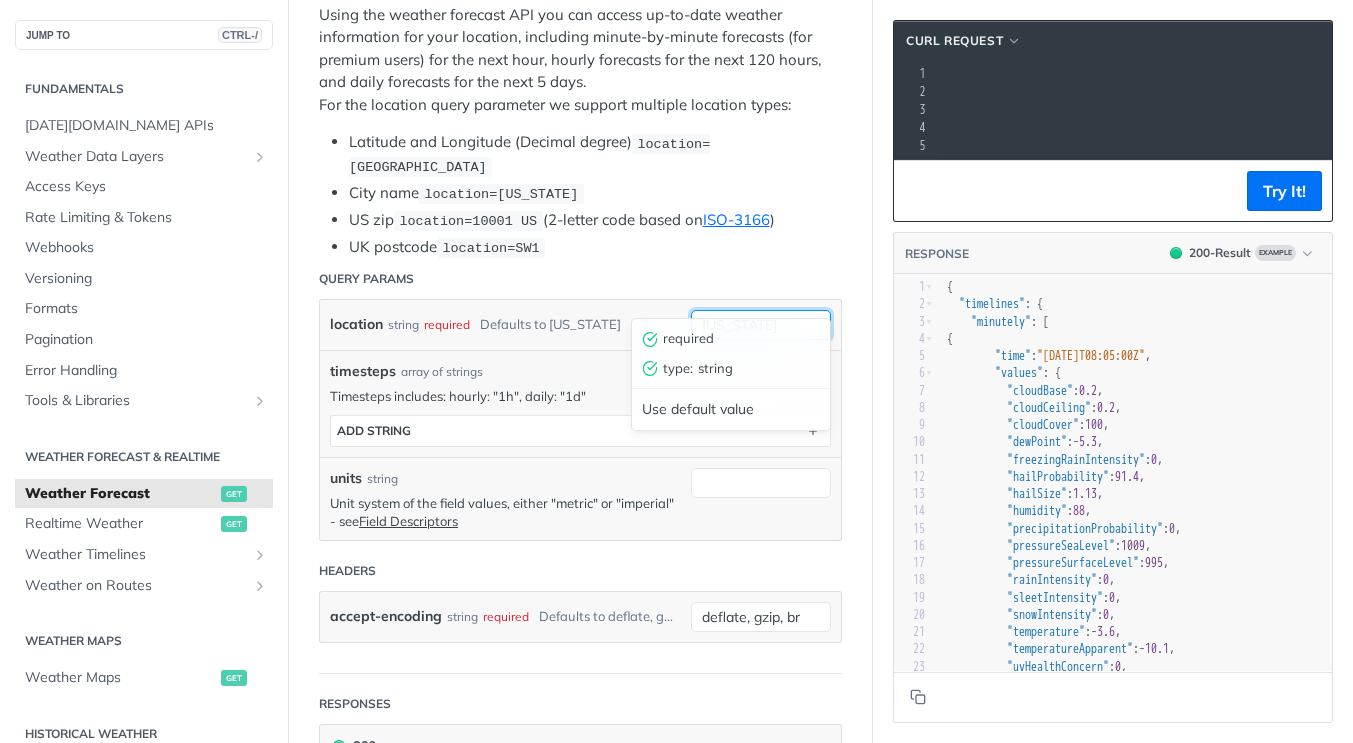 drag, startPoint x: 772, startPoint y: 296, endPoint x: 684, endPoint y: 297, distance: 88.005684 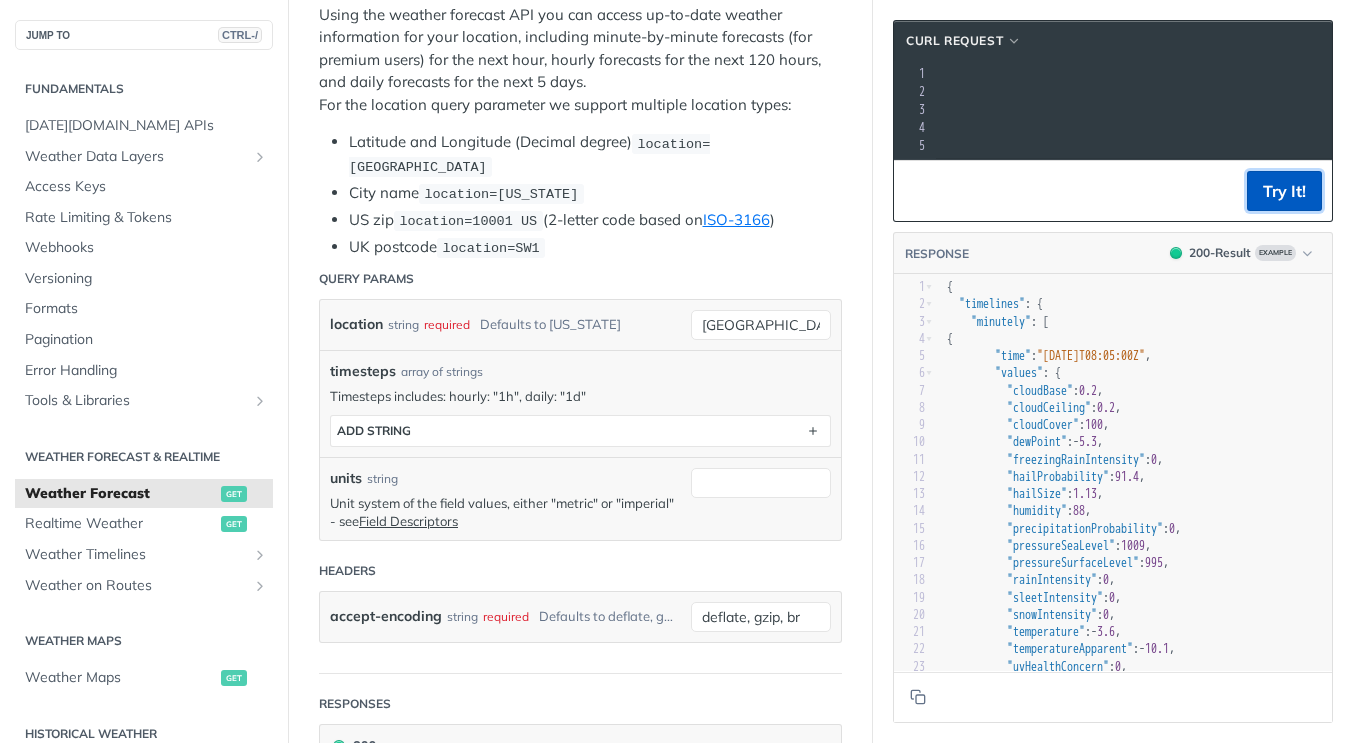 click on "Try It!" at bounding box center (1284, 191) 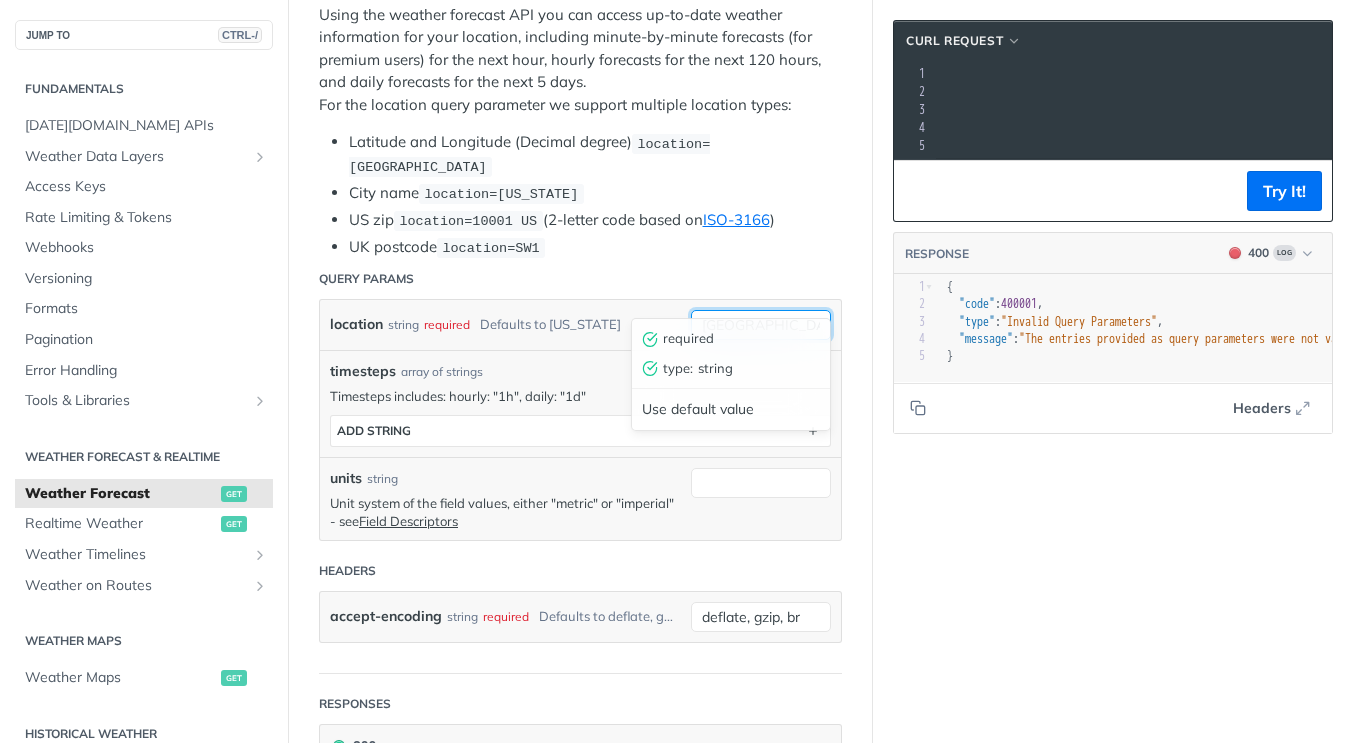 drag, startPoint x: 811, startPoint y: 295, endPoint x: 738, endPoint y: 297, distance: 73.02739 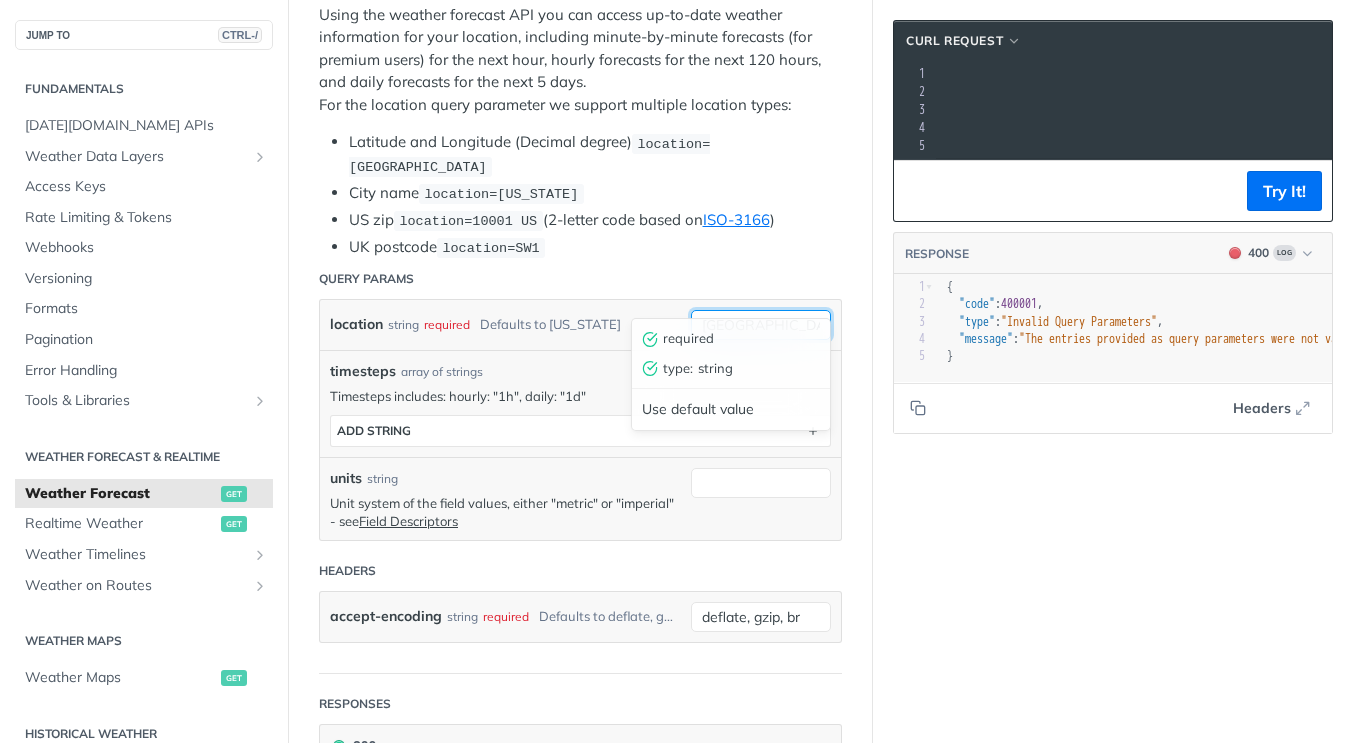 click on "[GEOGRAPHIC_DATA], [GEOGRAPHIC_DATA]" at bounding box center [761, 325] 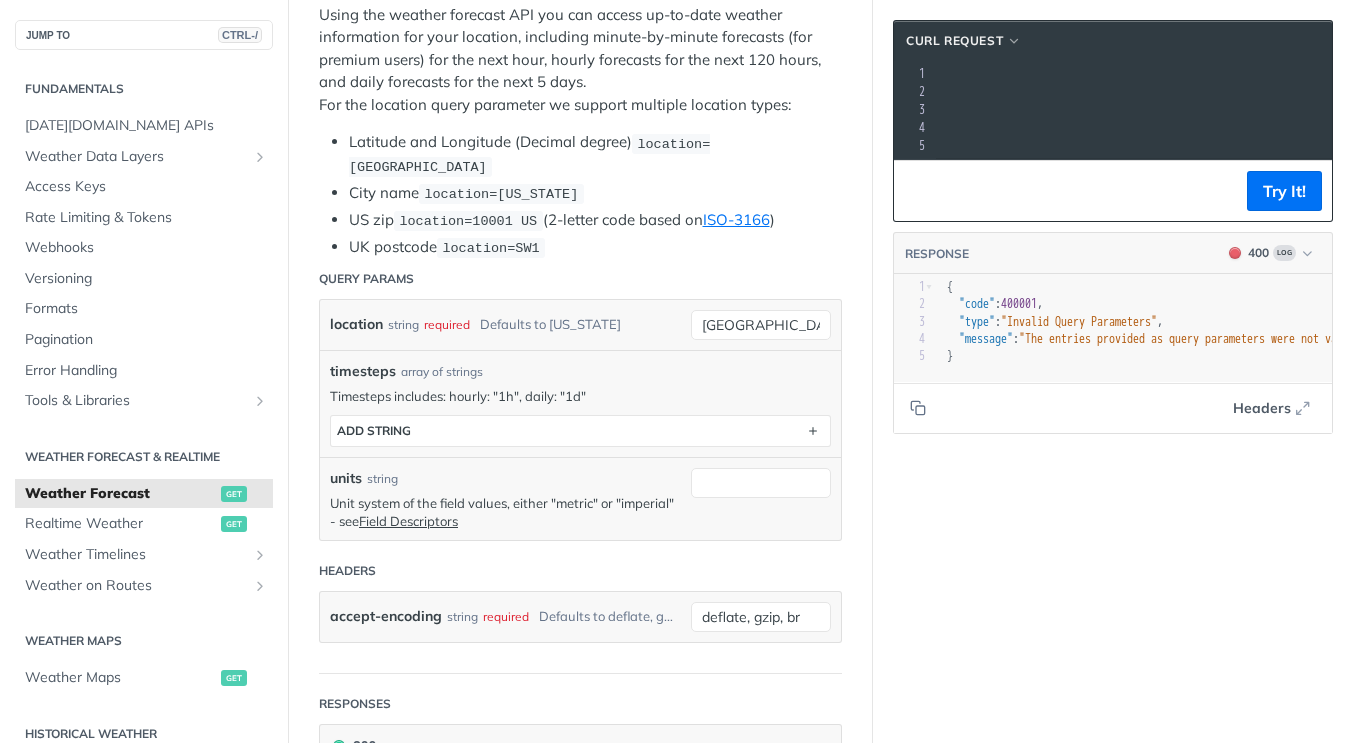 click on "Query Params" at bounding box center [580, 279] 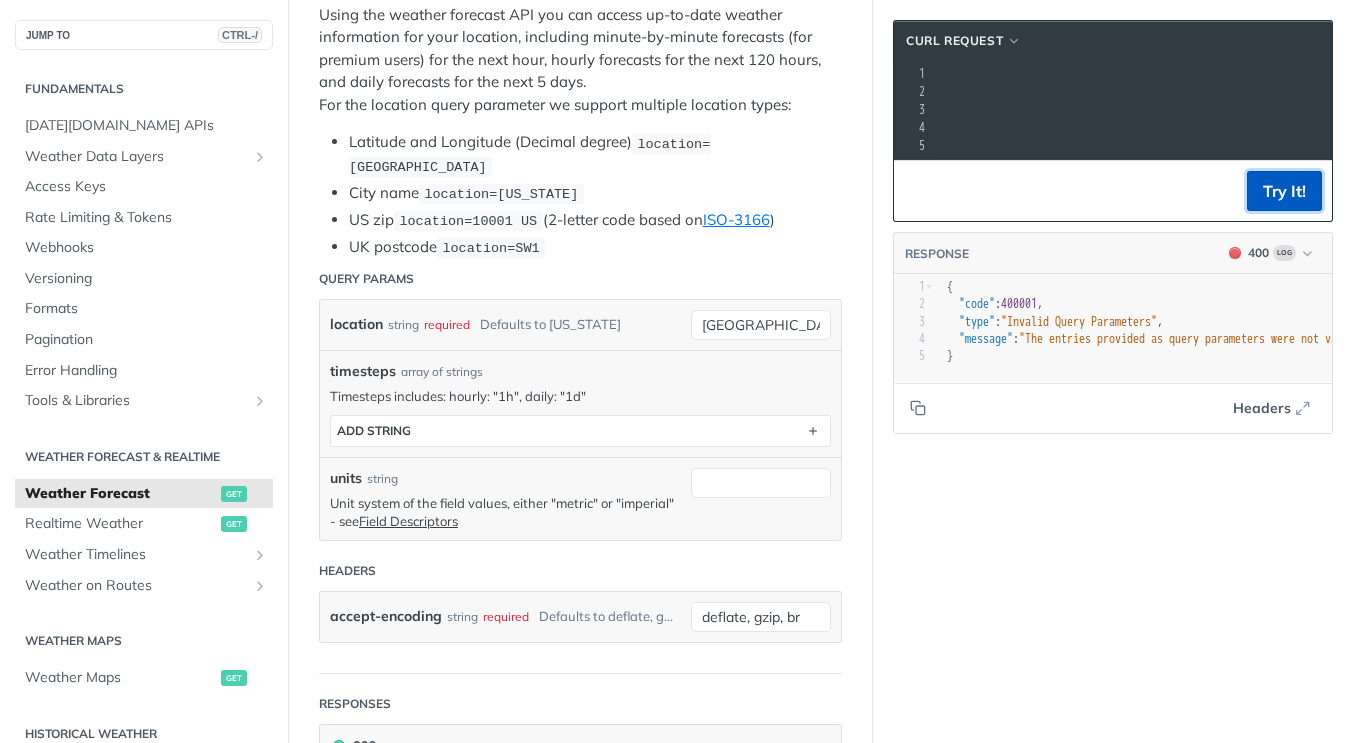 click on "Try It!" at bounding box center (1284, 191) 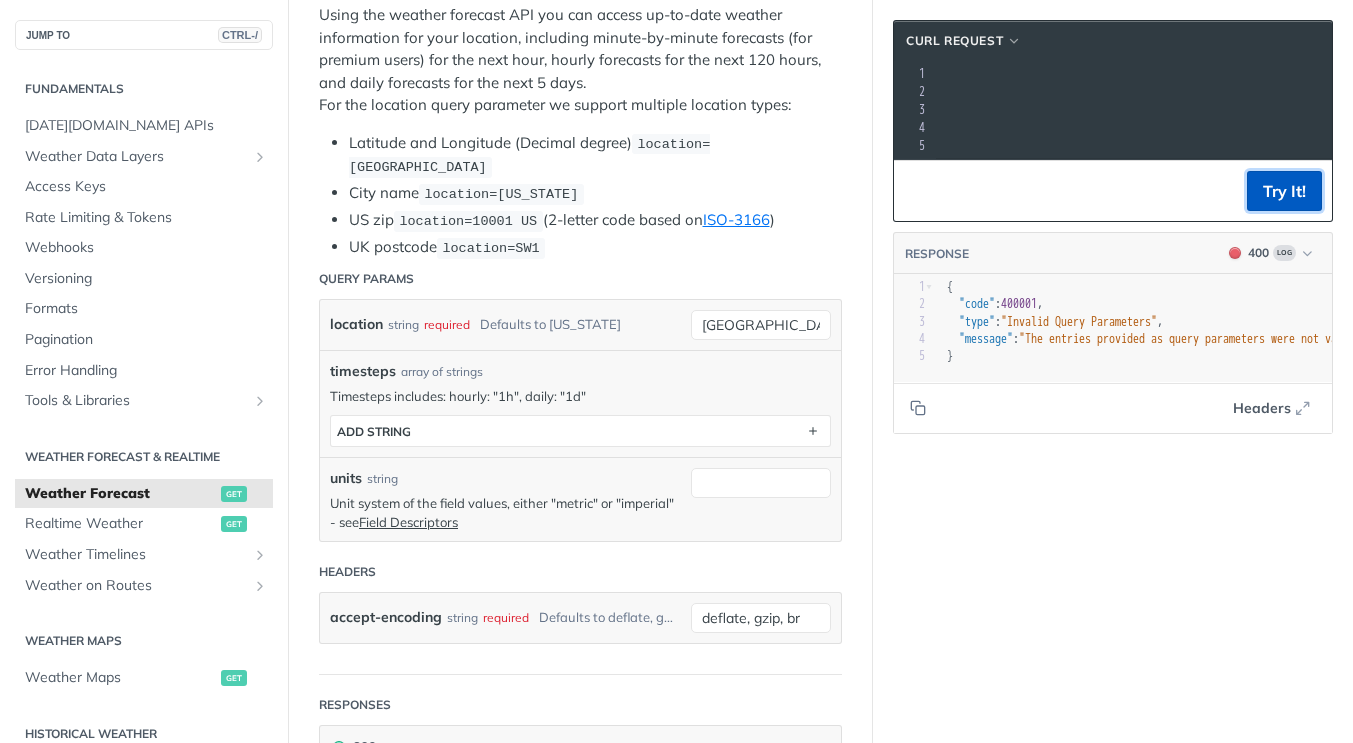 click on "Try It!" at bounding box center (1284, 191) 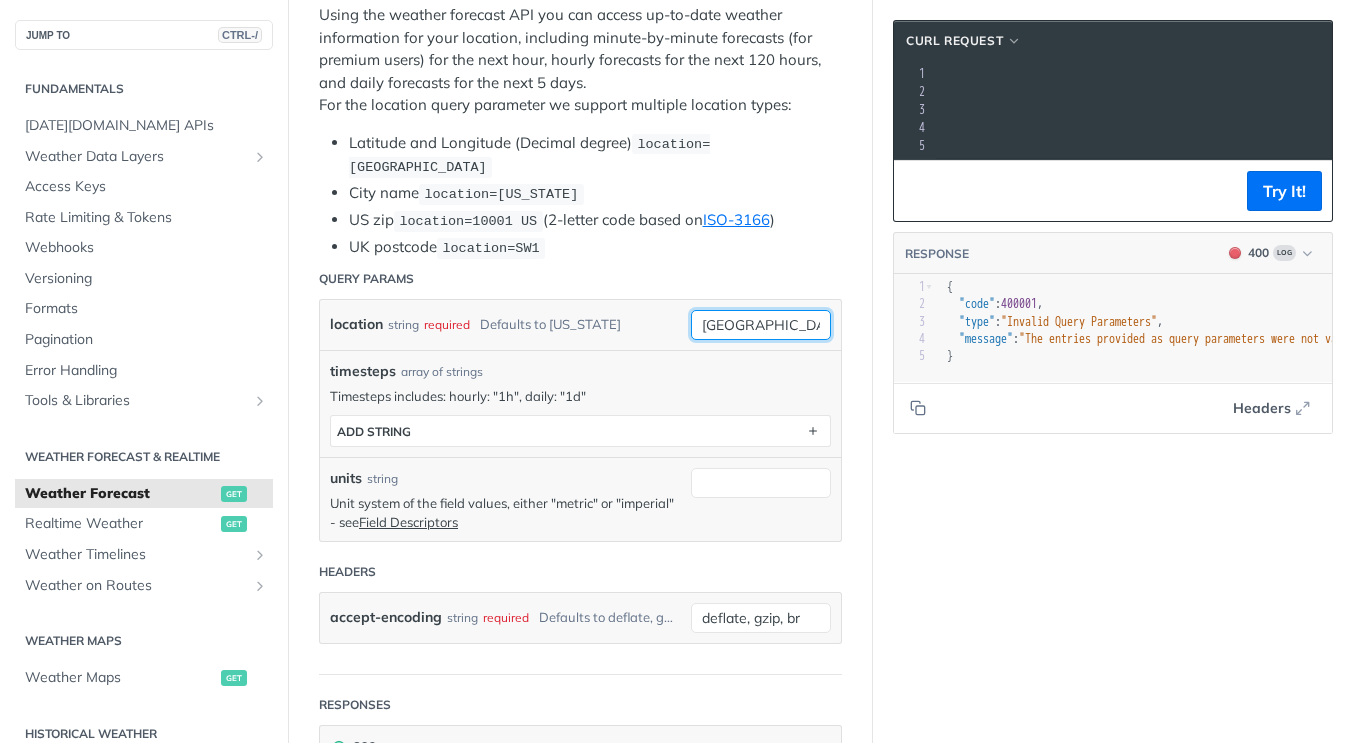 drag, startPoint x: 815, startPoint y: 298, endPoint x: 657, endPoint y: 281, distance: 158.91193 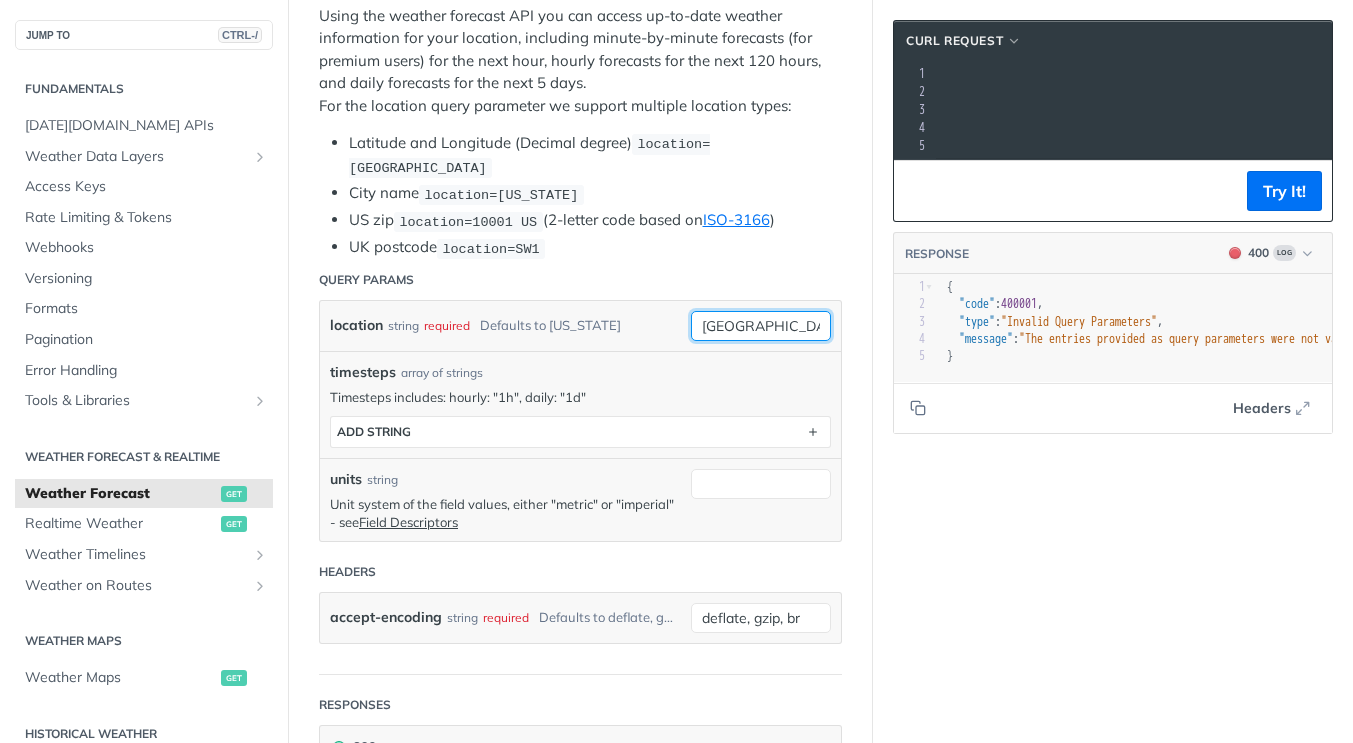drag, startPoint x: 796, startPoint y: 297, endPoint x: 681, endPoint y: 293, distance: 115.06954 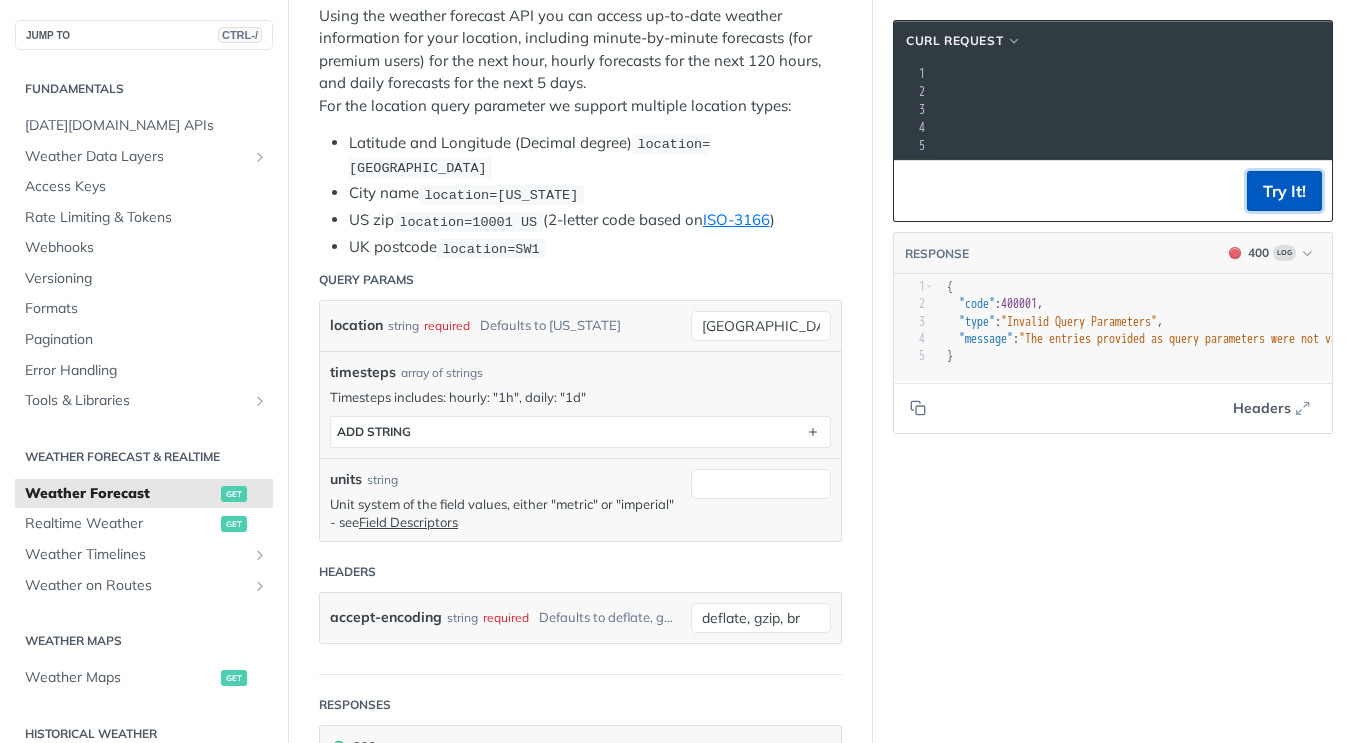 click on "Try It!" at bounding box center [1284, 191] 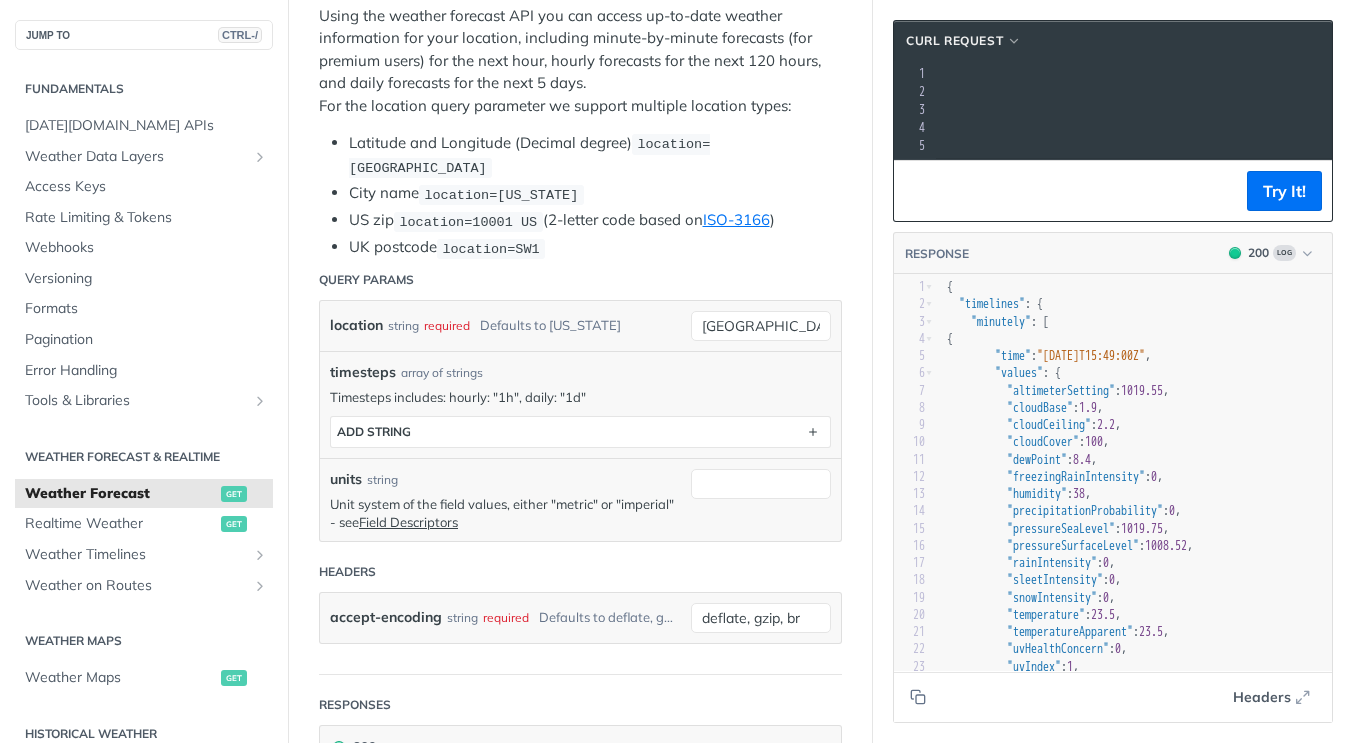scroll, scrollTop: 190, scrollLeft: 0, axis: vertical 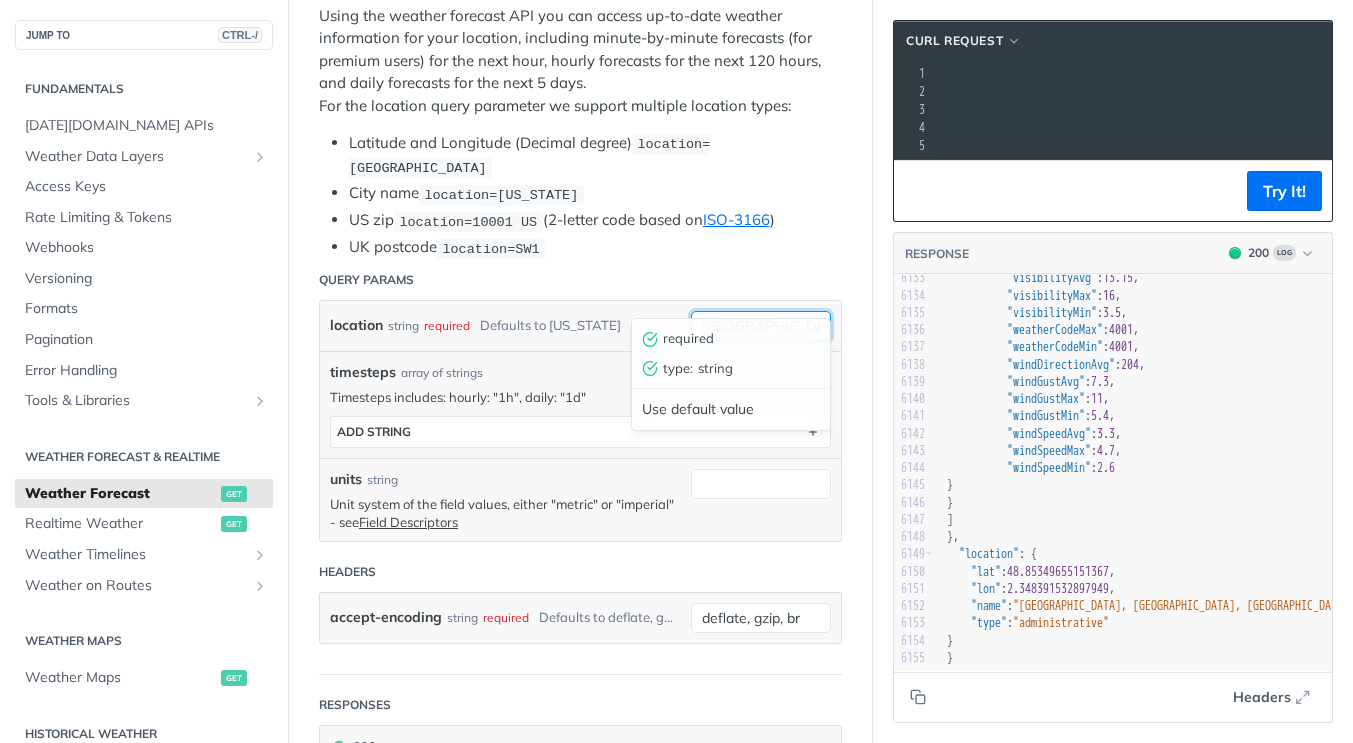 drag, startPoint x: 760, startPoint y: 295, endPoint x: 674, endPoint y: 292, distance: 86.05231 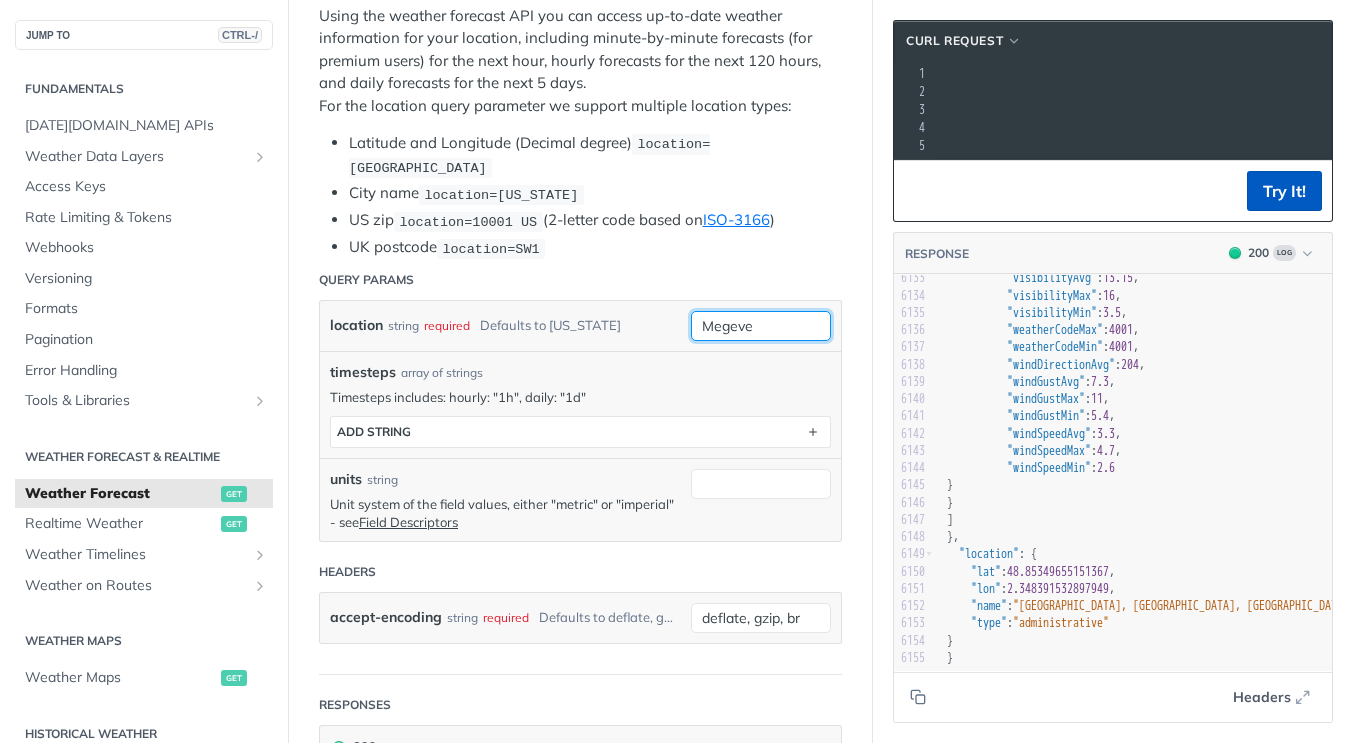 type on "Megeve" 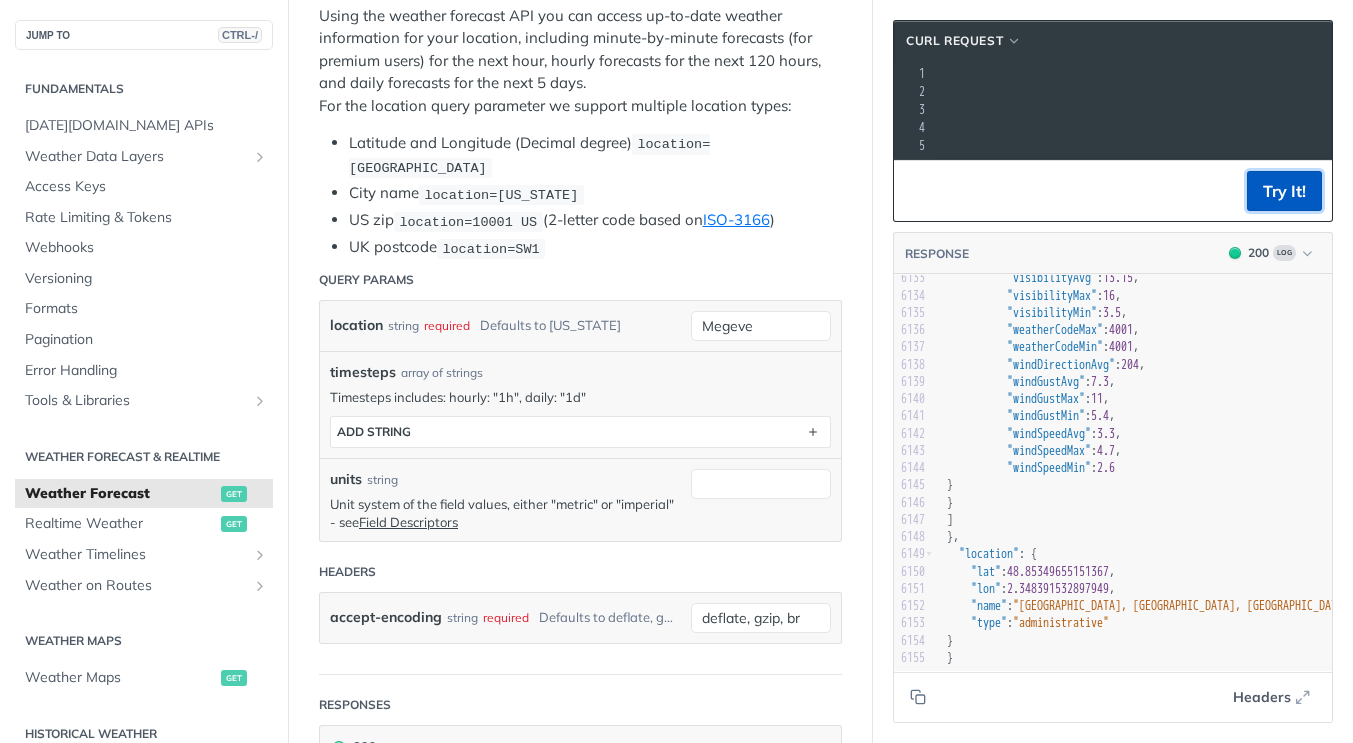 click on "Try It!" at bounding box center (1284, 191) 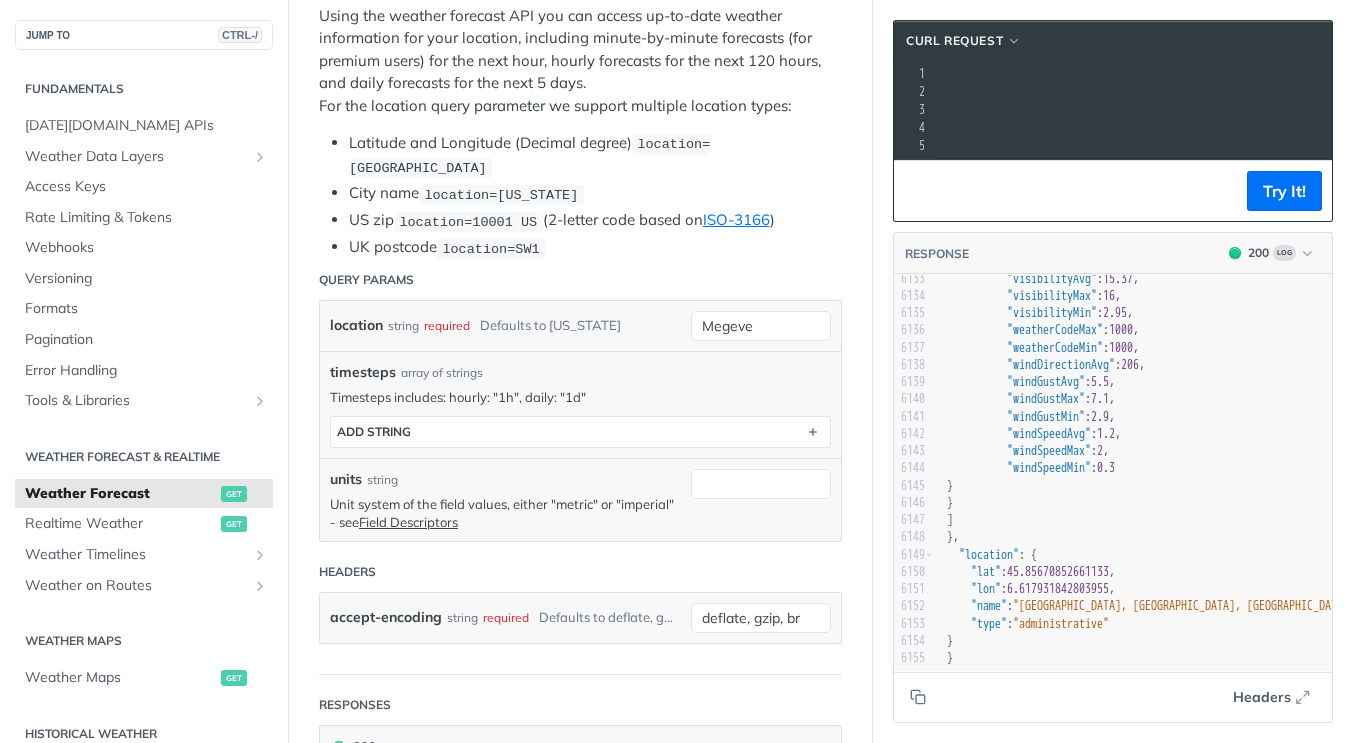 scroll, scrollTop: 105871, scrollLeft: 0, axis: vertical 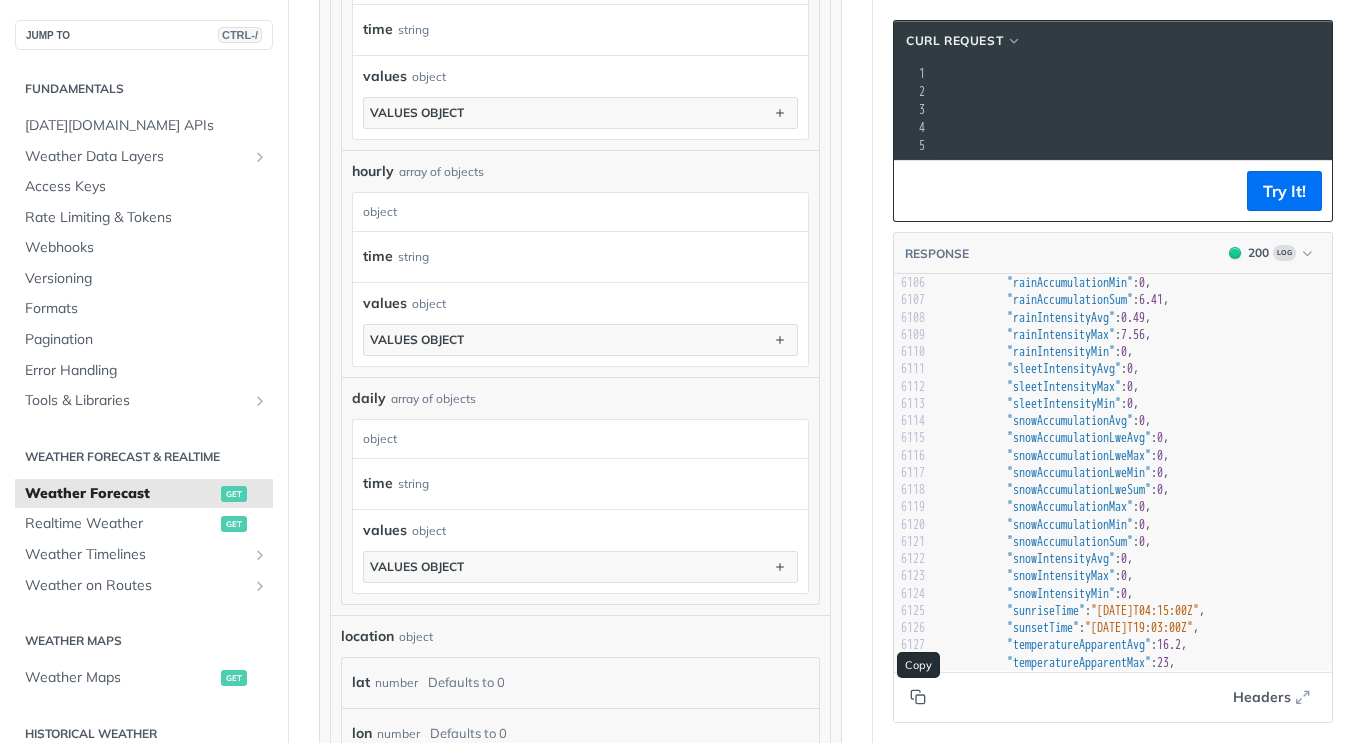 click 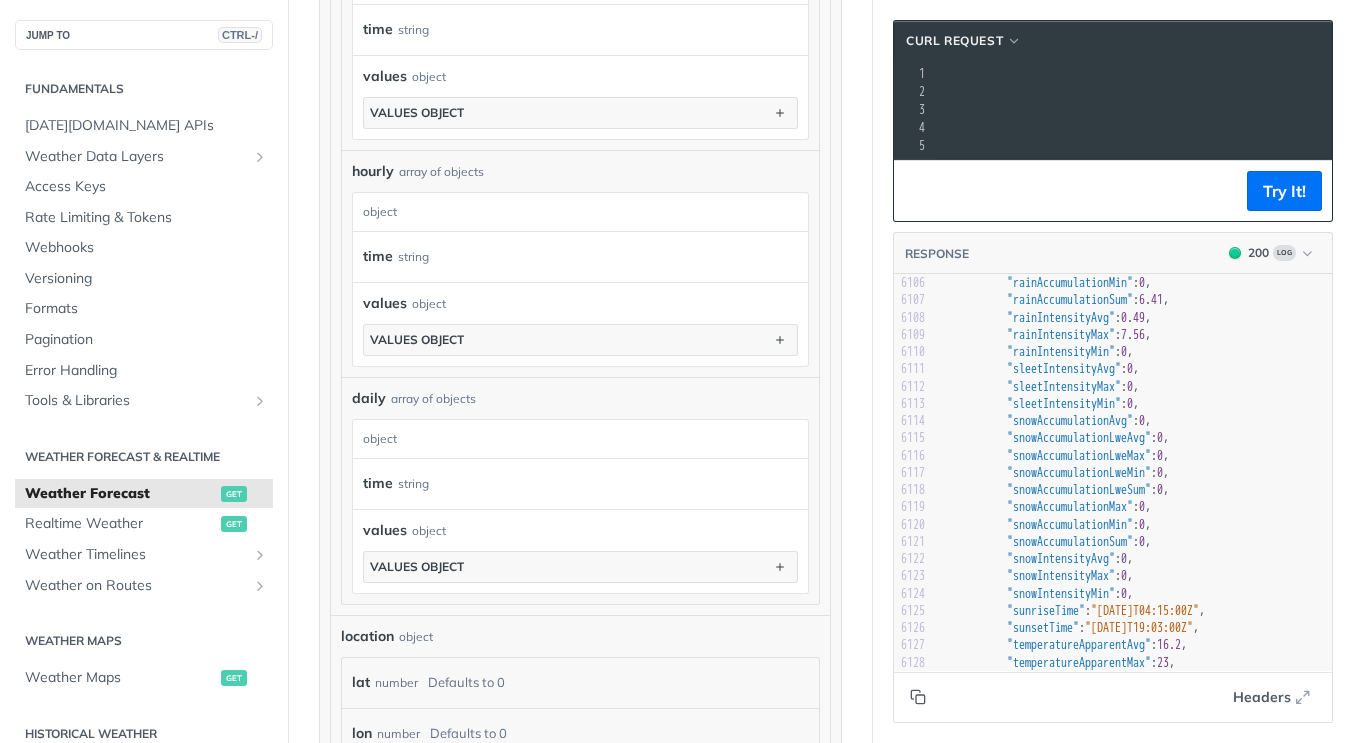 scroll, scrollTop: 104976, scrollLeft: 0, axis: vertical 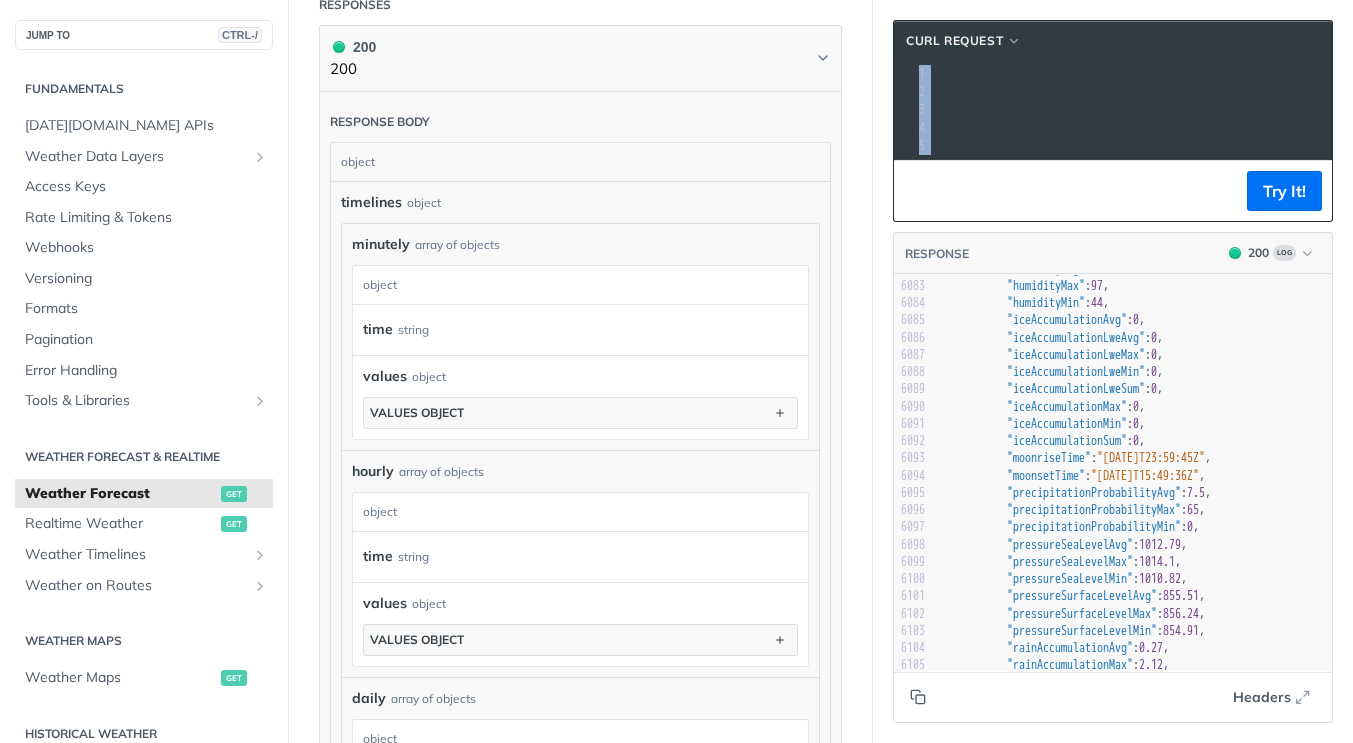 drag, startPoint x: 1166, startPoint y: 174, endPoint x: 1126, endPoint y: 169, distance: 40.311287 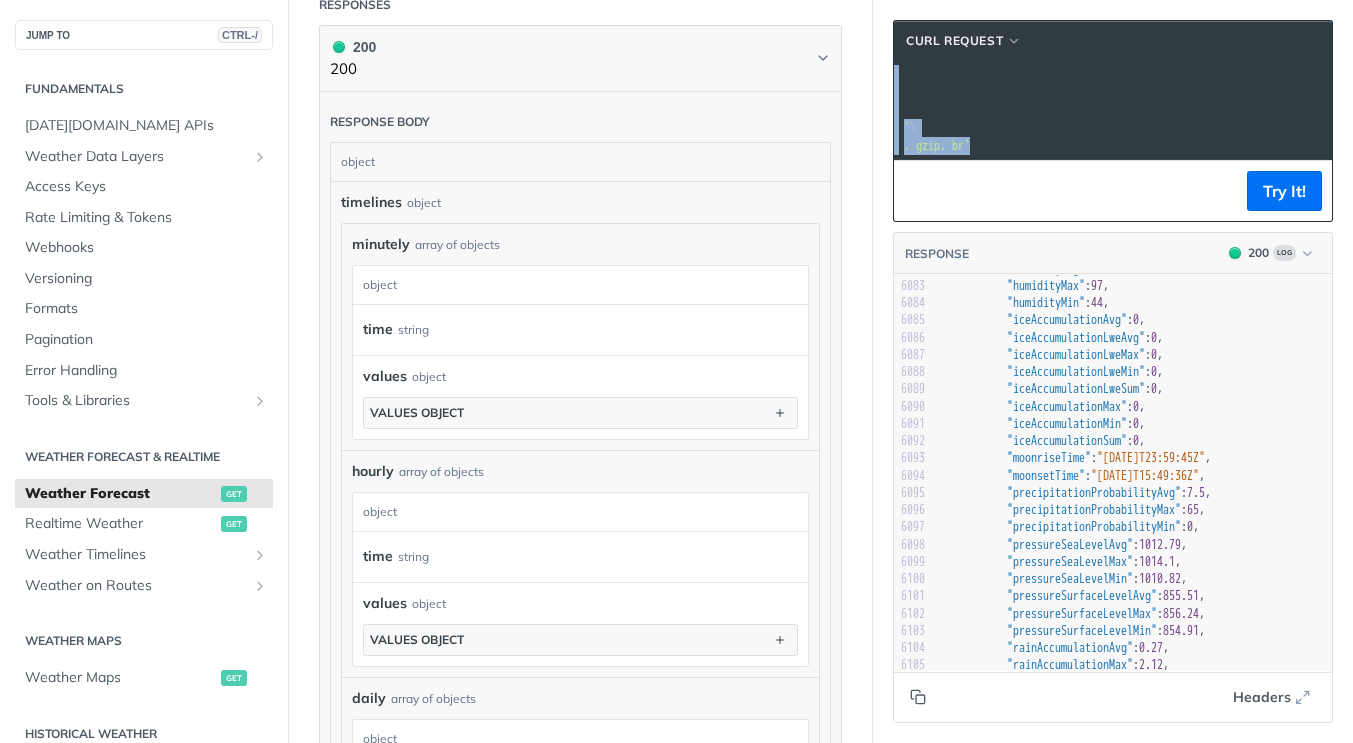 scroll, scrollTop: 0, scrollLeft: 186, axis: horizontal 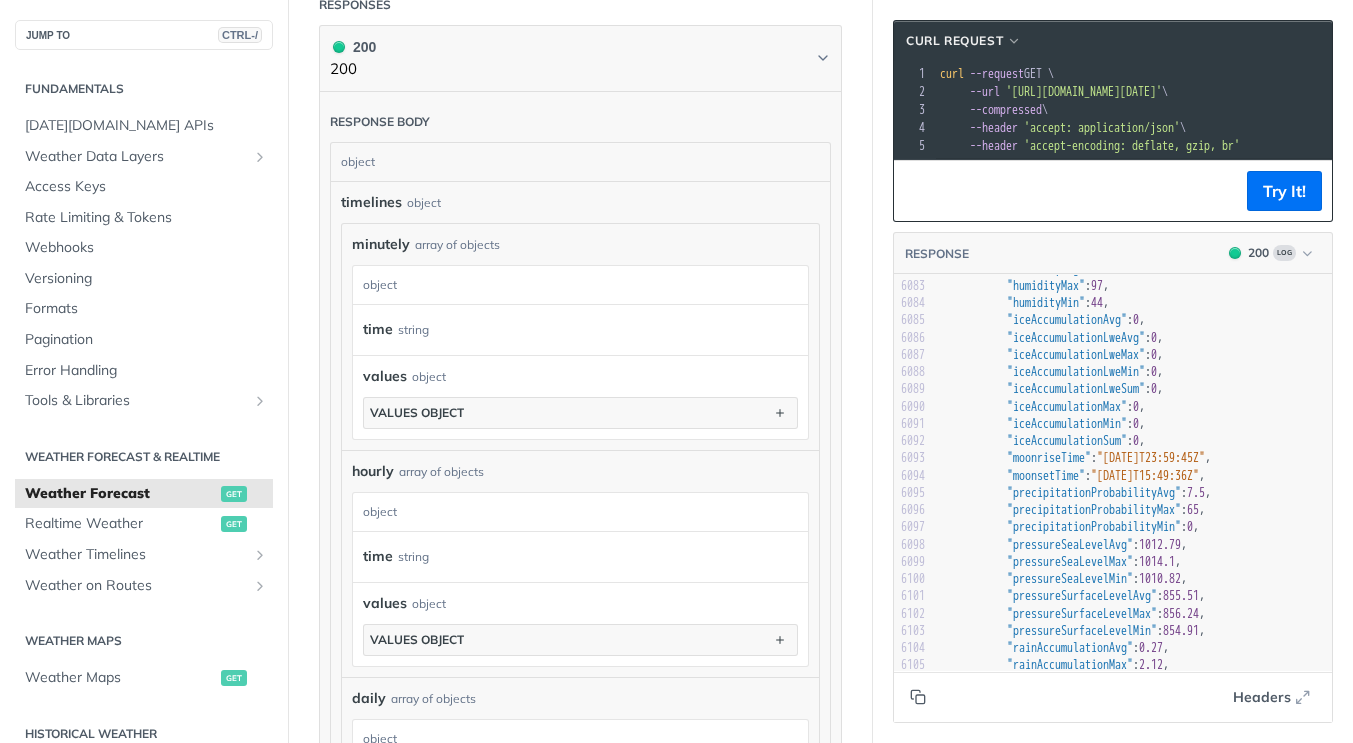 click on "--compressed" at bounding box center [1006, 110] 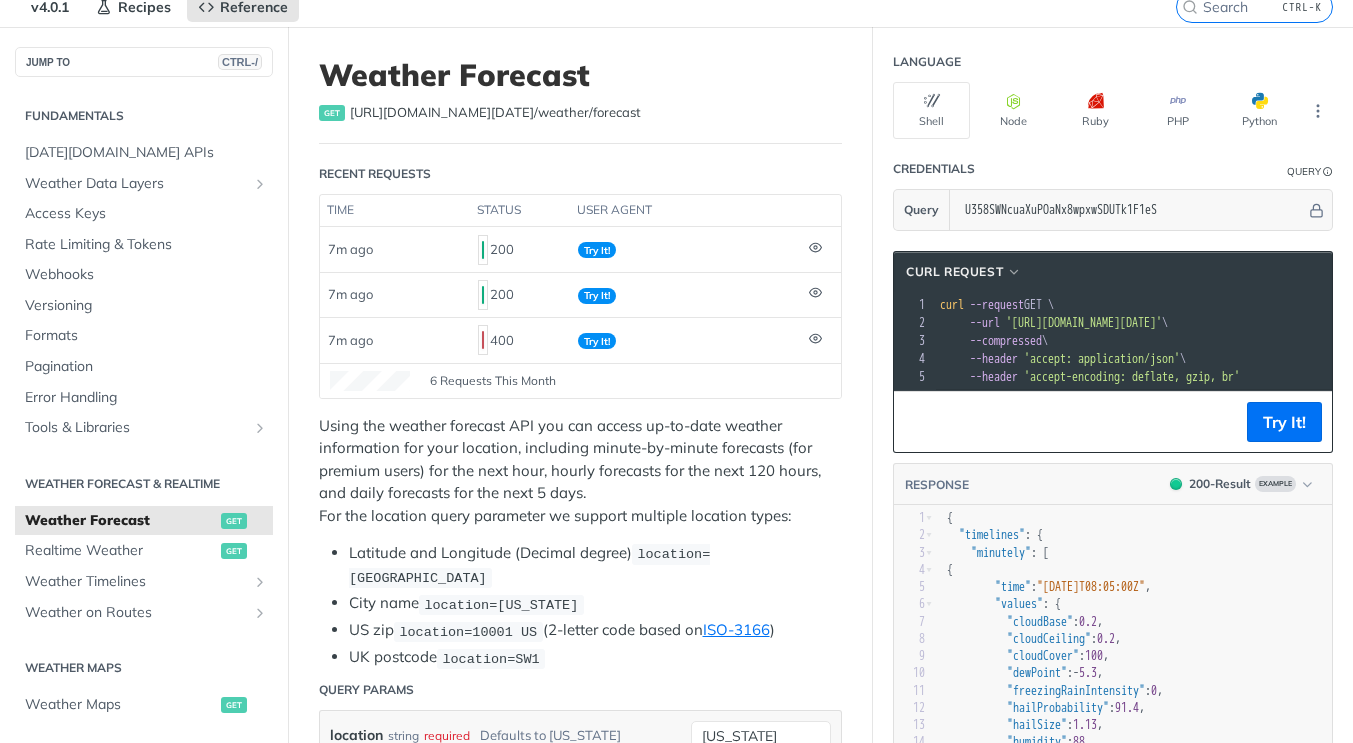 scroll, scrollTop: 100, scrollLeft: 0, axis: vertical 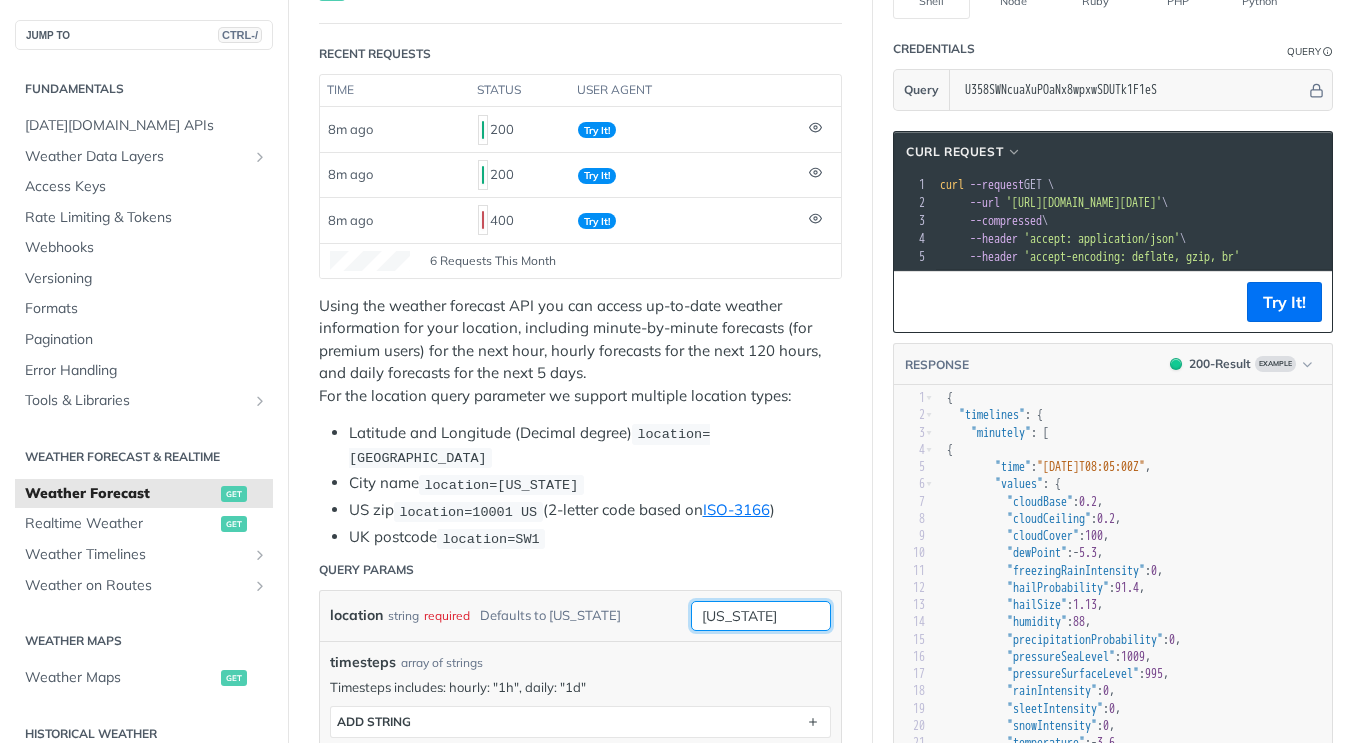 drag, startPoint x: 797, startPoint y: 587, endPoint x: 674, endPoint y: 572, distance: 123.911255 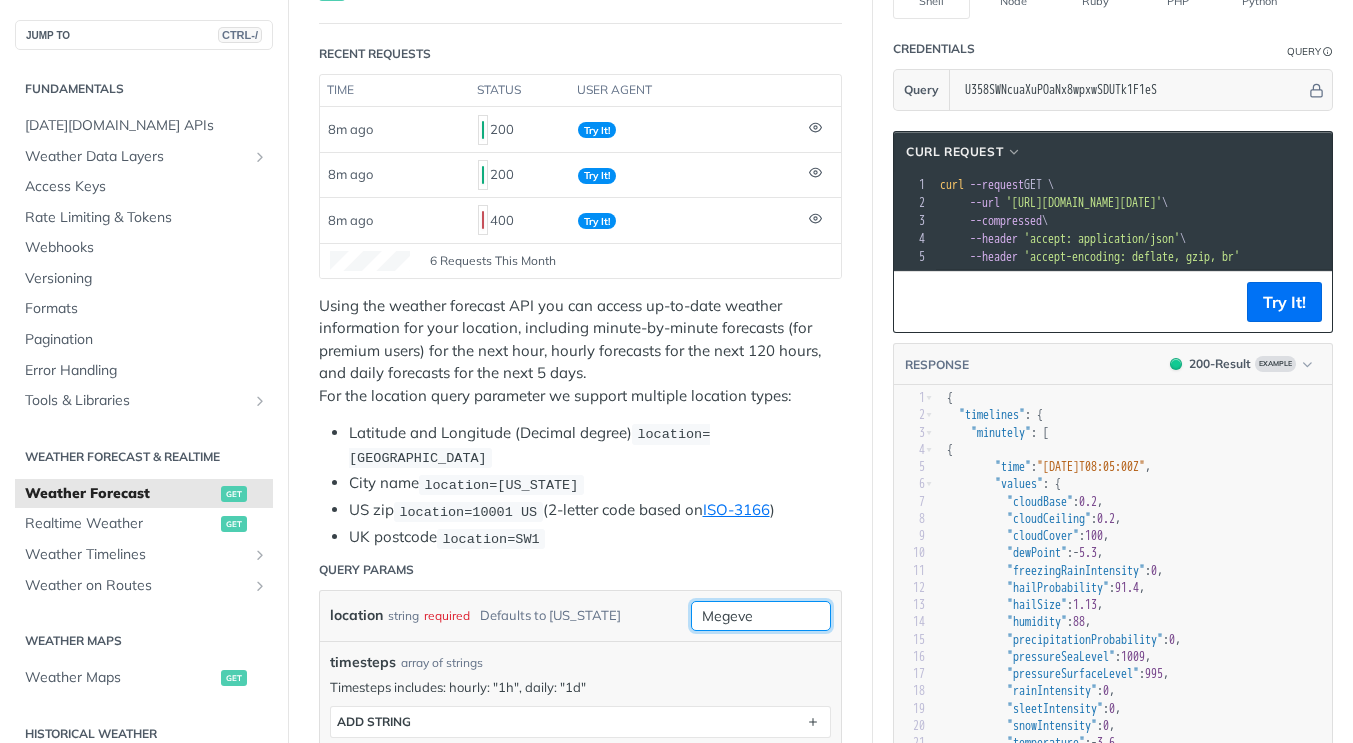 type on "Megeve" 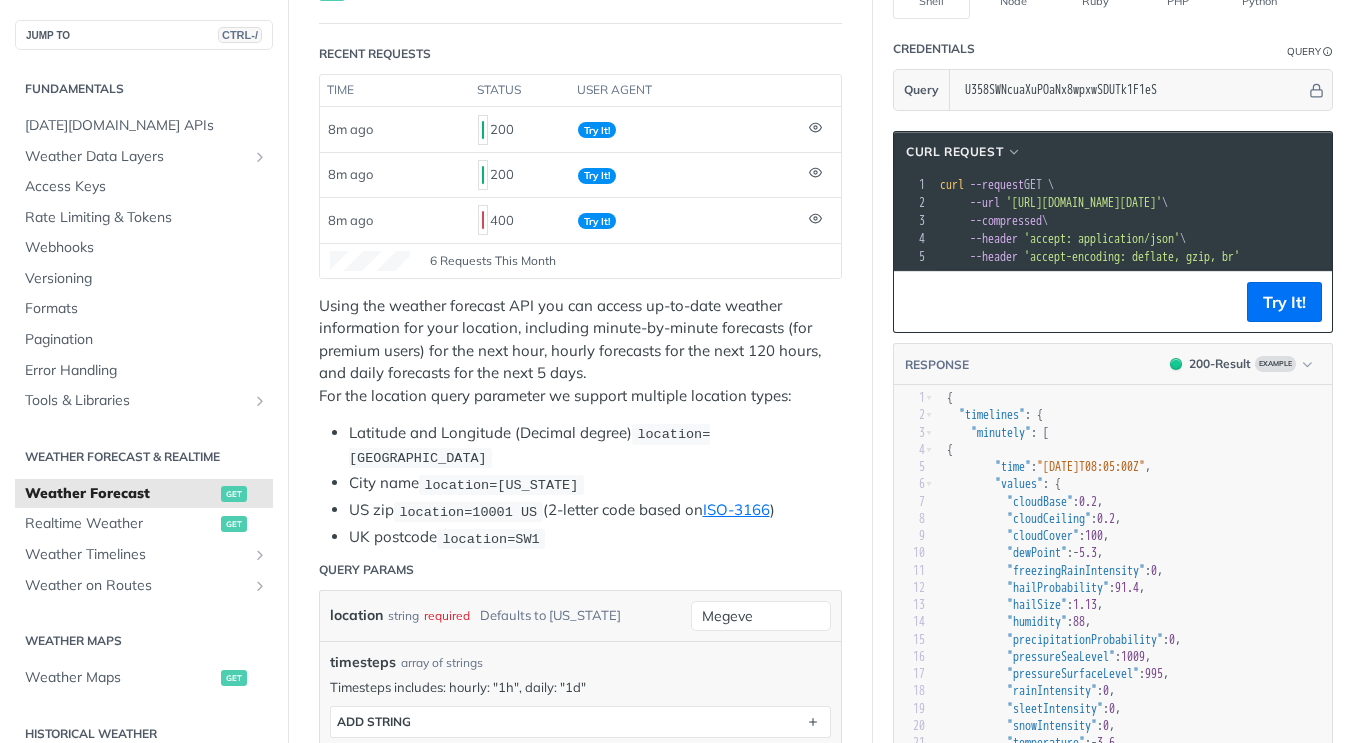 click on "Query Params" at bounding box center (580, 570) 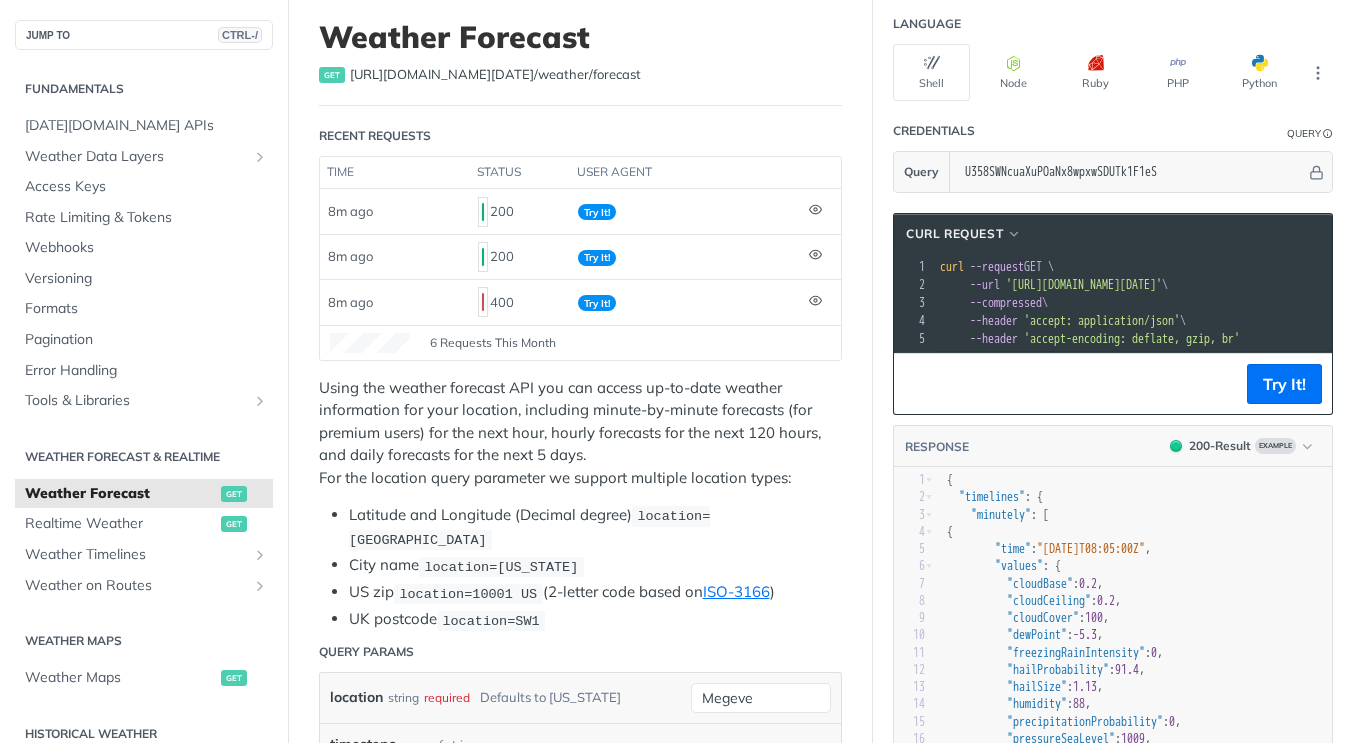 scroll, scrollTop: 100, scrollLeft: 0, axis: vertical 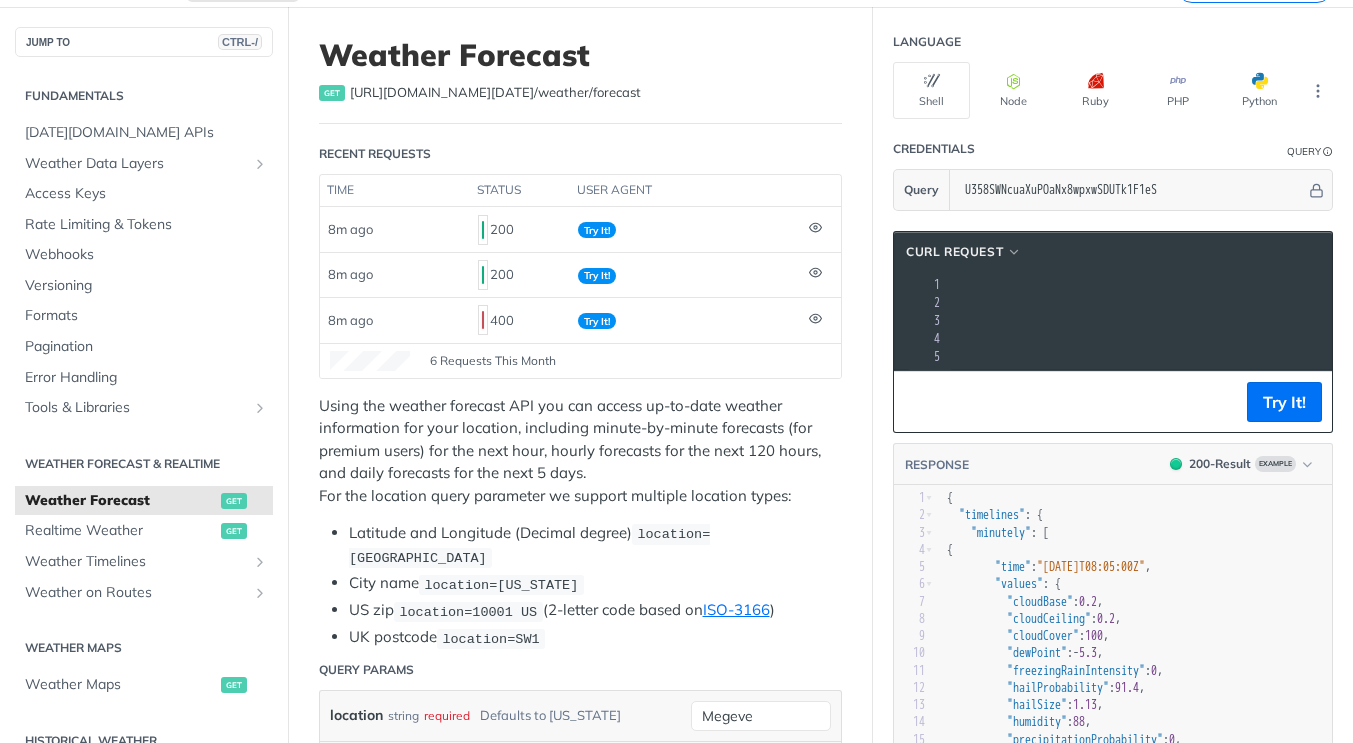 drag, startPoint x: 1020, startPoint y: 300, endPoint x: 1307, endPoint y: 346, distance: 290.66302 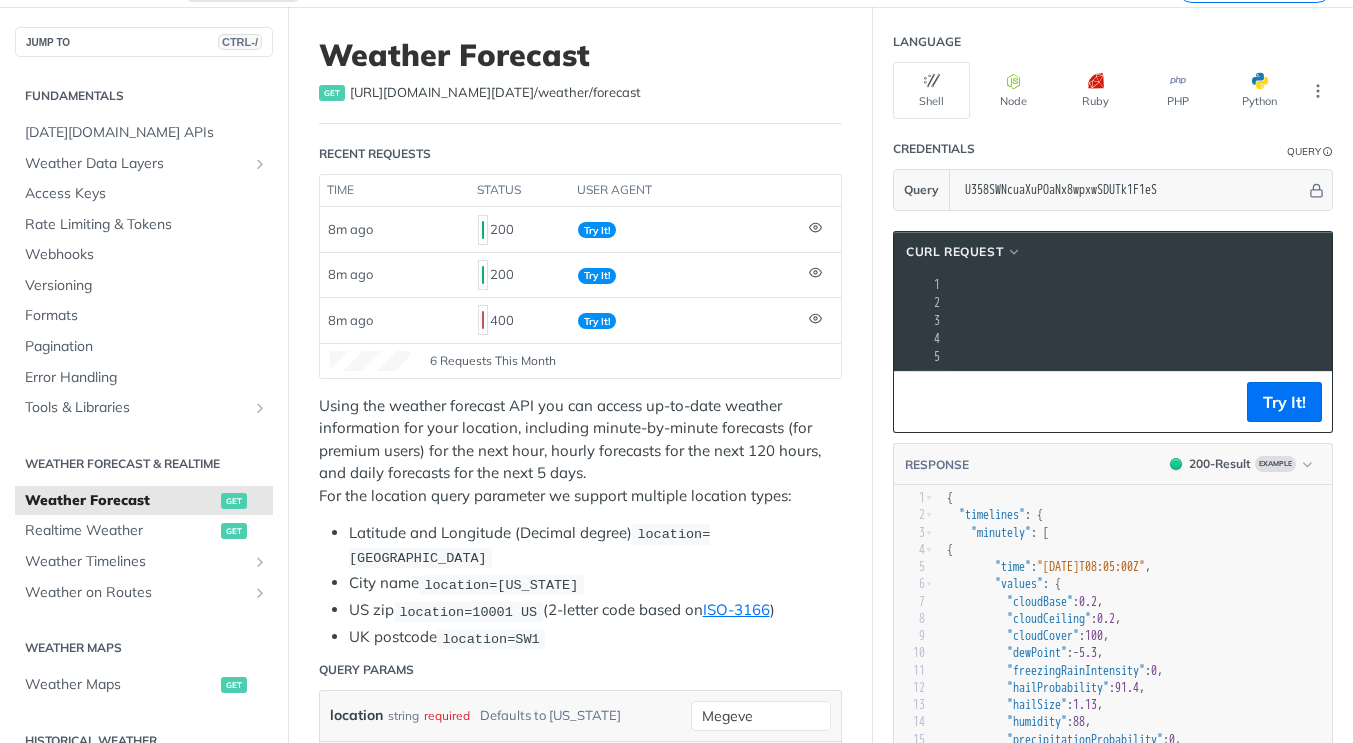 copy on "https://api.tomorrow.io/v4/weather/forecast?location=Megeve&apikey=U358SWNcuaXuPOaNx8wpxwSDUTk1F1eS" 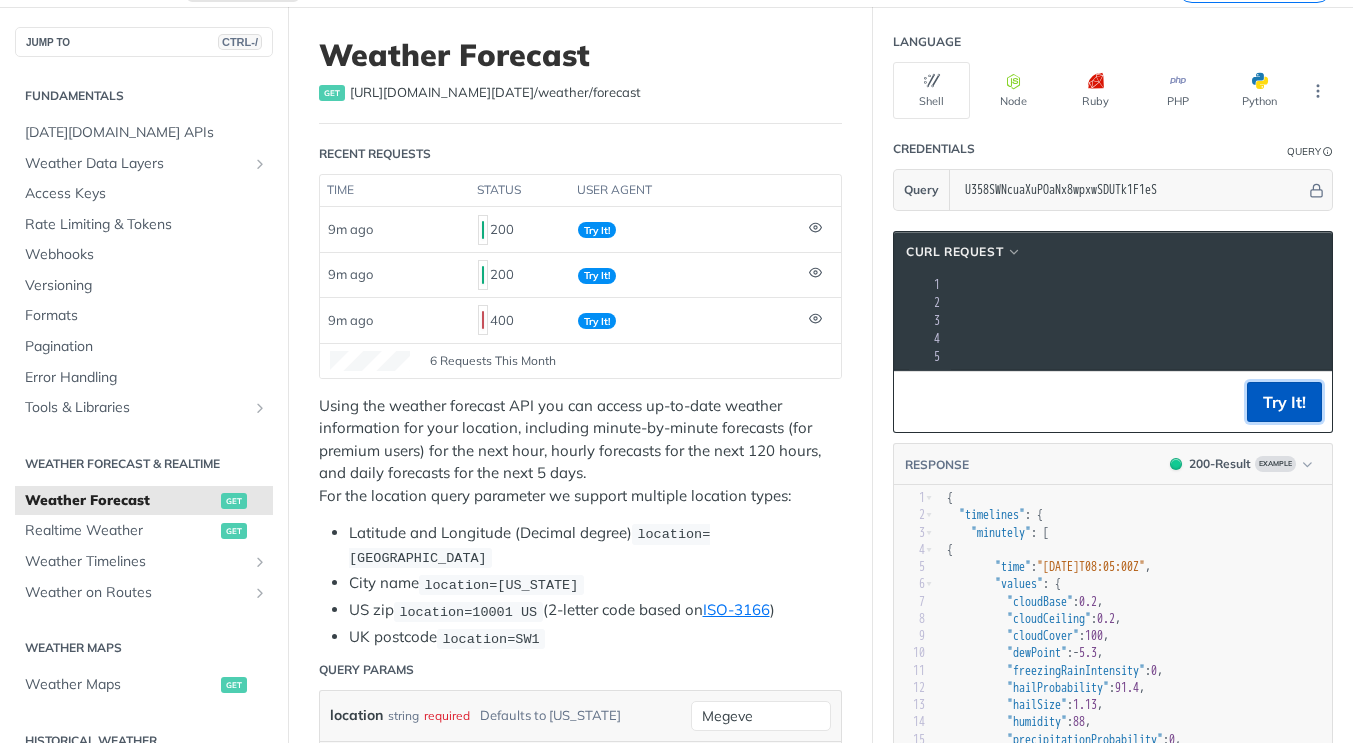 click on "Try It!" at bounding box center [1284, 402] 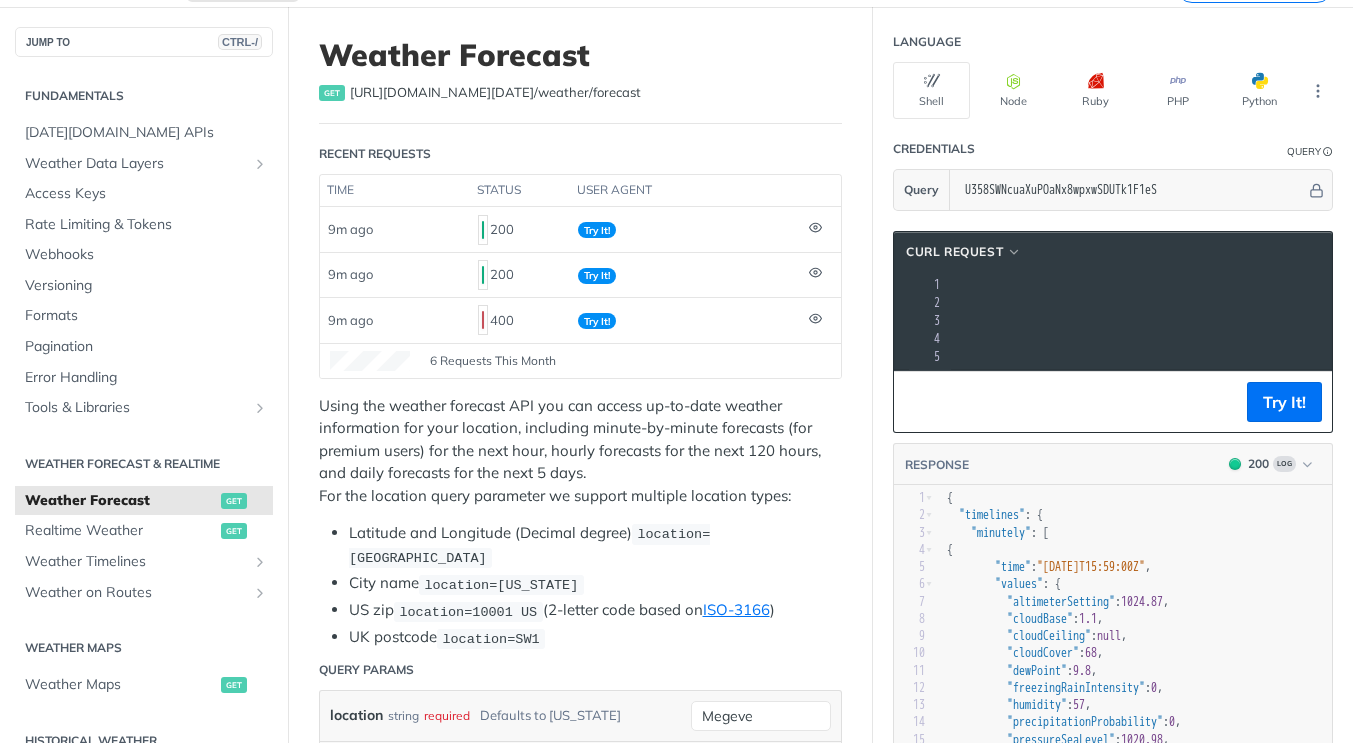 scroll, scrollTop: 5066, scrollLeft: 0, axis: vertical 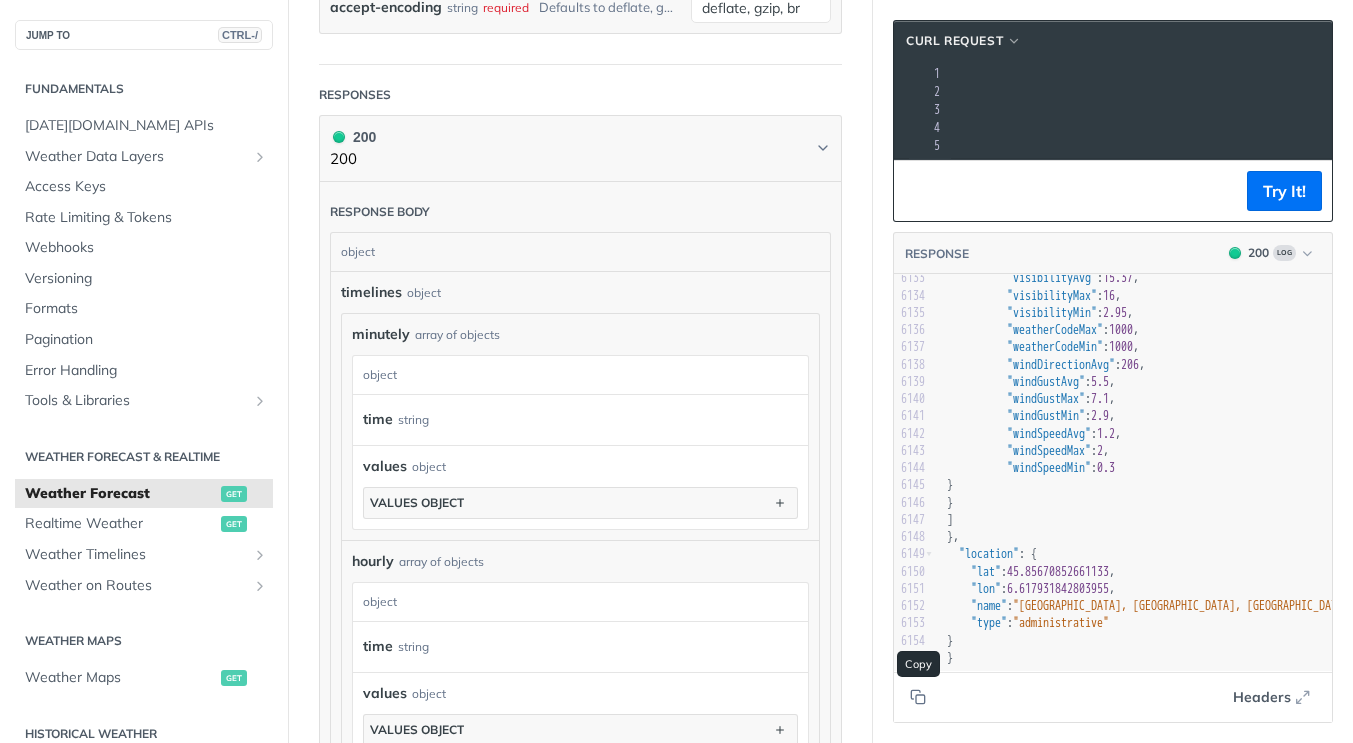 drag, startPoint x: 914, startPoint y: 697, endPoint x: 915, endPoint y: 661, distance: 36.013885 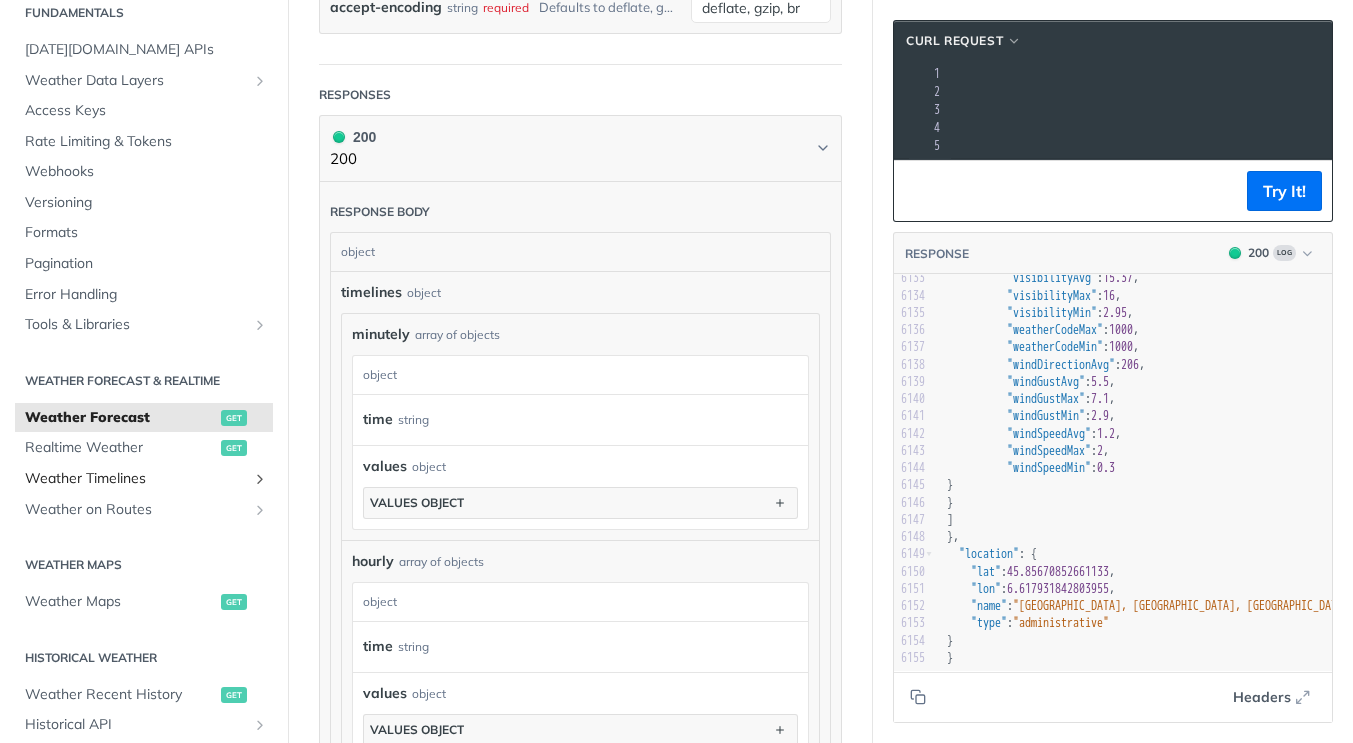 scroll, scrollTop: 100, scrollLeft: 0, axis: vertical 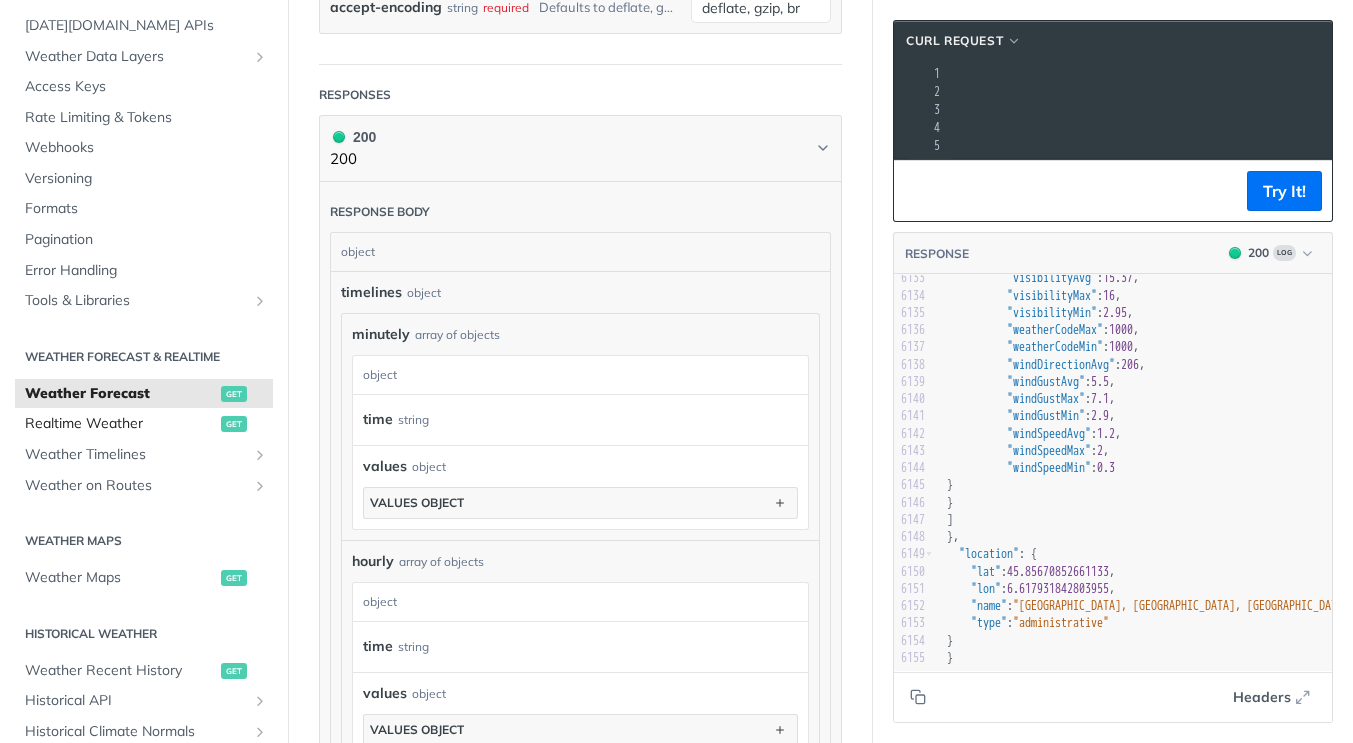 click on "Realtime Weather" at bounding box center (120, 424) 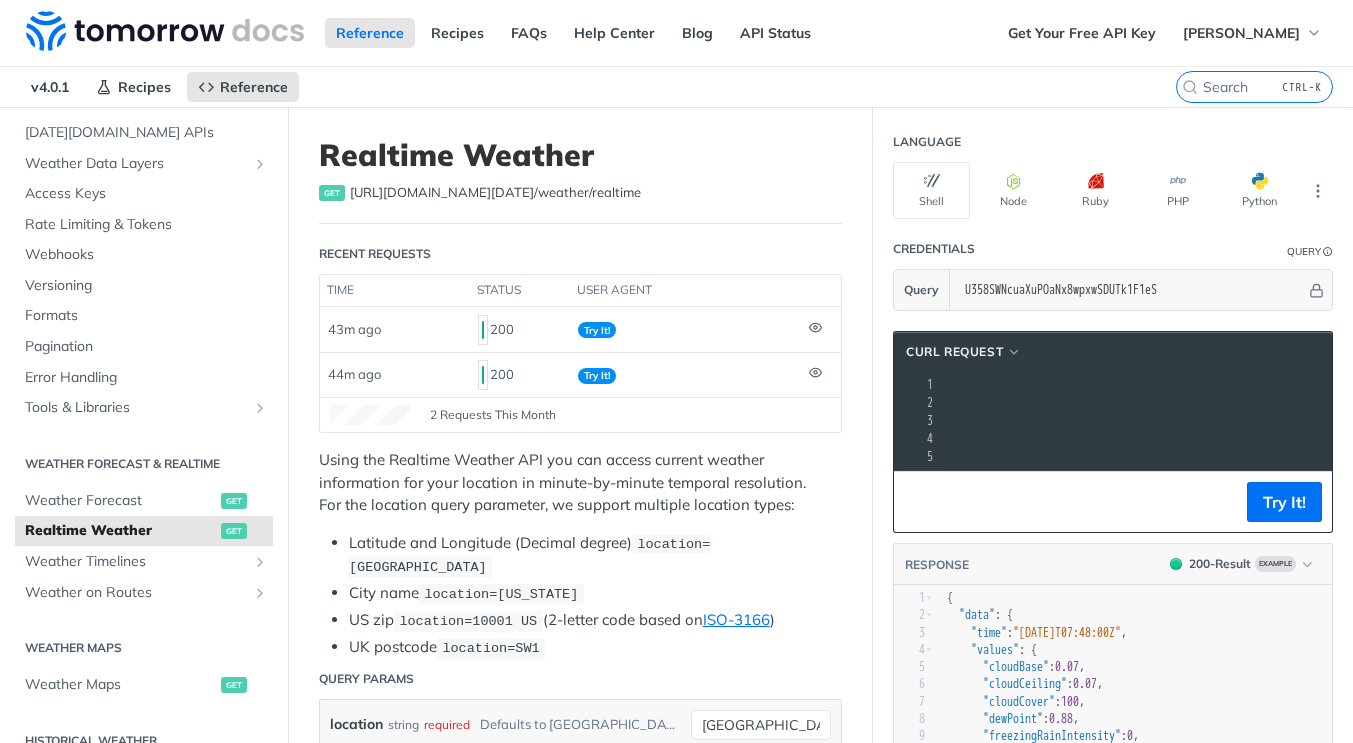 scroll, scrollTop: 100, scrollLeft: 0, axis: vertical 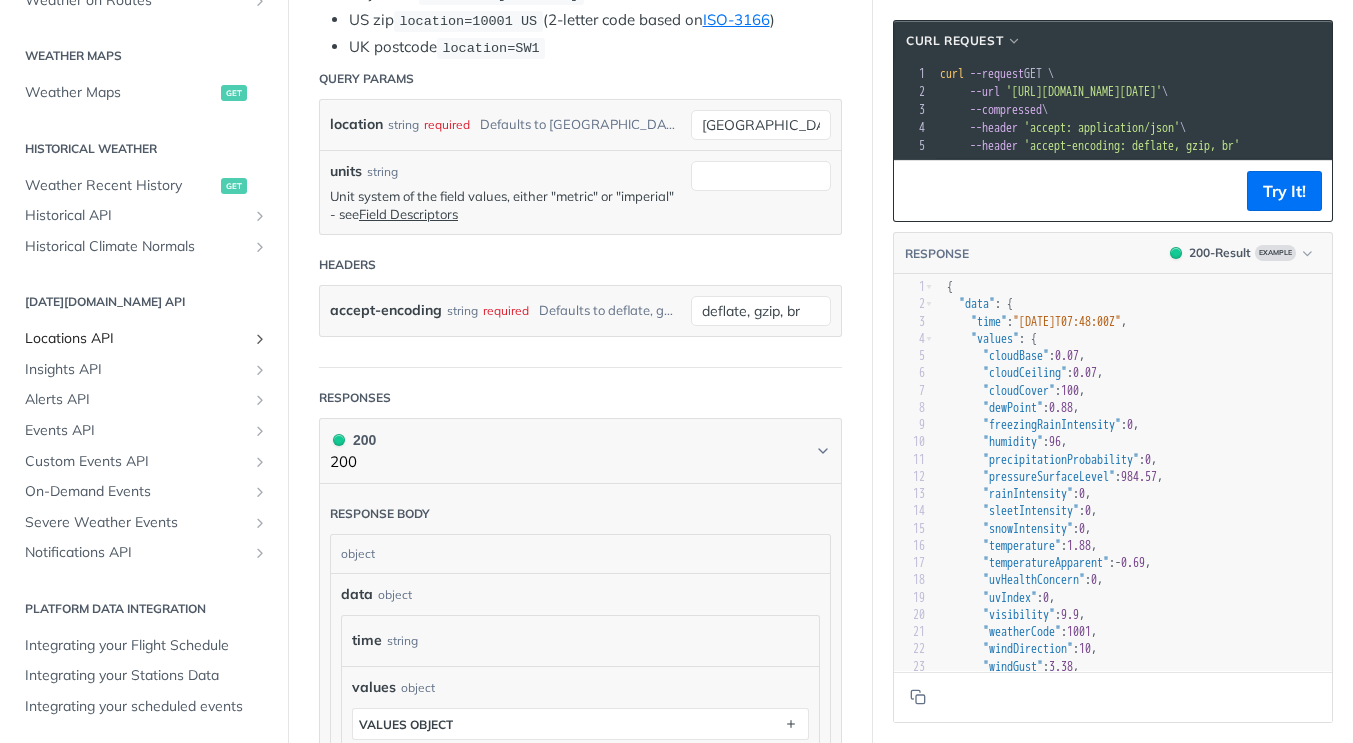 click on "Locations API" at bounding box center [136, 339] 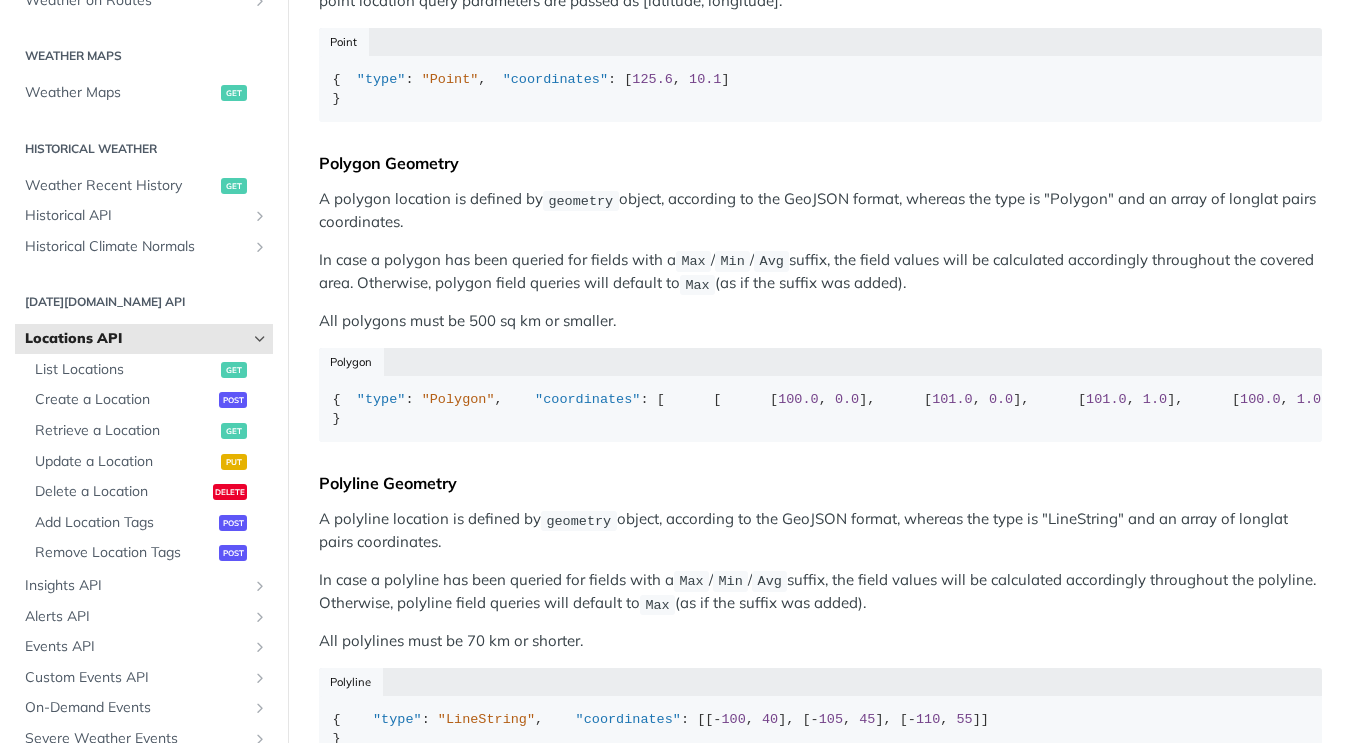 scroll, scrollTop: 500, scrollLeft: 0, axis: vertical 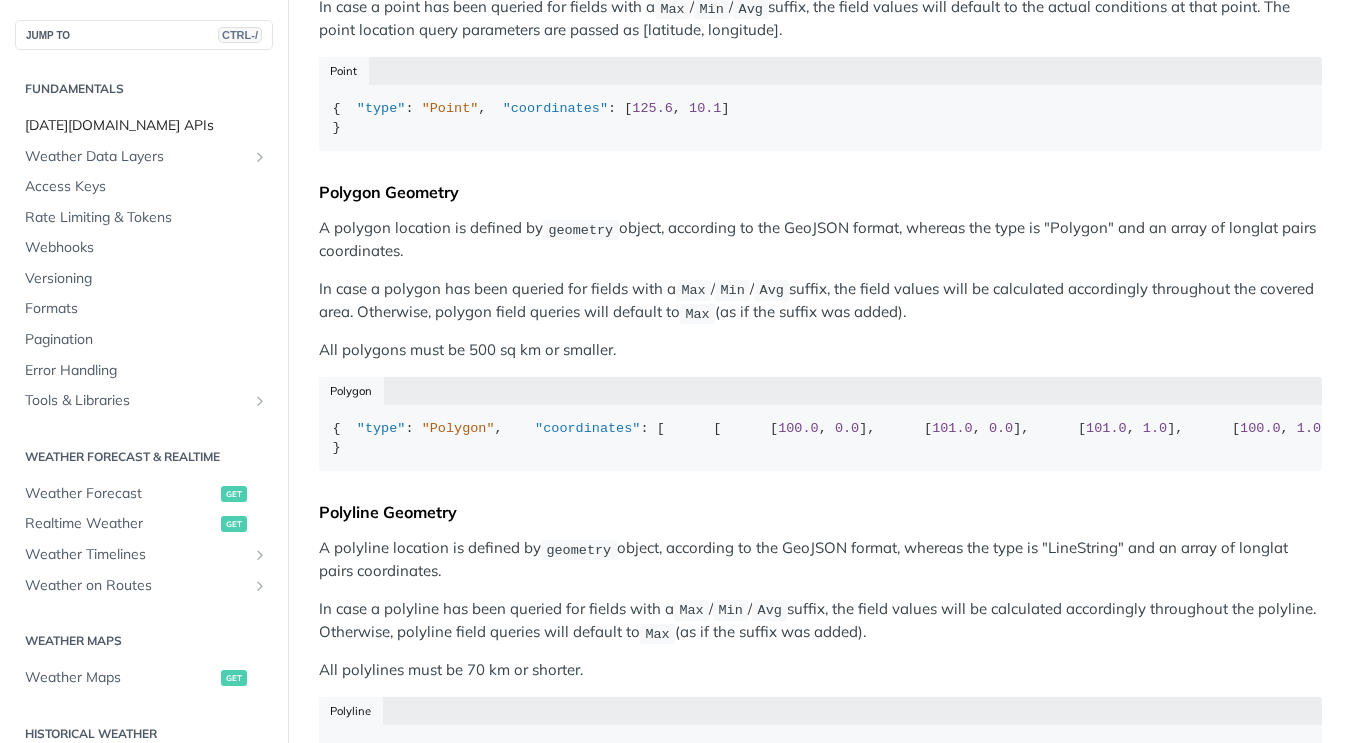 click on "[DATE][DOMAIN_NAME] APIs" at bounding box center (146, 126) 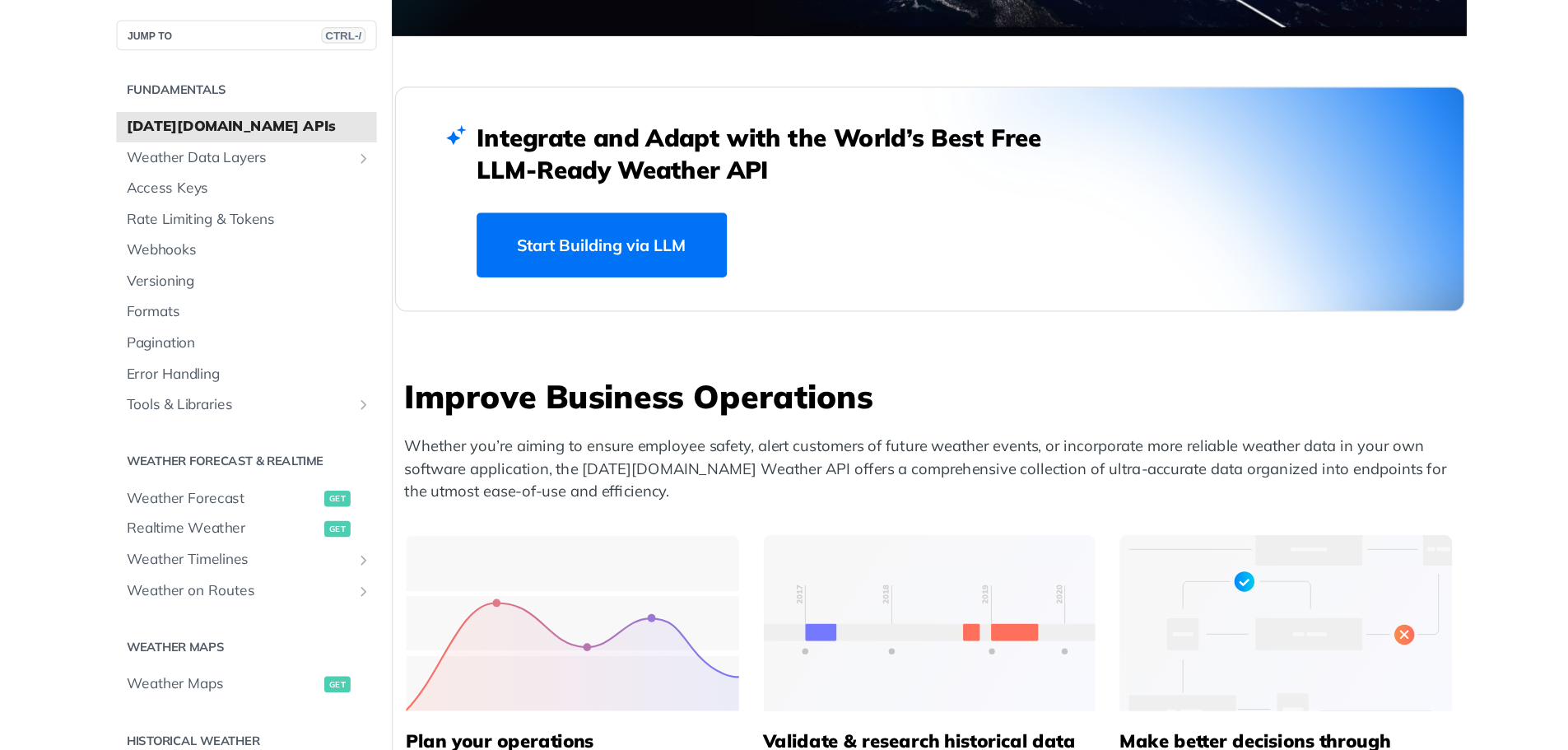 scroll, scrollTop: 412, scrollLeft: 0, axis: vertical 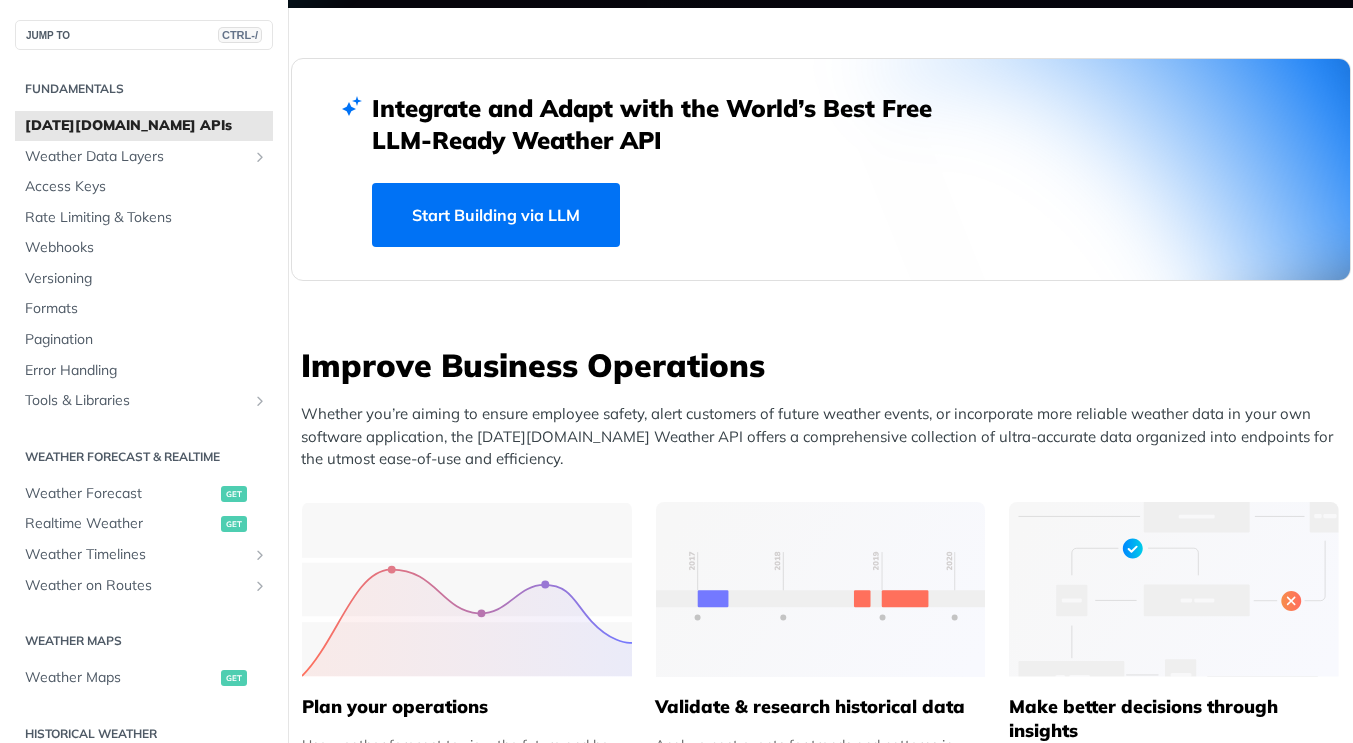 click on "Start Building via LLM" at bounding box center [496, 215] 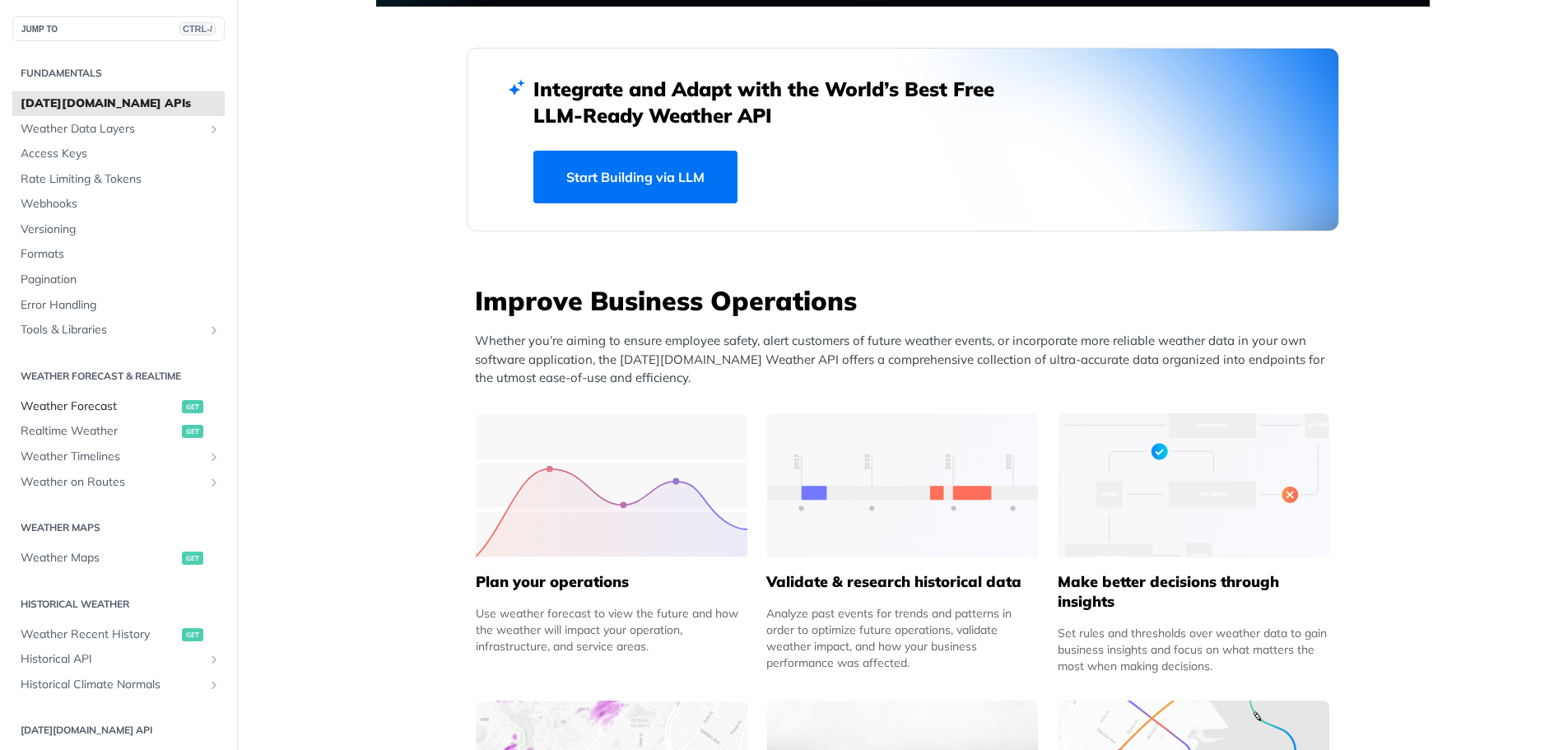 click on "Weather Forecast" at bounding box center [99, 407] 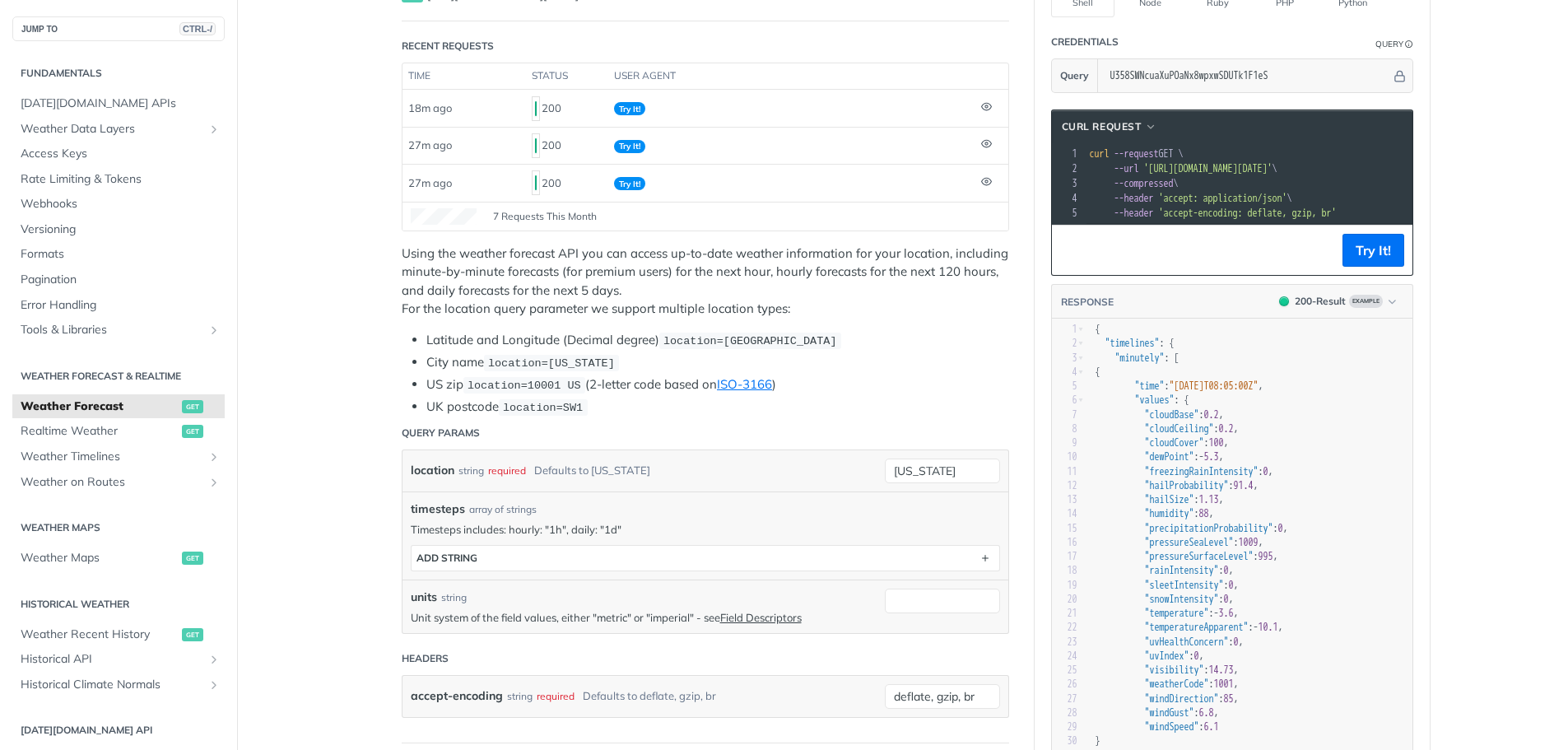 scroll, scrollTop: 165, scrollLeft: 0, axis: vertical 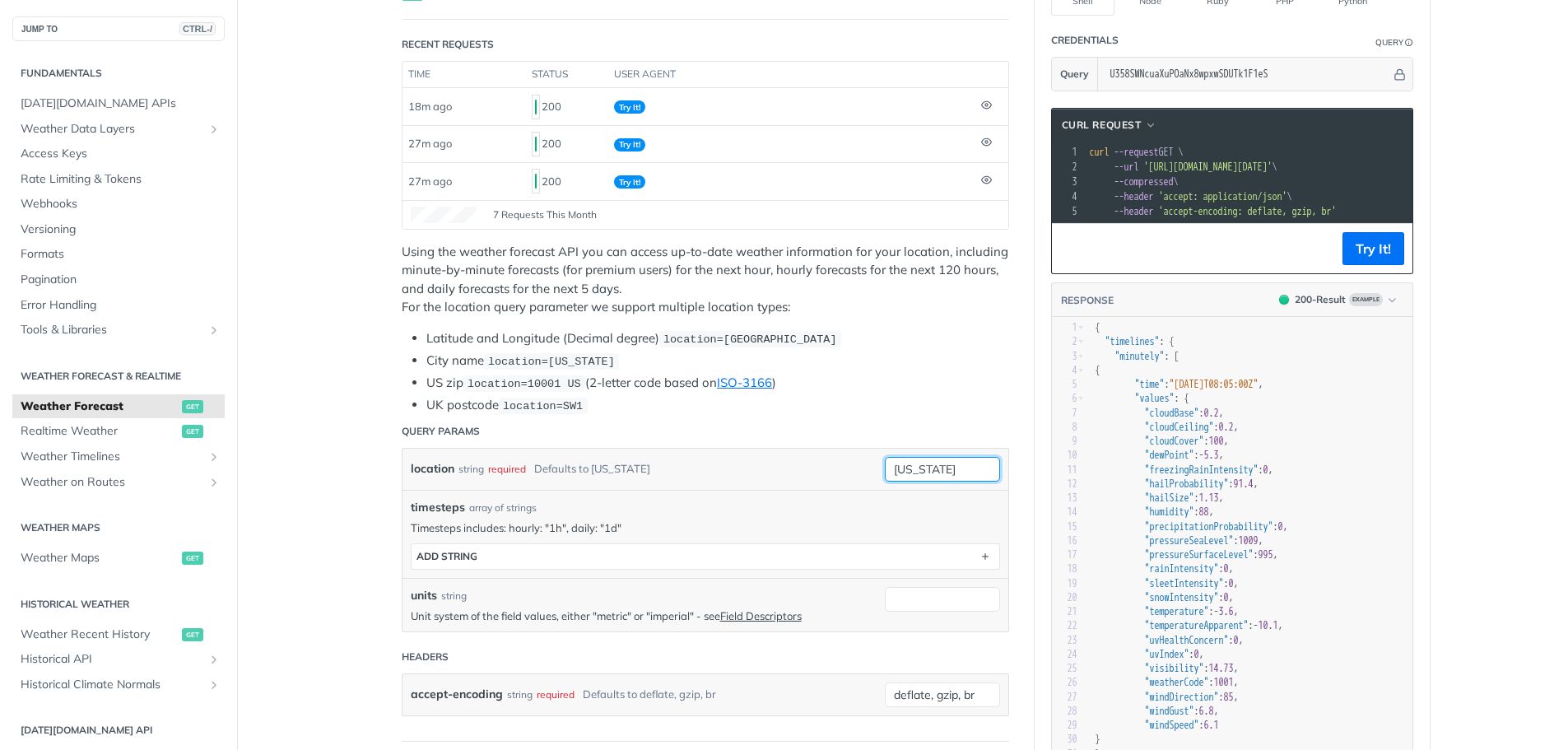drag, startPoint x: 891, startPoint y: 473, endPoint x: 857, endPoint y: 473, distance: 34 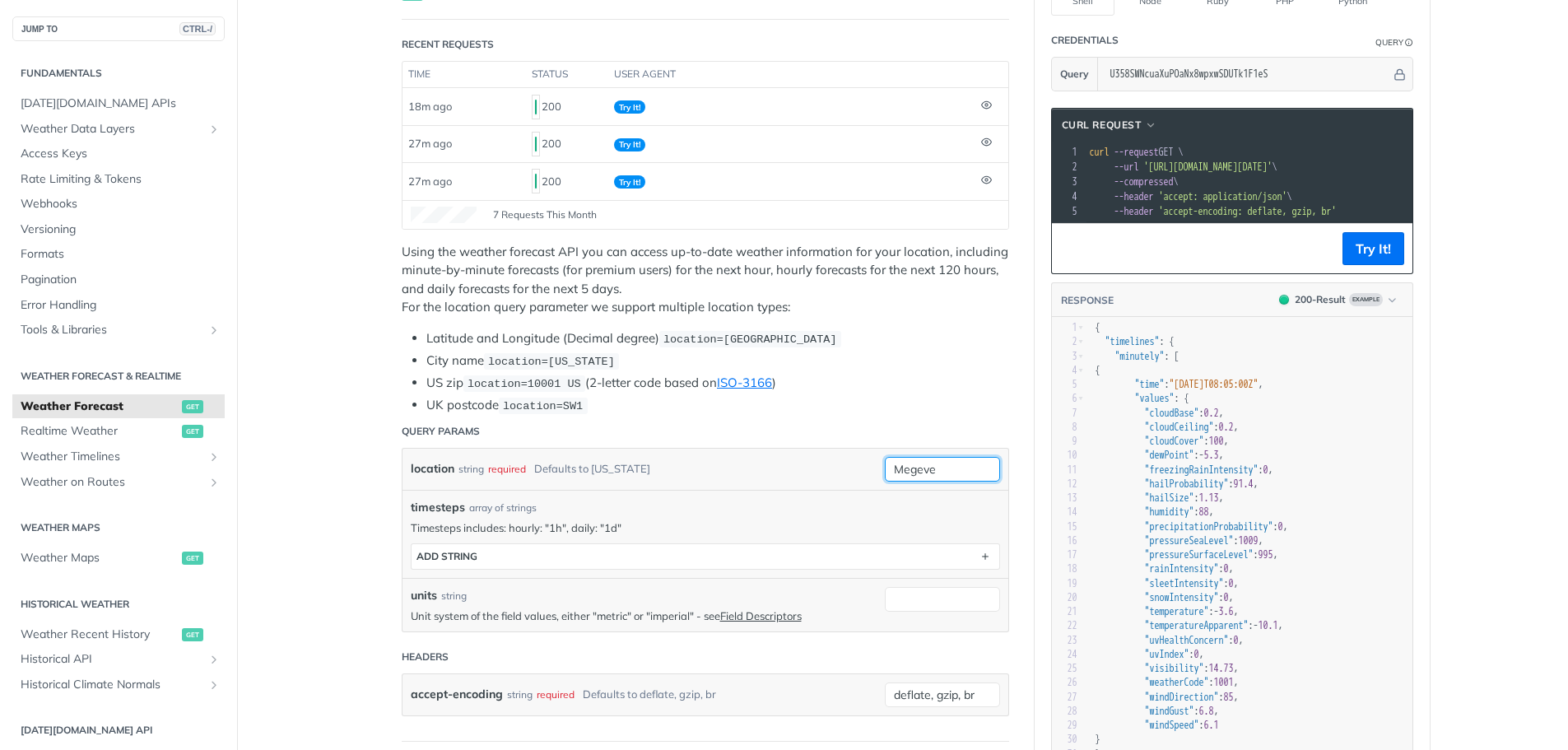 type on "Megeve" 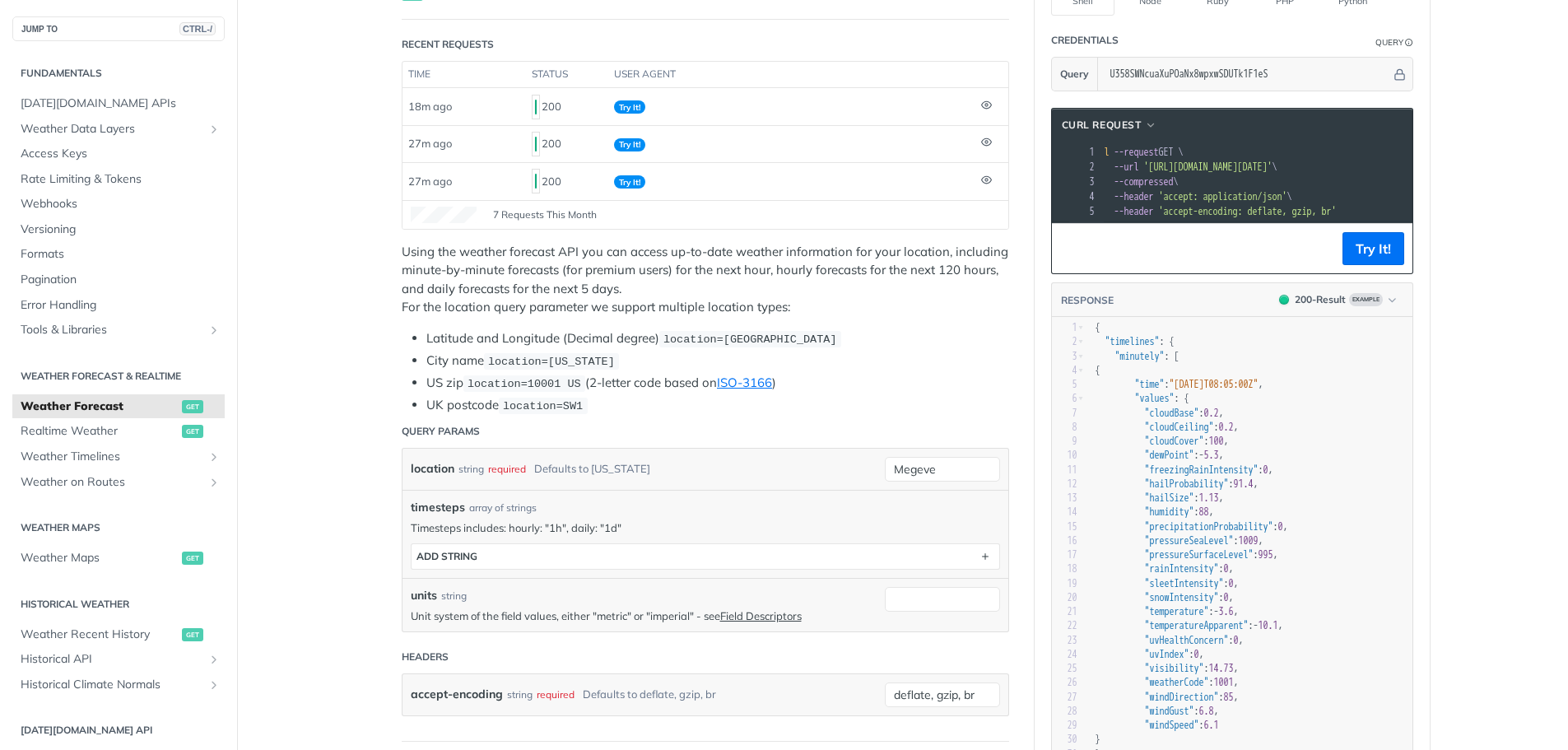 scroll, scrollTop: 0, scrollLeft: 147, axis: horizontal 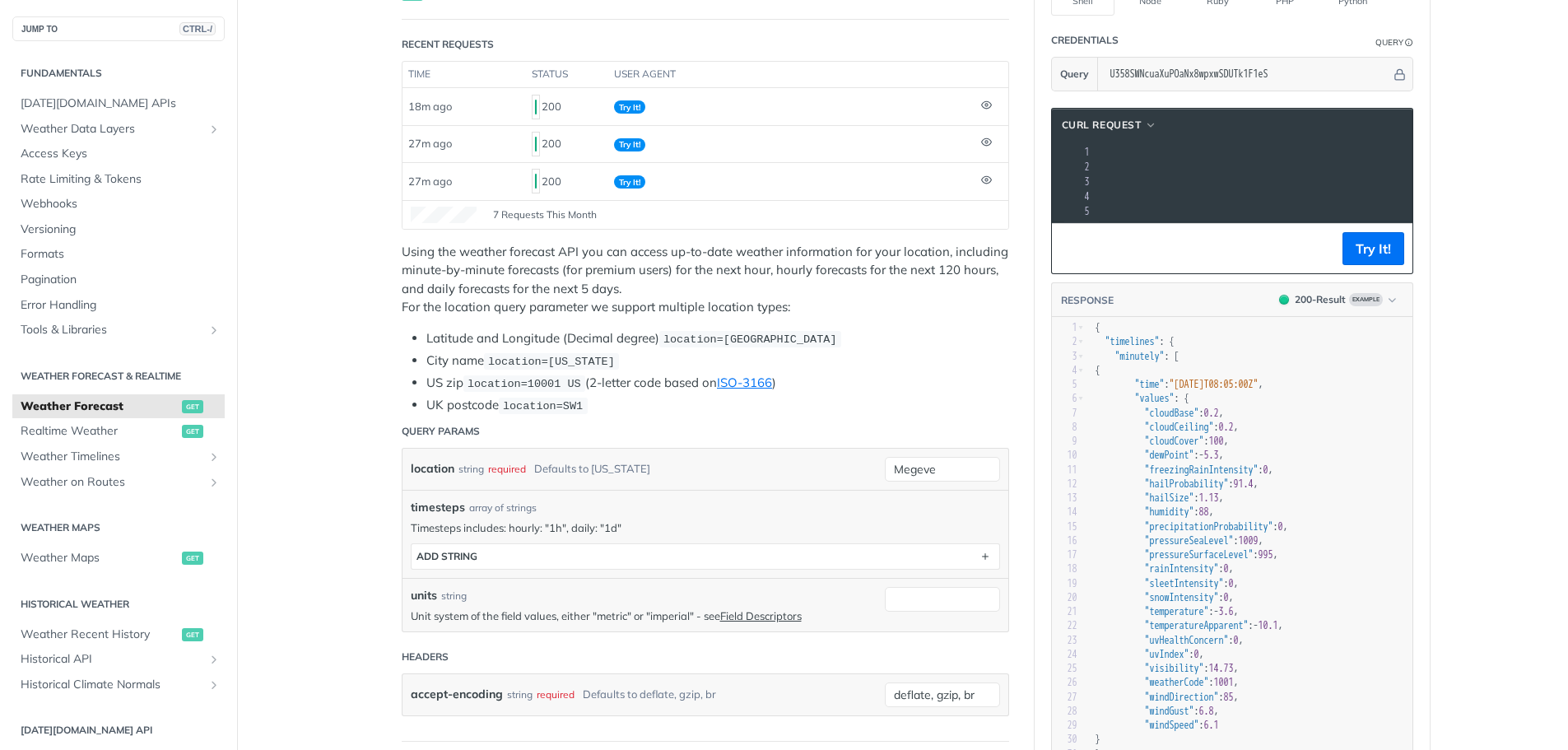 drag, startPoint x: 1155, startPoint y: 167, endPoint x: 1396, endPoint y: 167, distance: 241 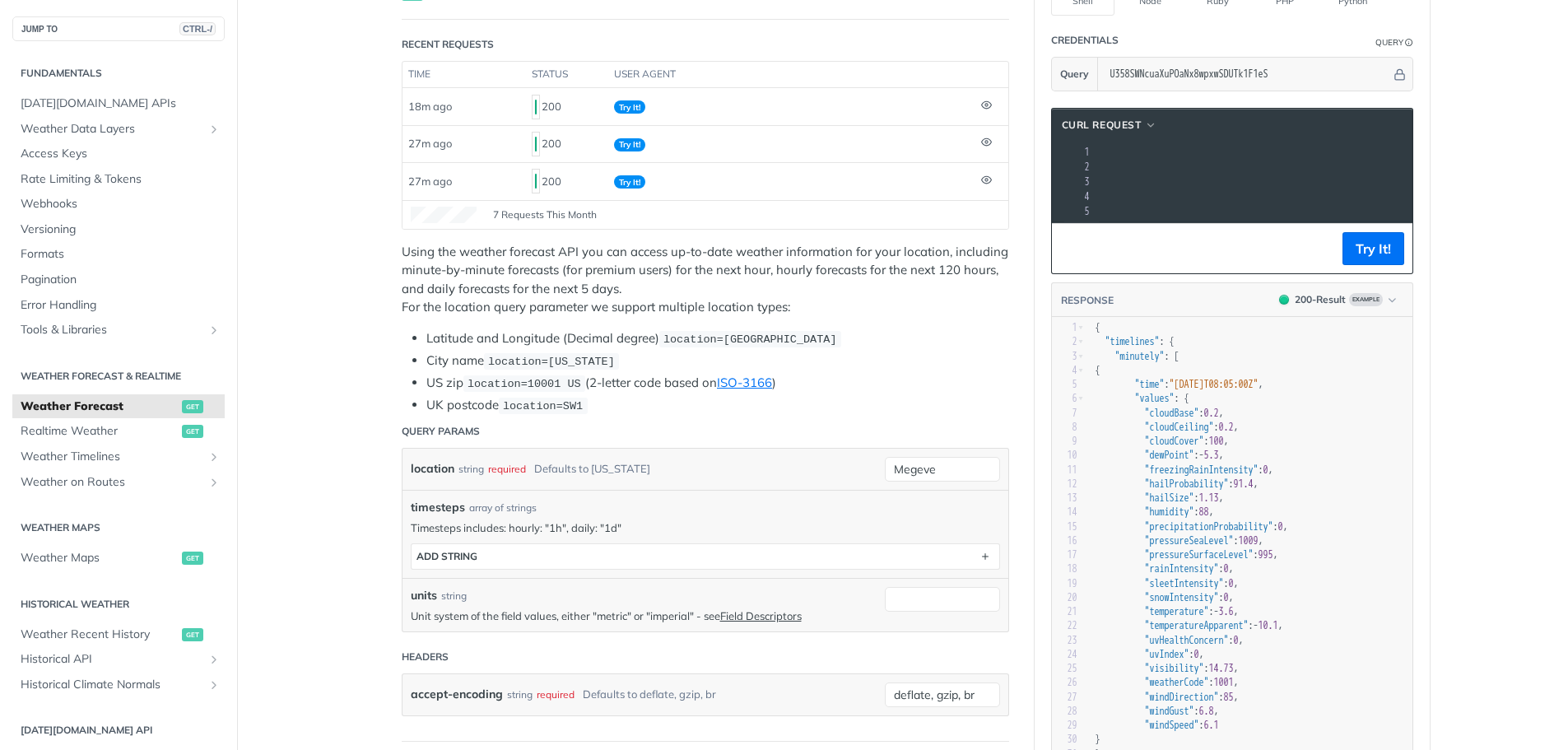 copy on "https://api.tomorrow.io/v4/weather/forecast?location=Megeve&apikey=U358SWNcuaXuPOaNx8wpxwSDUTk1F1eS" 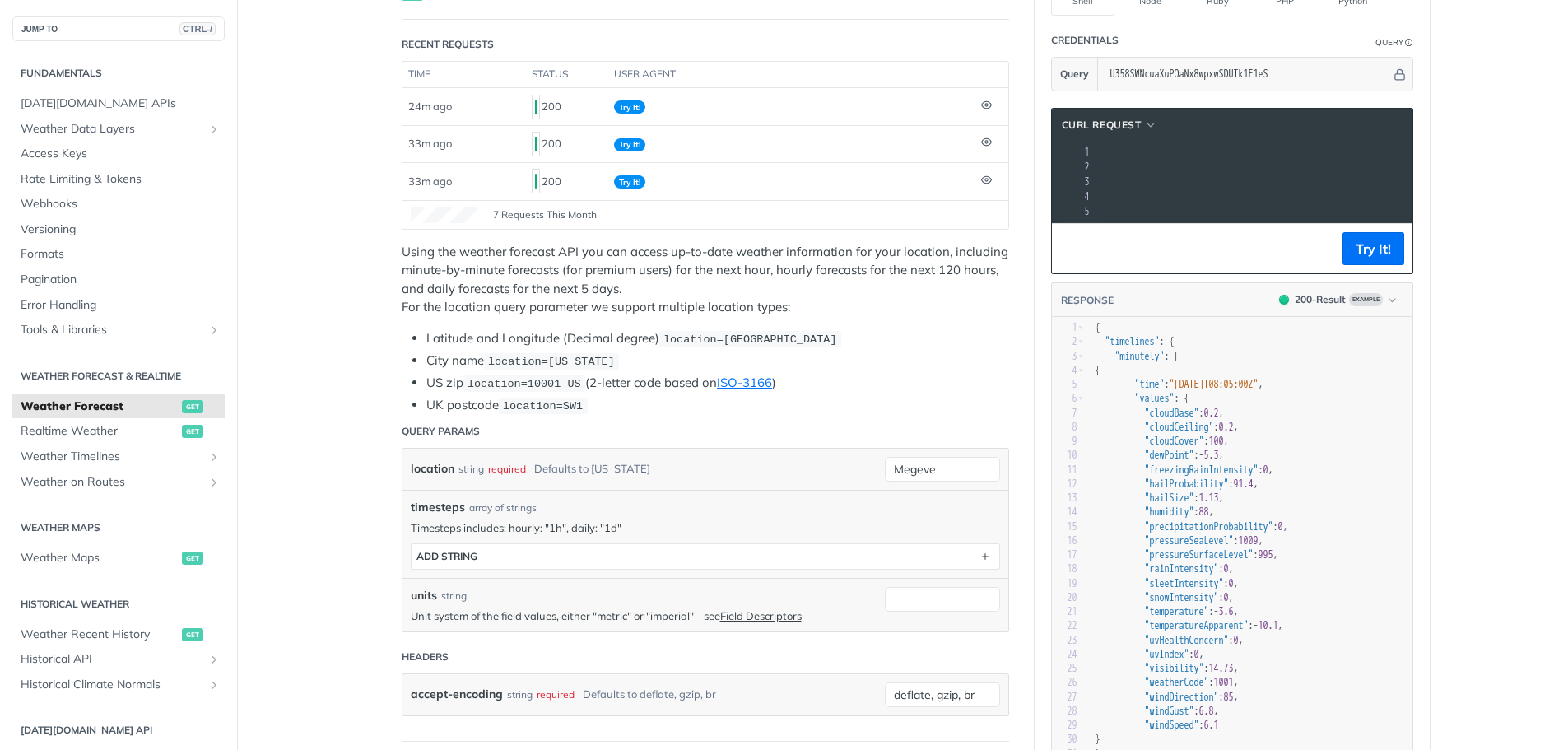 scroll, scrollTop: 61, scrollLeft: 0, axis: vertical 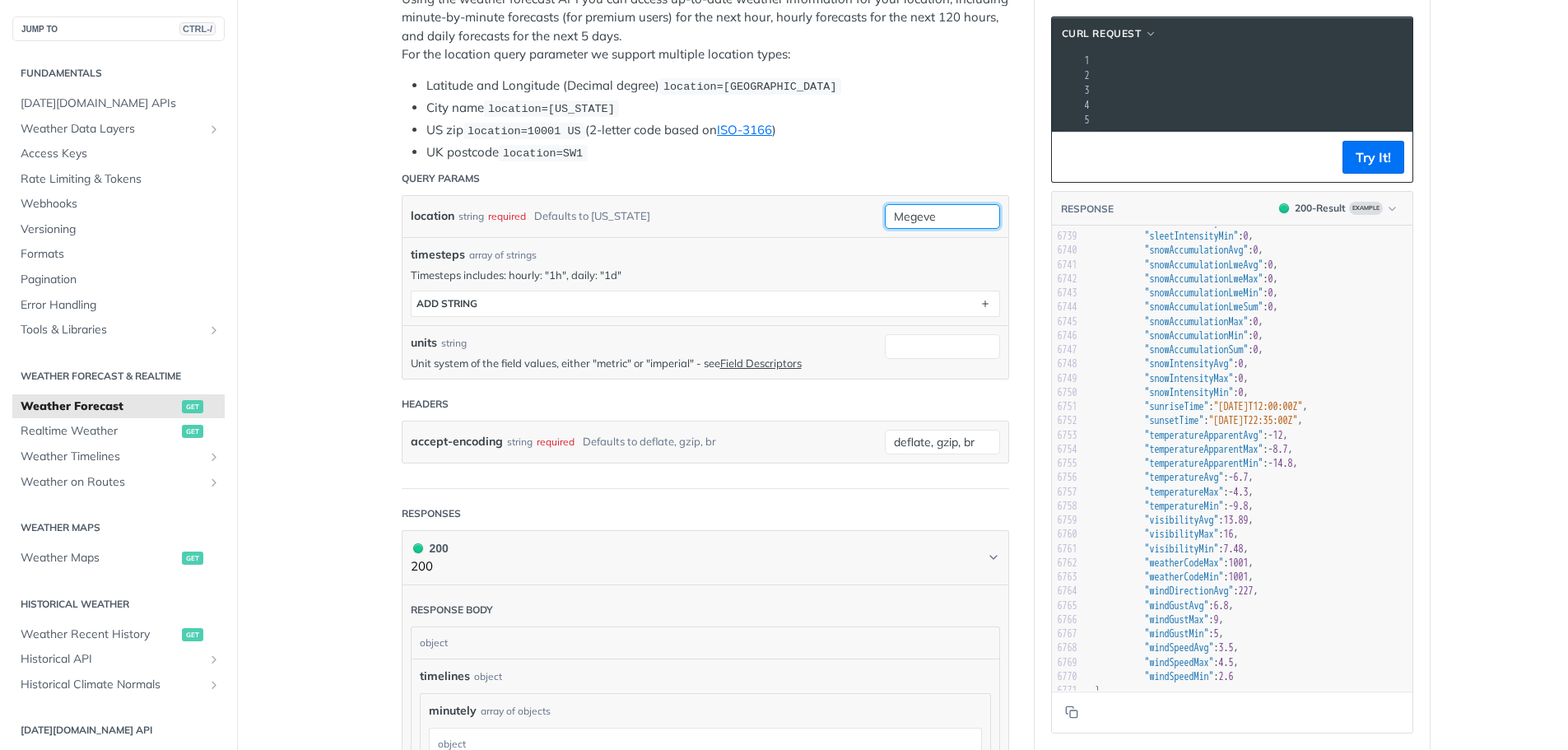 click on "Megeve" at bounding box center [942, 217] 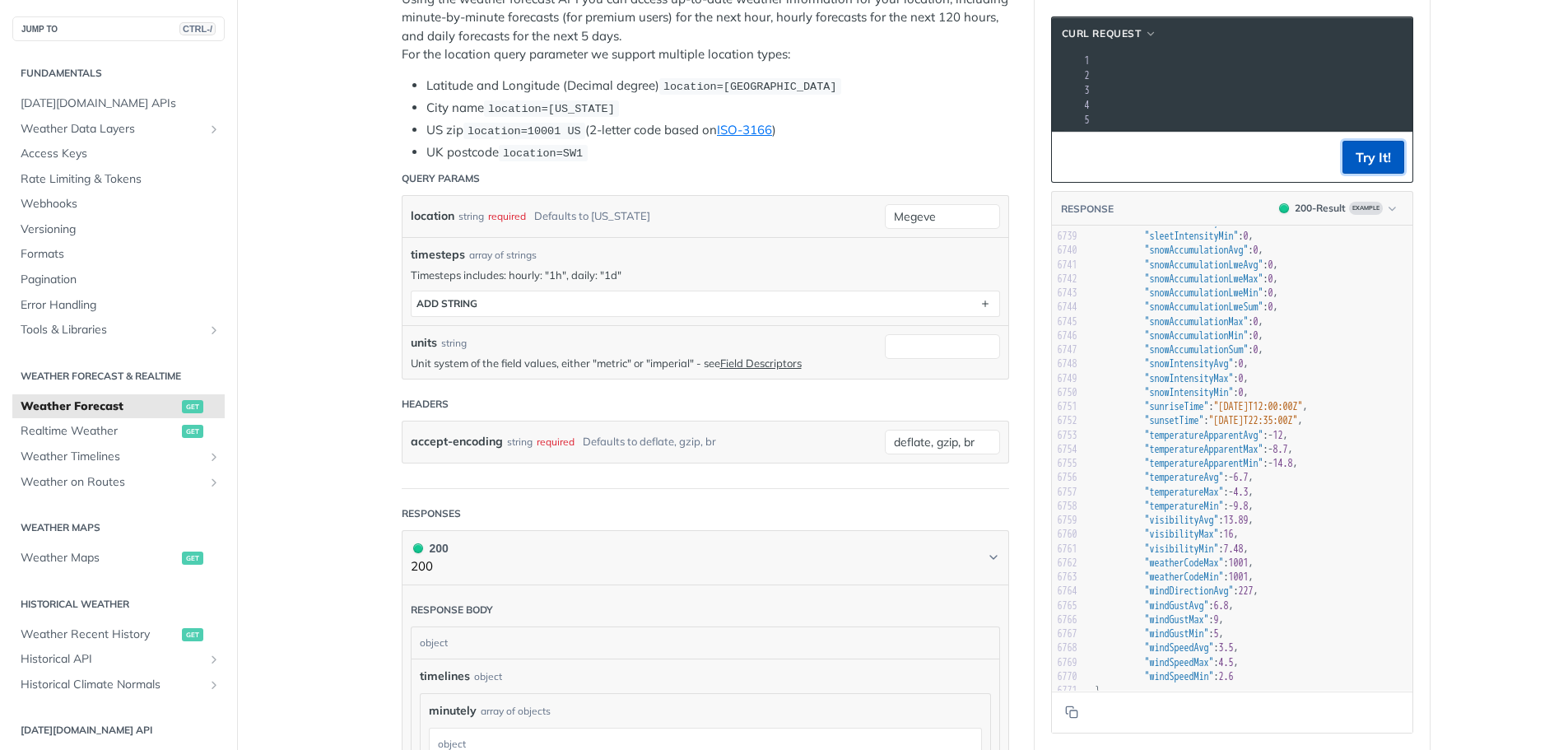 click on "Try It!" at bounding box center (1373, 157) 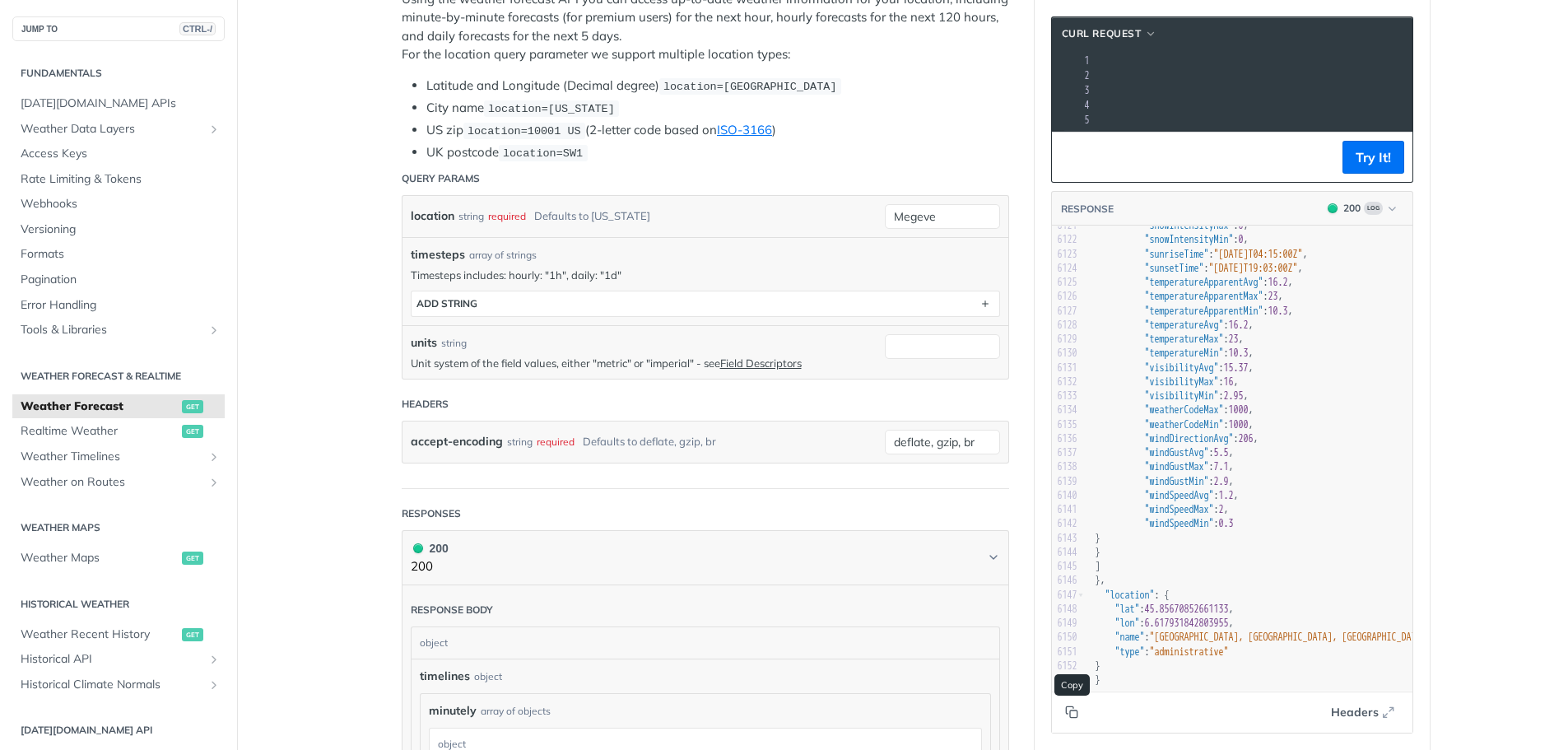 click 